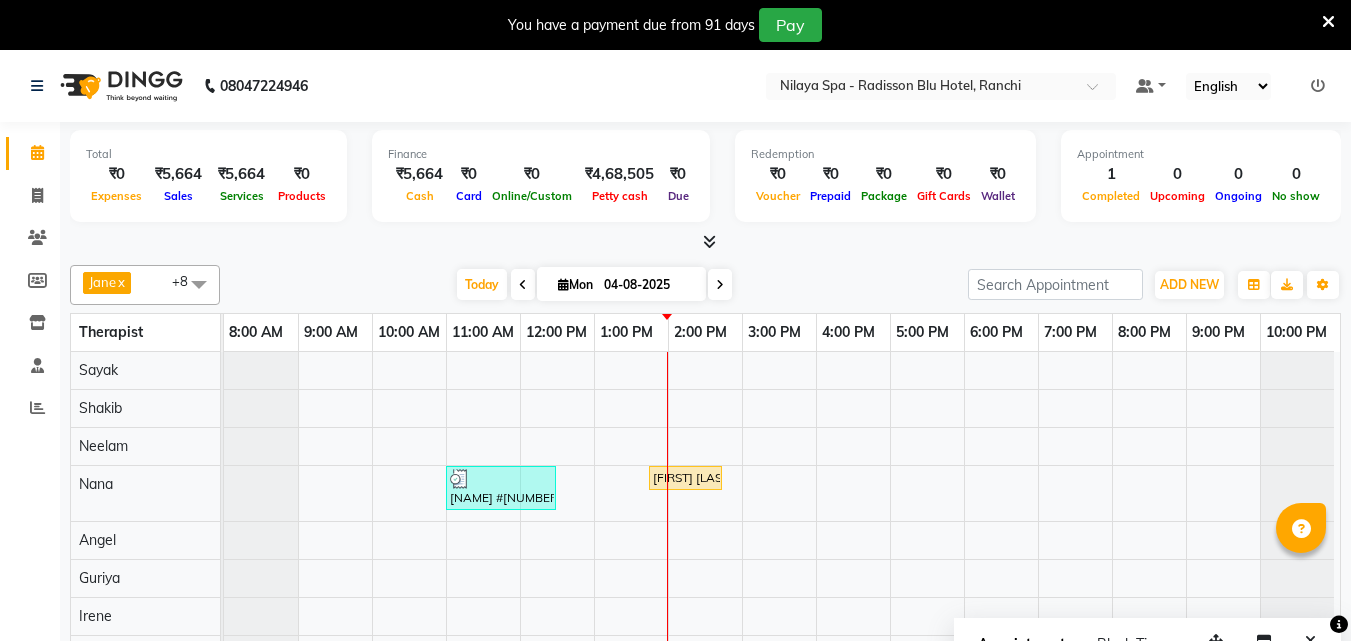 scroll, scrollTop: 0, scrollLeft: 0, axis: both 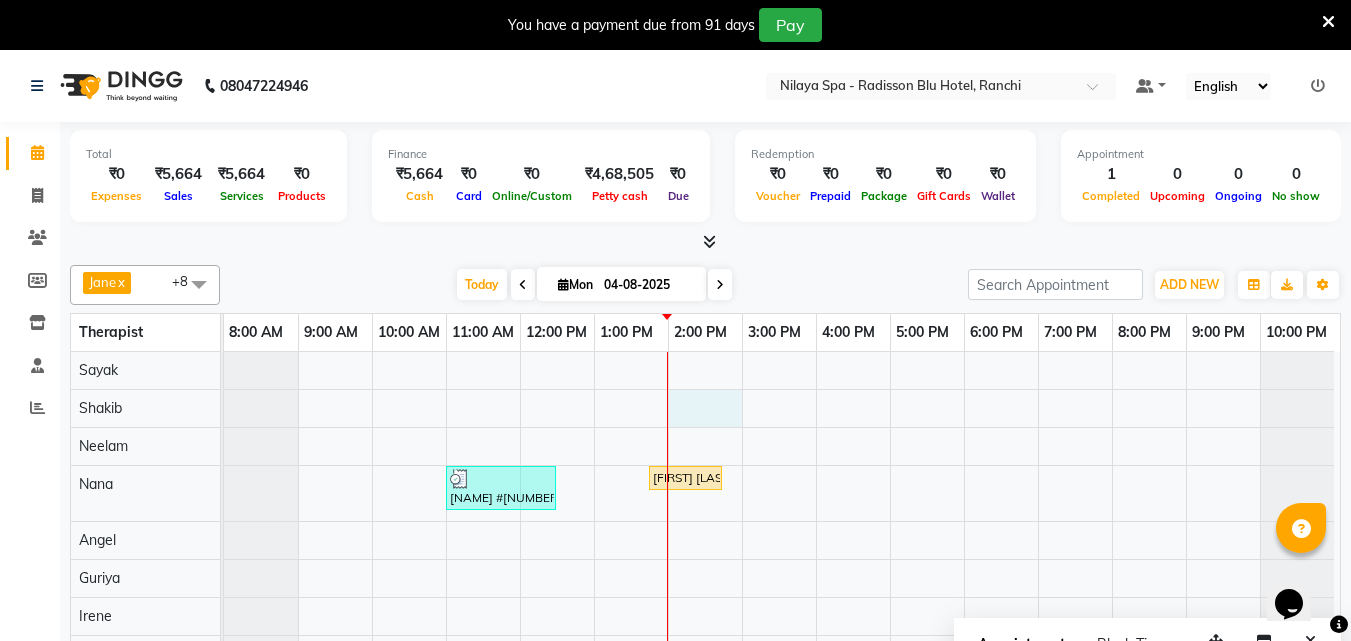 click on "[NAME]  #[NUMBER], TK01, 11:00 AM-12:30 PM, Deep Tissue Repair Therapy(Male) 90 Min    [FIRST] [LAST], TK02, 01:45 PM-02:45 PM, Balinese Massage Therapy(Male) 60 Min" at bounding box center [782, 512] 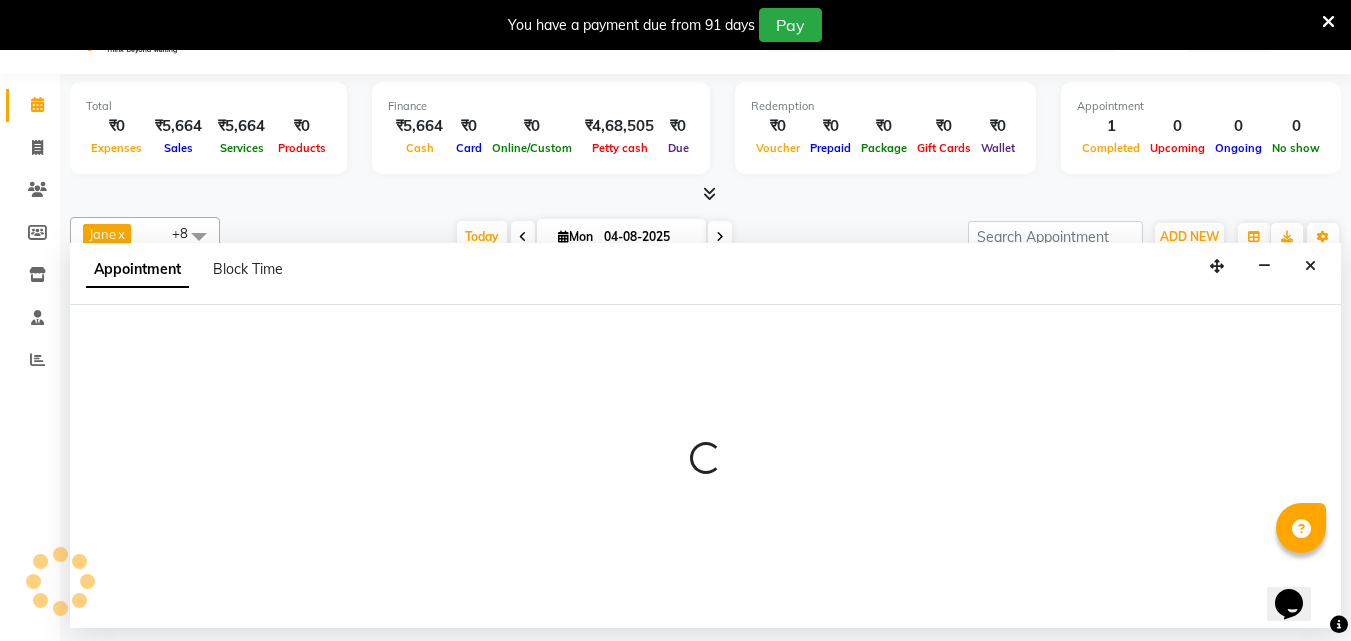 scroll, scrollTop: 50, scrollLeft: 0, axis: vertical 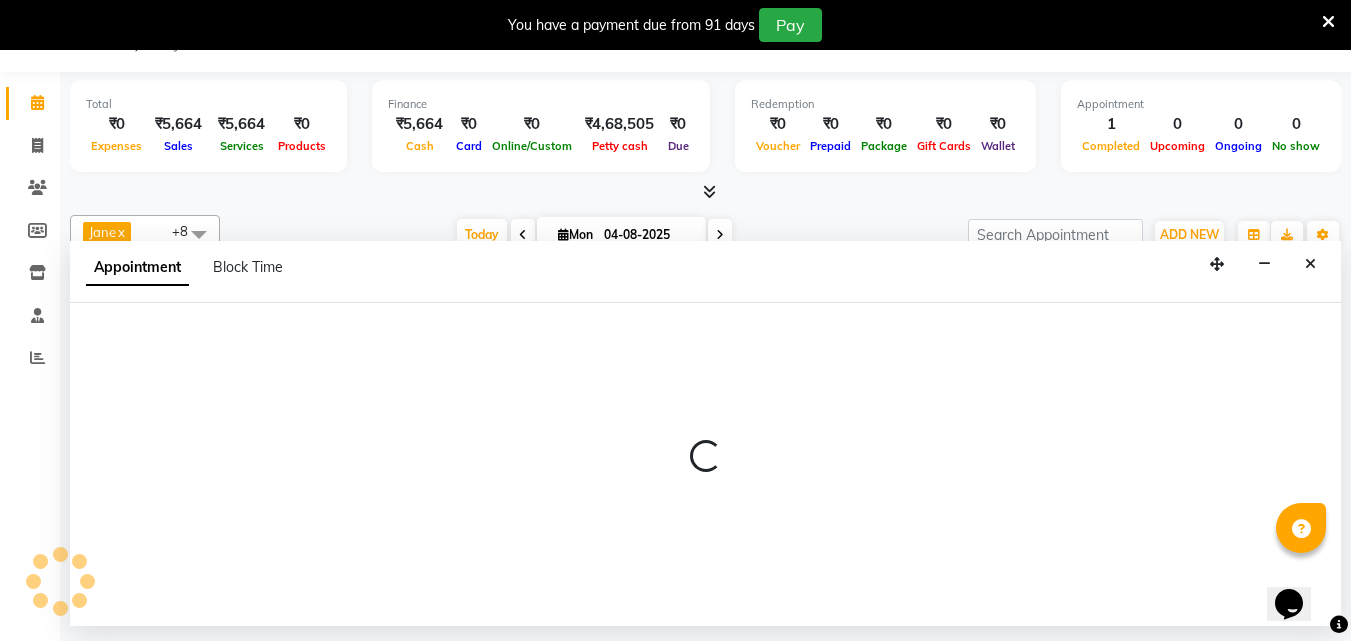 select on "78958" 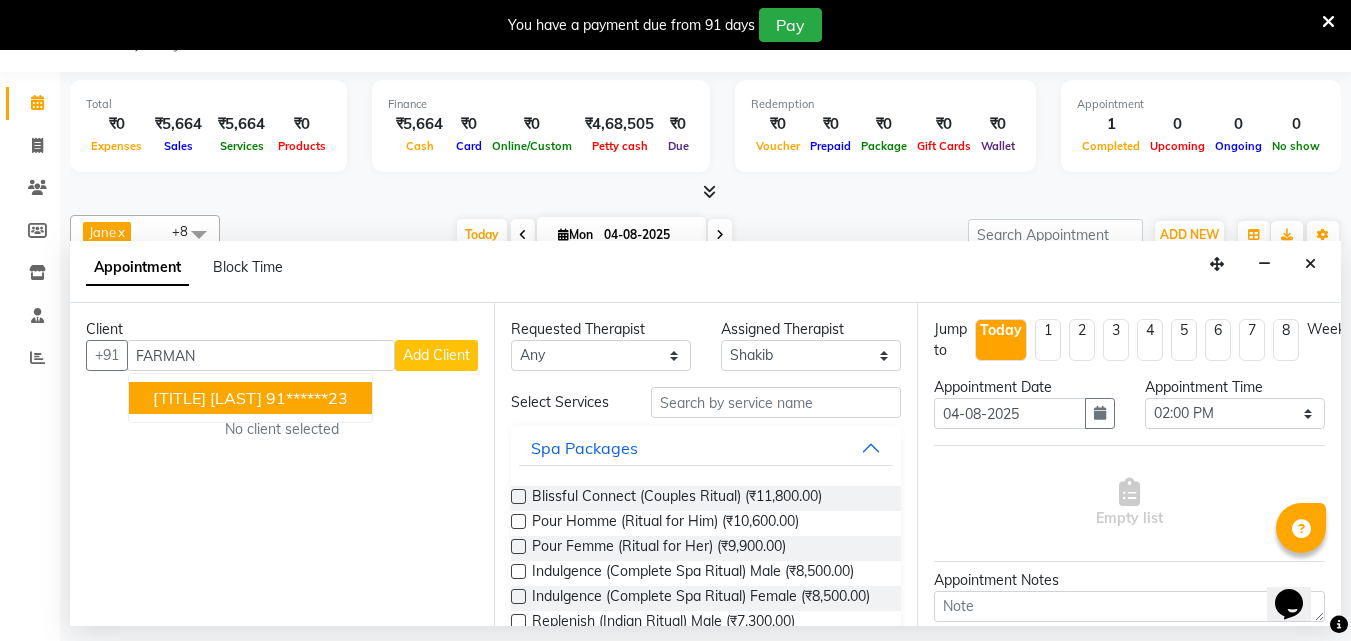 click on "91******23" at bounding box center [307, 398] 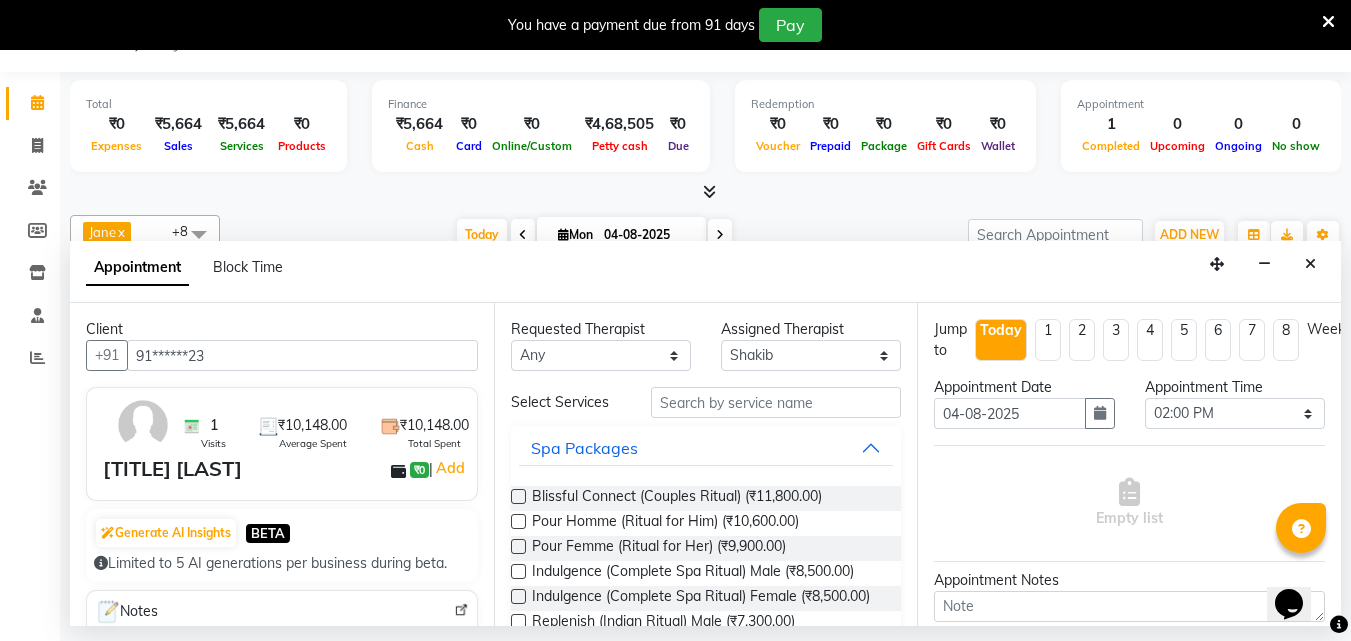 type on "91******23" 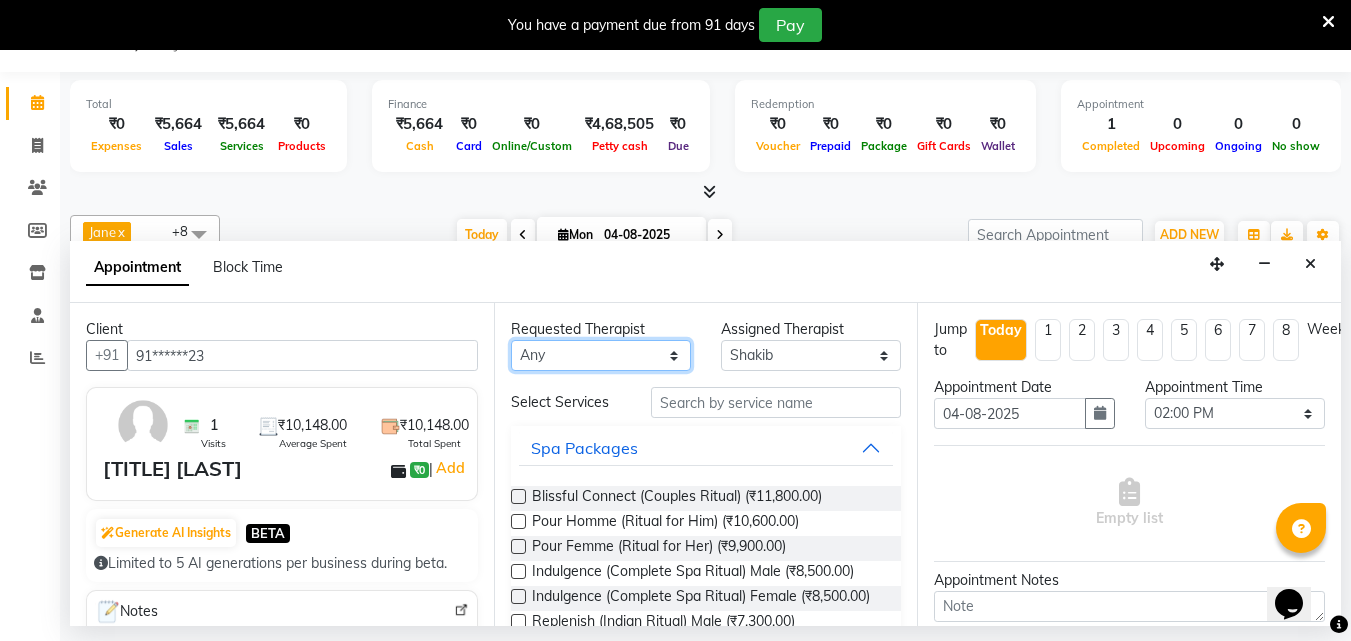 click on "Any Angel Guriya Irene Nana Neelam  Office  Riya Sayak Shakib" at bounding box center (601, 355) 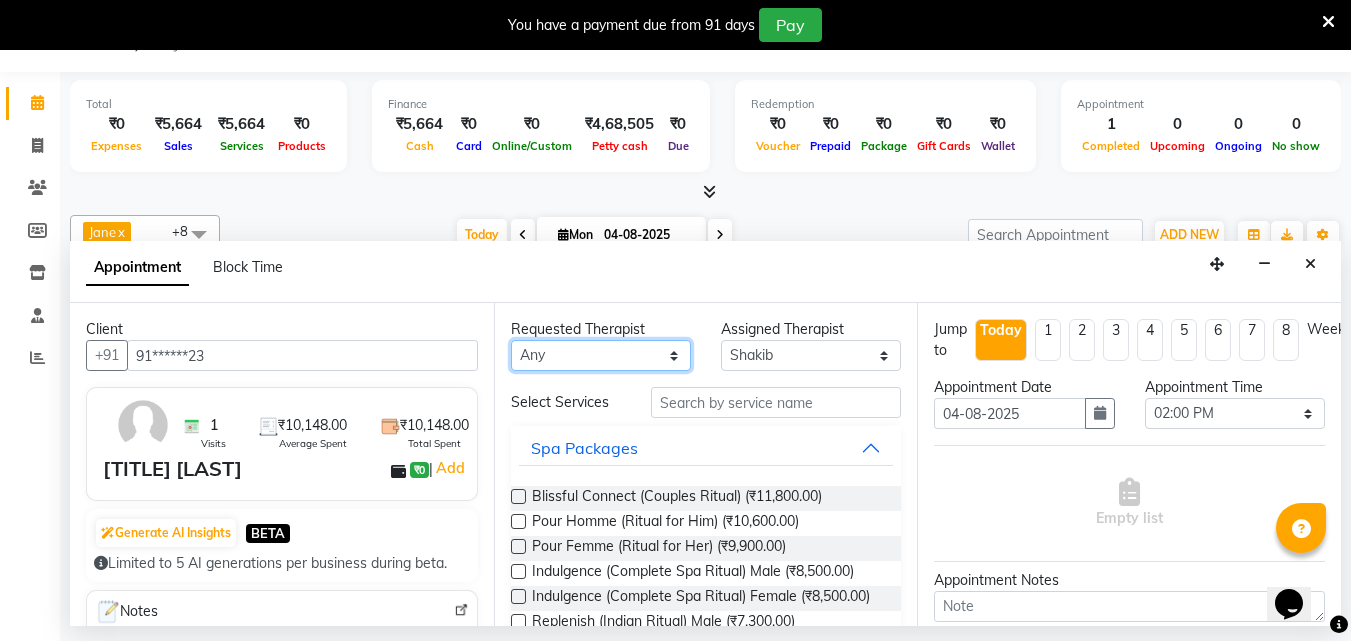 select on "78958" 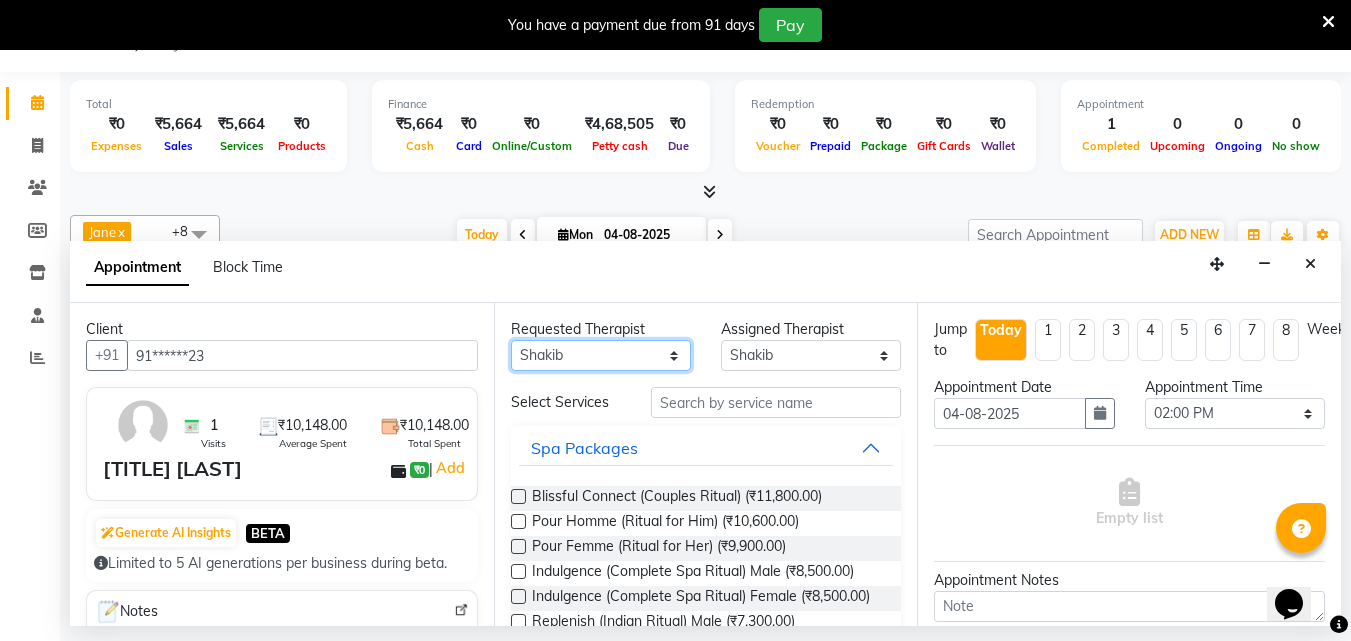 click on "Any Angel Guriya Irene Nana Neelam  Office  Riya Sayak Shakib" at bounding box center (601, 355) 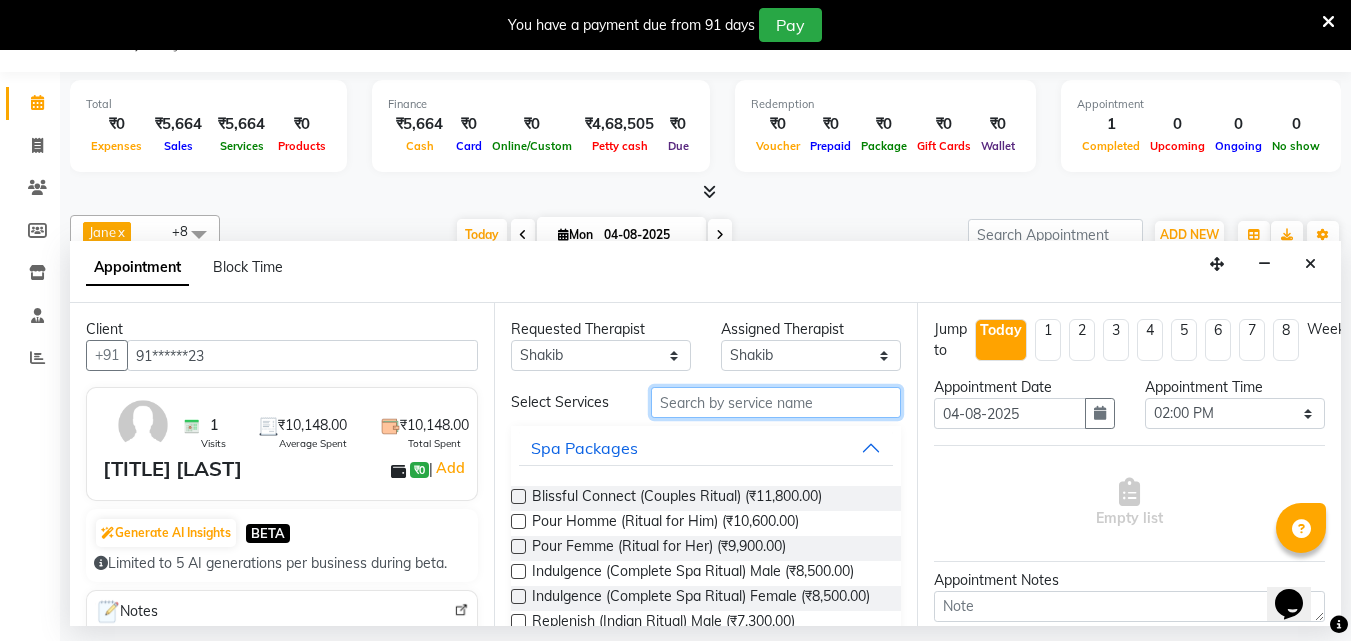 click at bounding box center [776, 402] 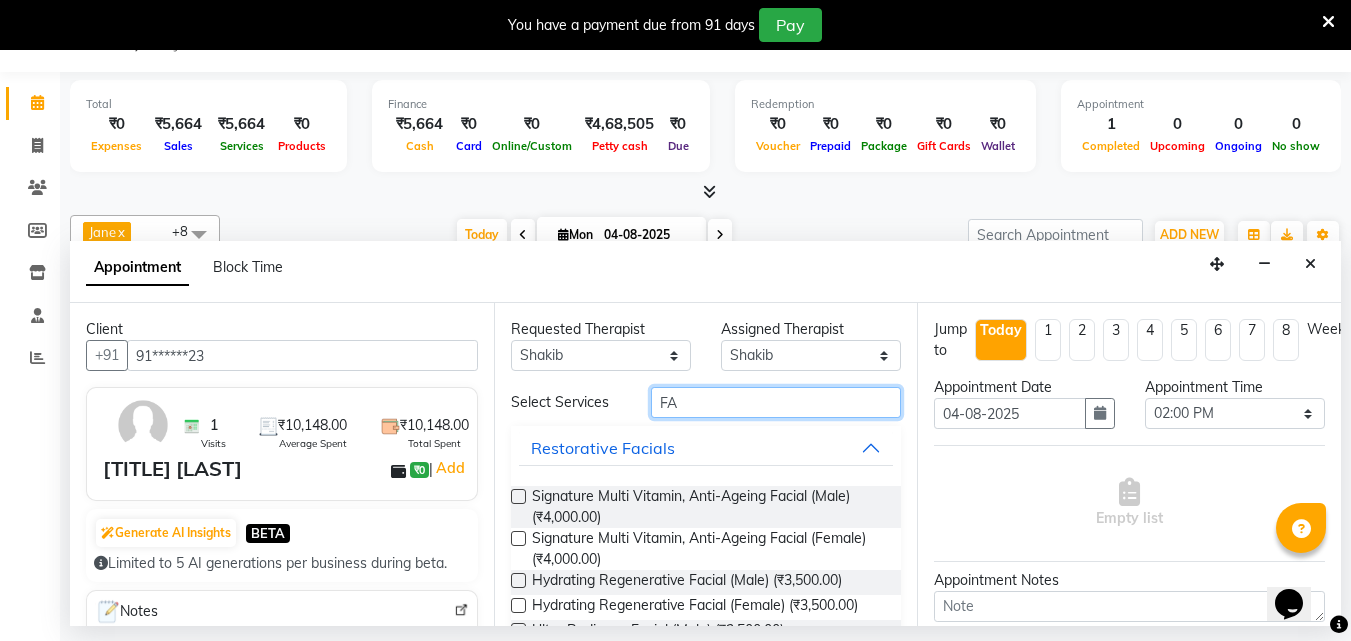 type on "F" 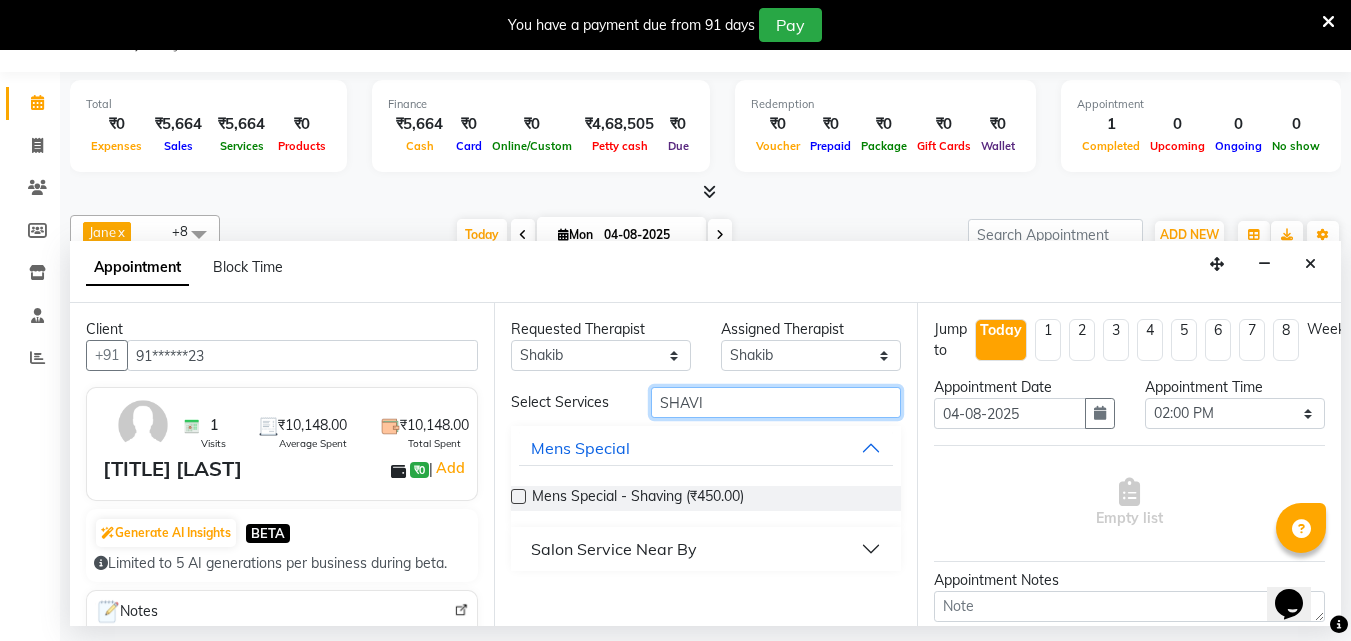 type on "SHAVI" 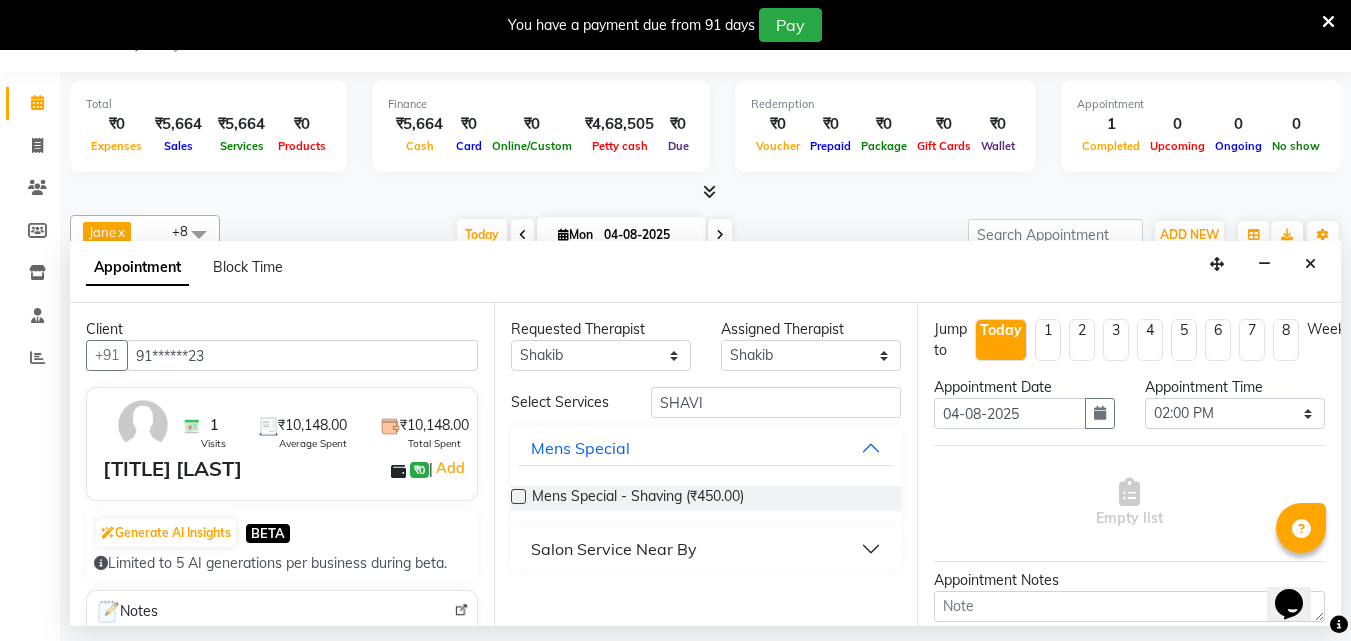click at bounding box center [518, 496] 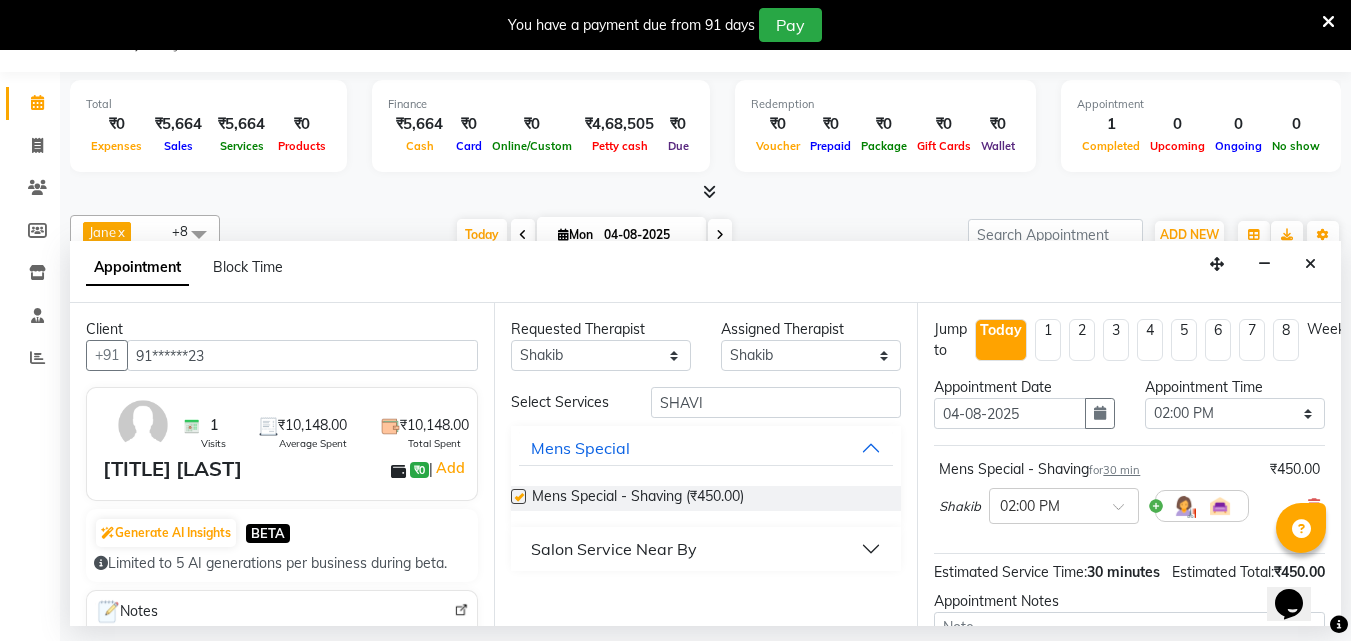 checkbox on "false" 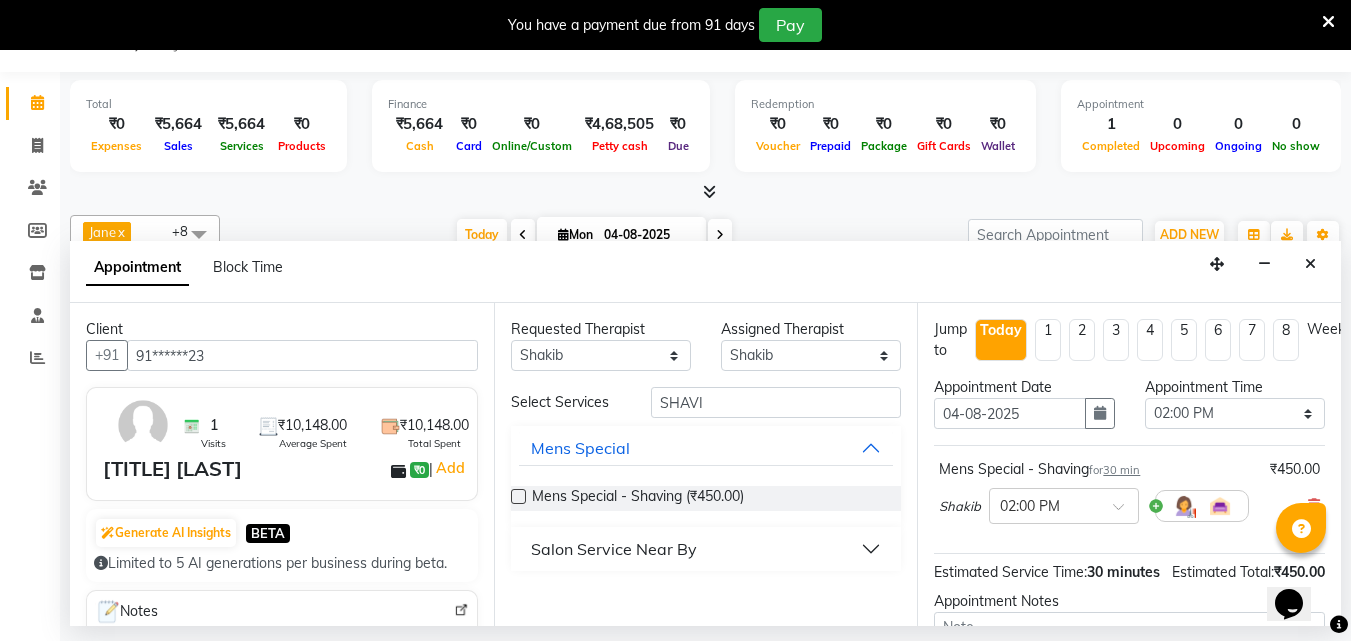 scroll, scrollTop: 18, scrollLeft: 0, axis: vertical 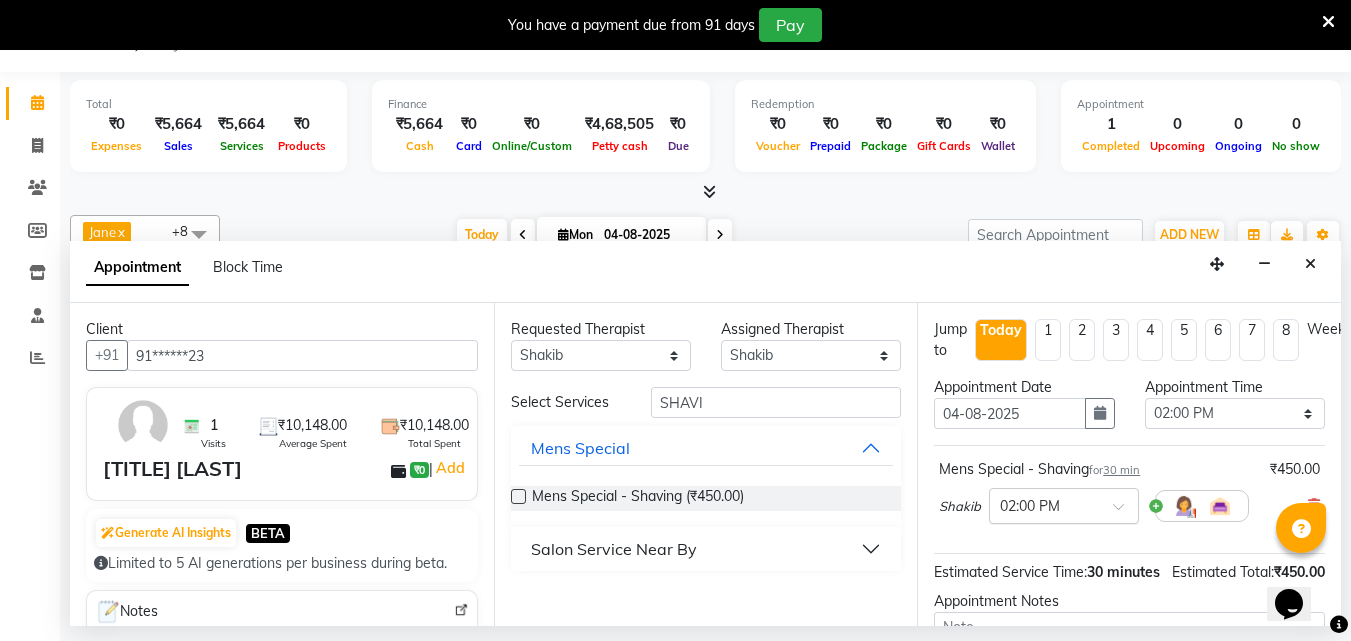 click at bounding box center [1125, 512] 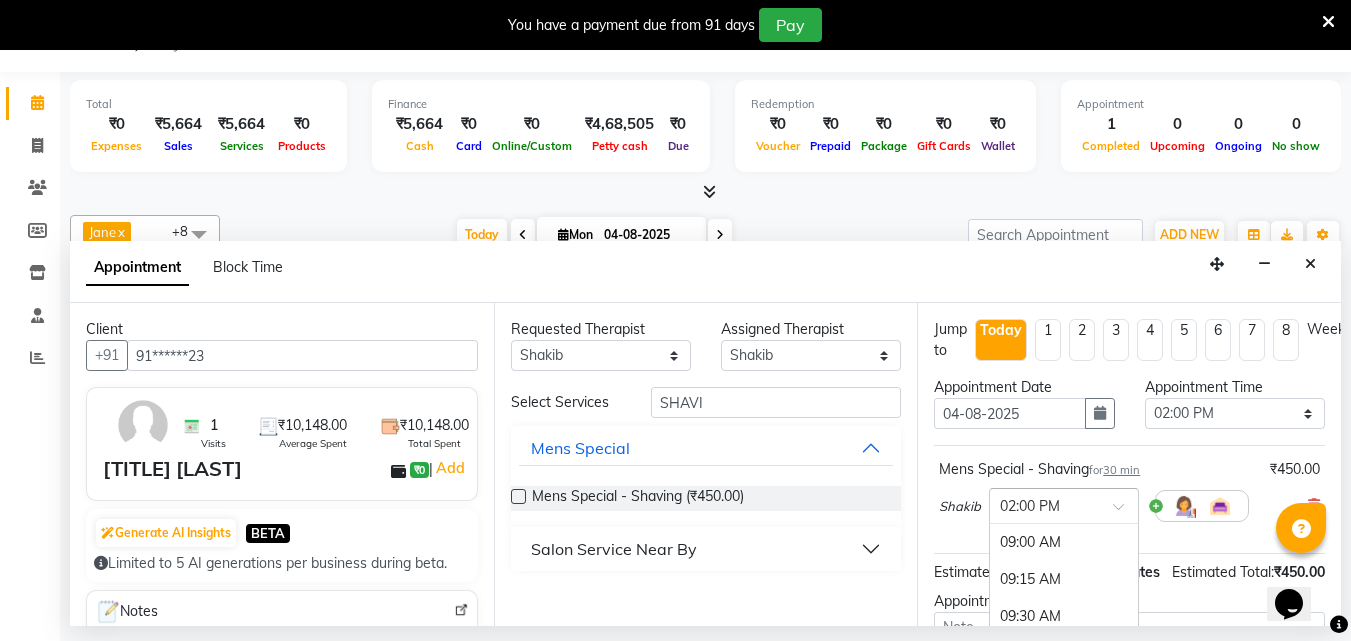 scroll, scrollTop: 740, scrollLeft: 0, axis: vertical 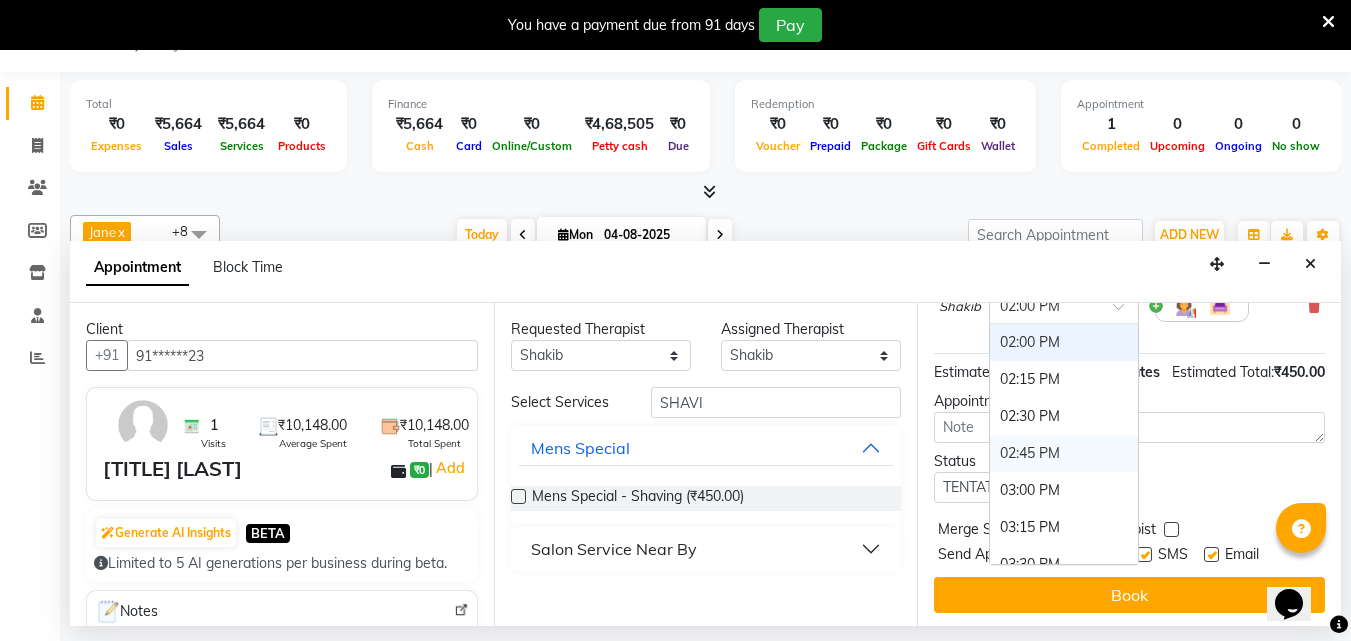 click on "02:45 PM" at bounding box center [1064, 453] 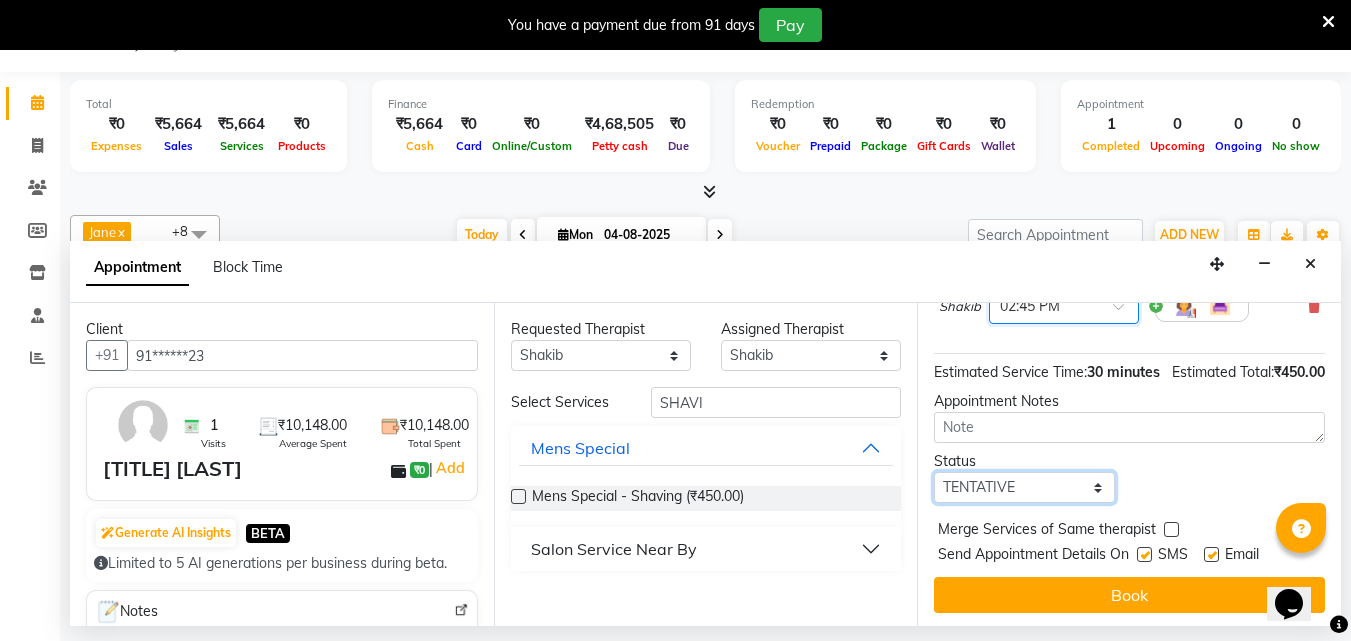 click on "Select TENTATIVE CONFIRM CHECK-IN UPCOMING" at bounding box center [1024, 487] 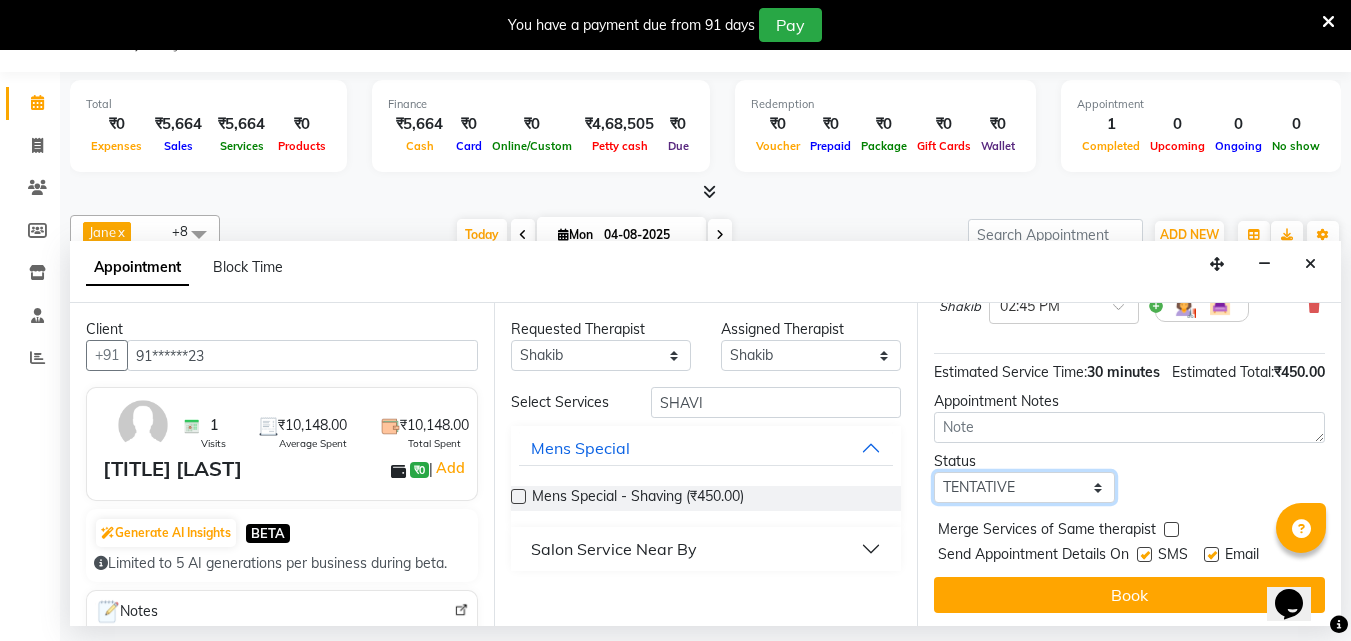 select on "confirm booking" 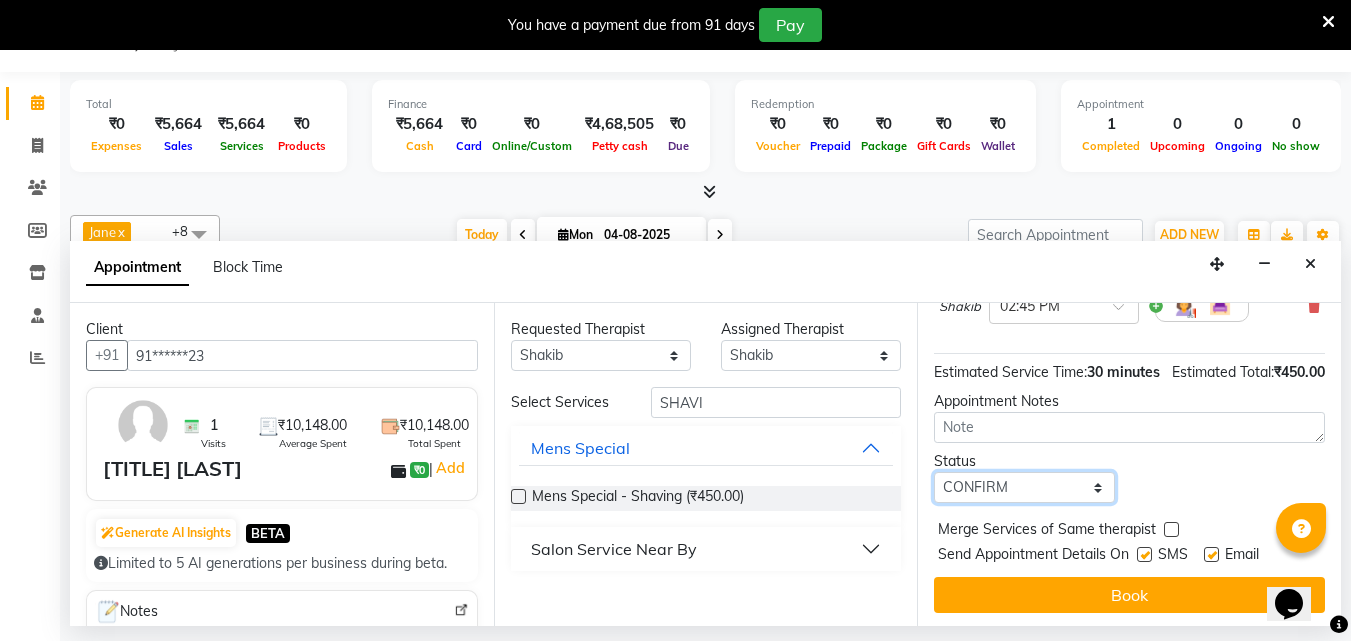 click on "Select TENTATIVE CONFIRM CHECK-IN UPCOMING" at bounding box center (1024, 487) 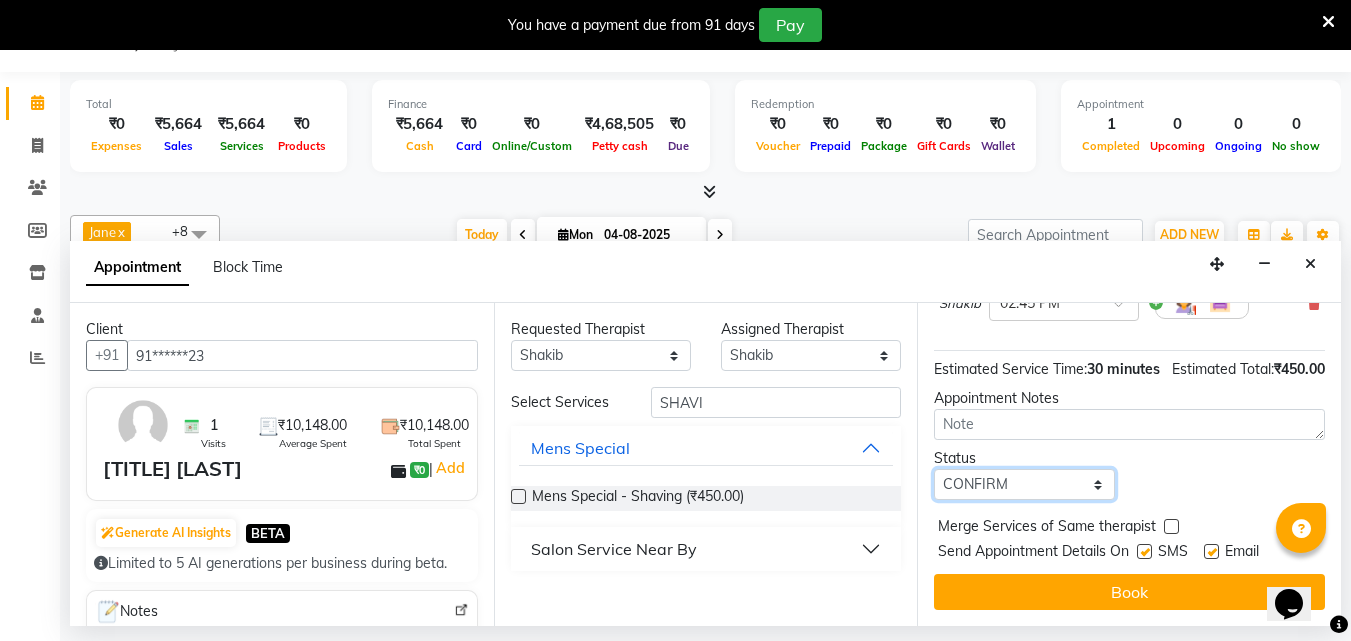scroll, scrollTop: 239, scrollLeft: 0, axis: vertical 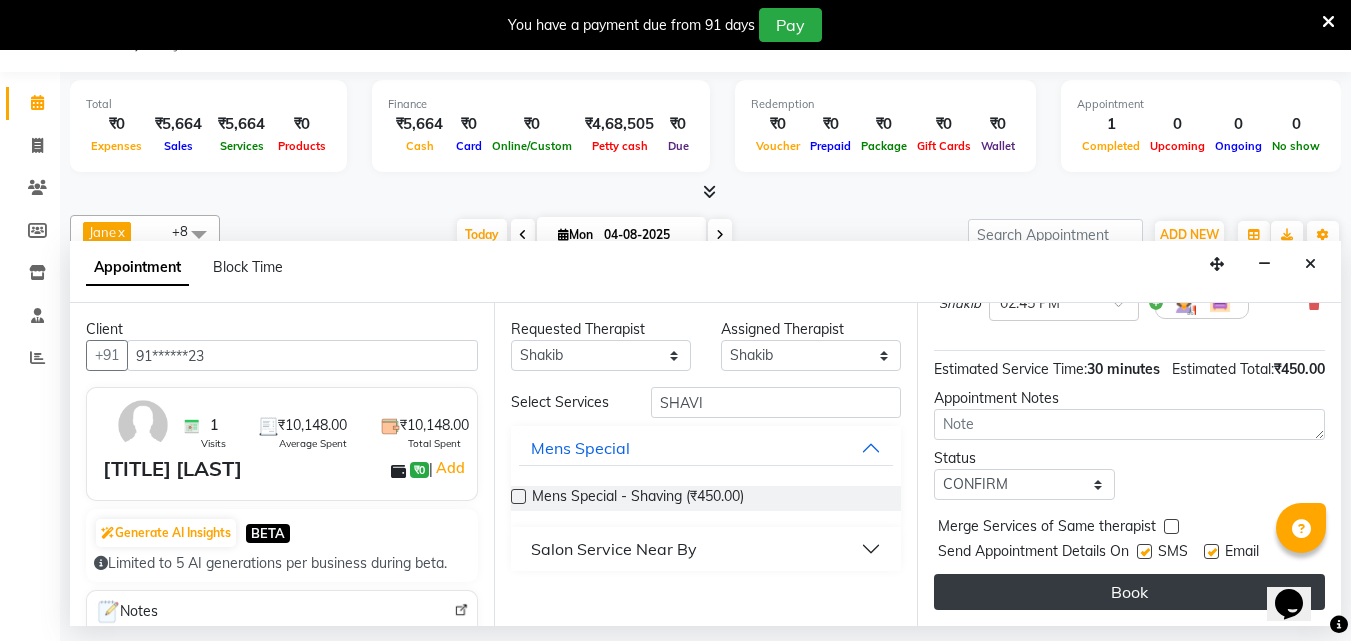 click on "Book" at bounding box center (1129, 592) 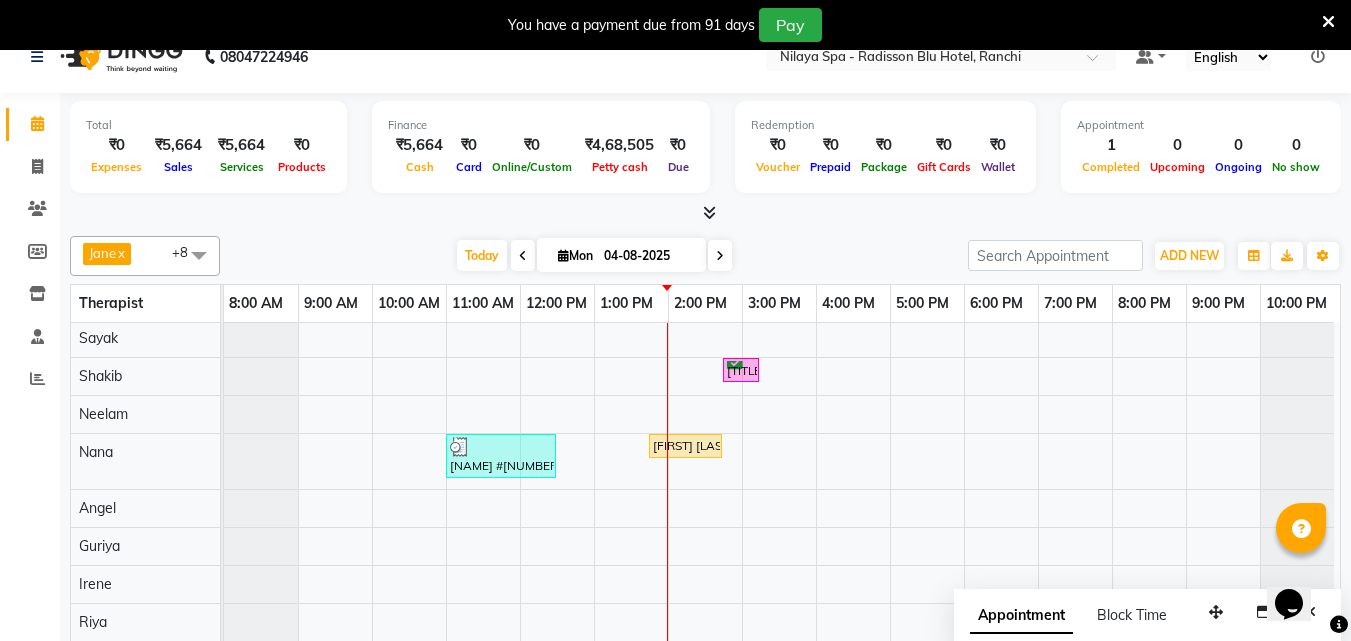 scroll, scrollTop: 50, scrollLeft: 0, axis: vertical 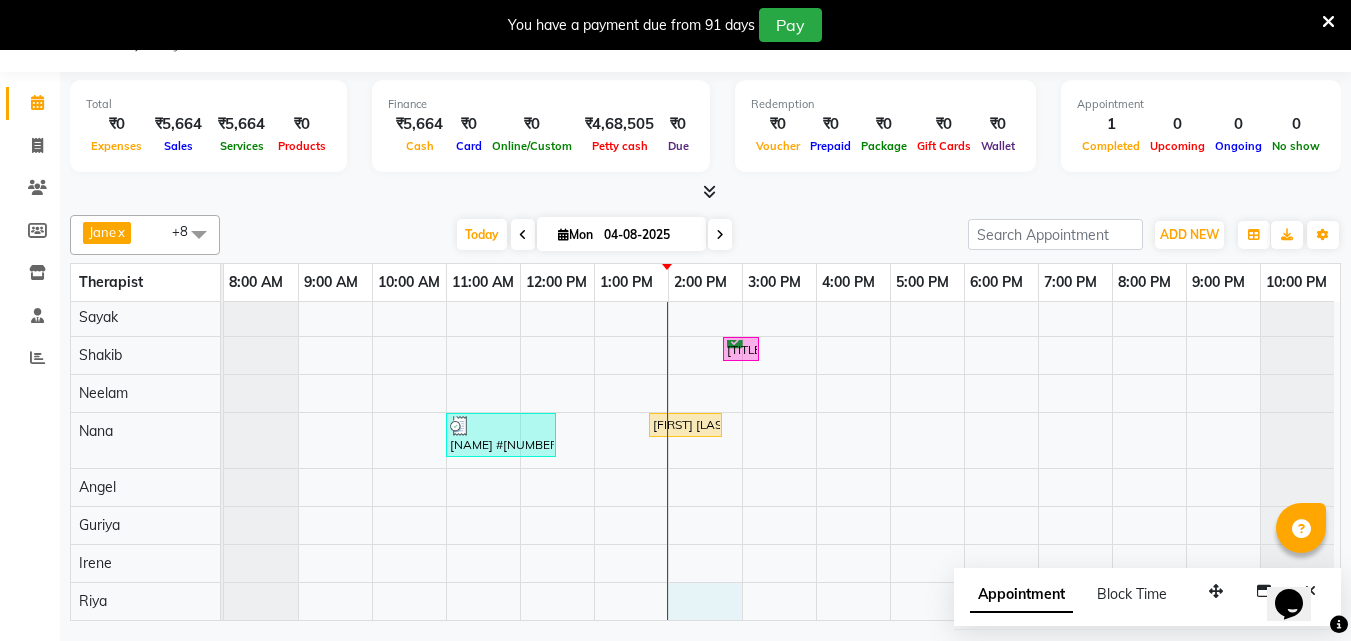 click on "[TITLE] [LAST], TK03, 02:45 PM-03:15 PM, Mens Special - Shaving     [NAME]  #[NUMBER], TK01, 11:00 AM-12:30 PM, Deep Tissue Repair Therapy(Male) 90 Min    [FIRST] [LAST], TK02, 01:45 PM-02:45 PM, Balinese Massage Therapy(Male) 60 Min" at bounding box center (782, 459) 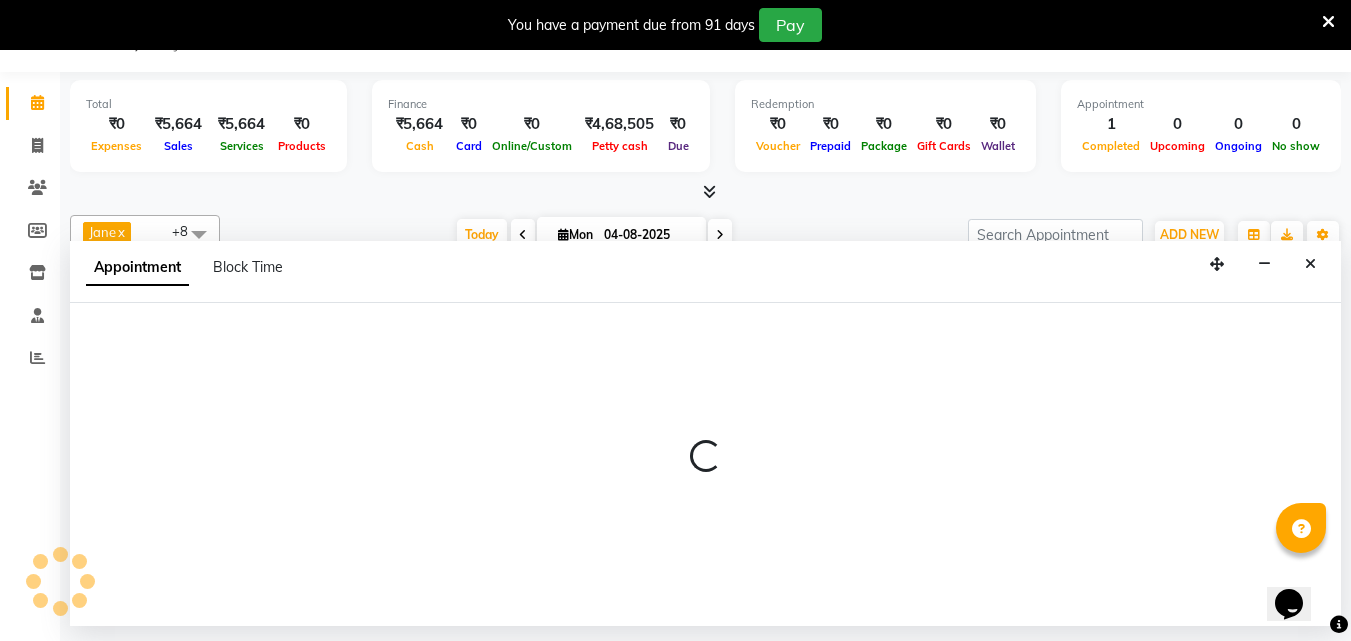 select on "80439" 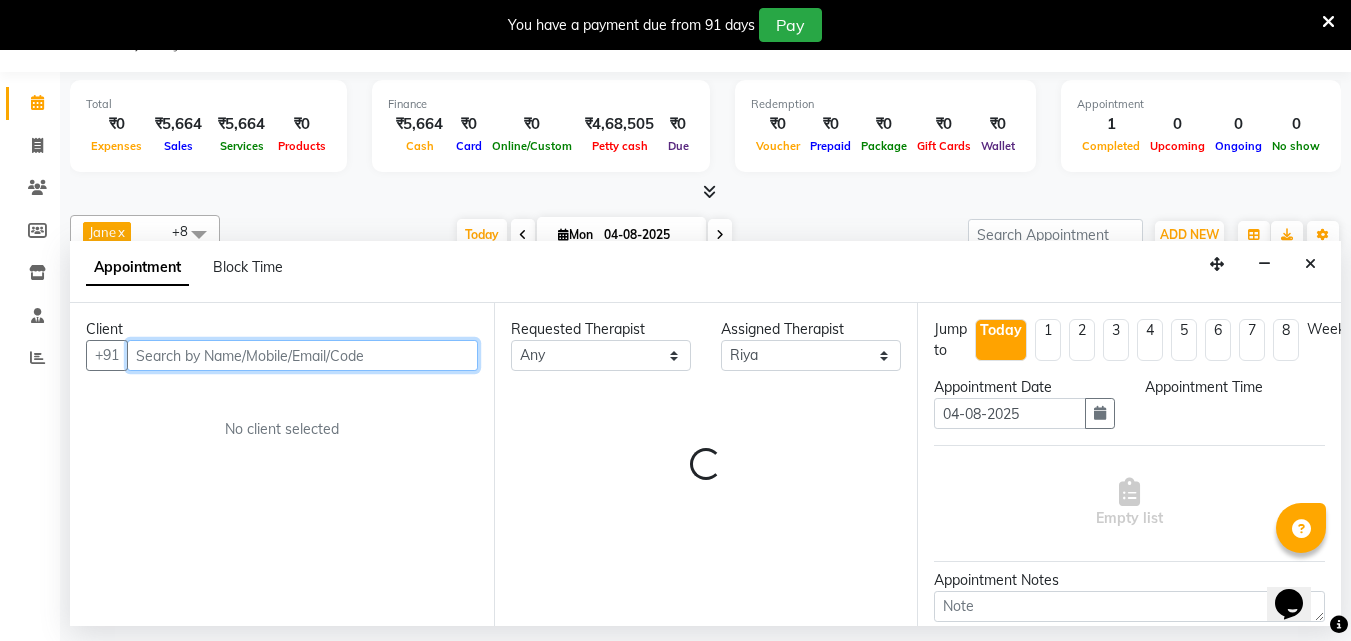select on "840" 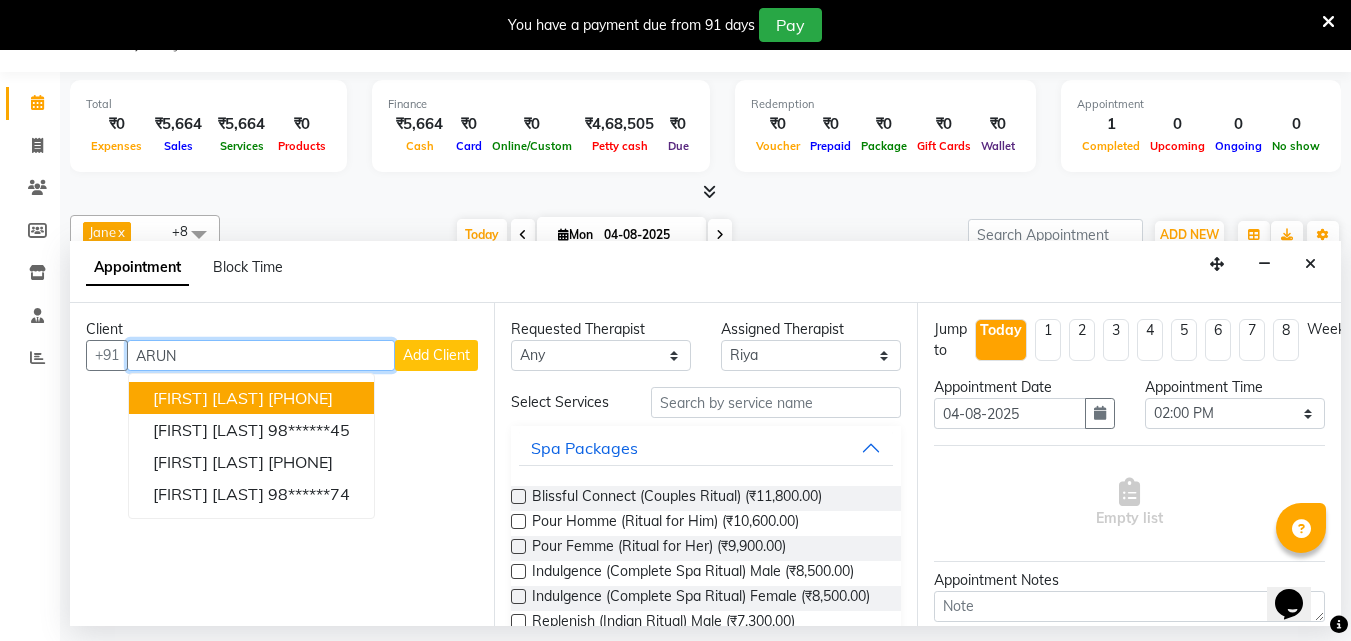 click on "[PHONE]" at bounding box center [300, 398] 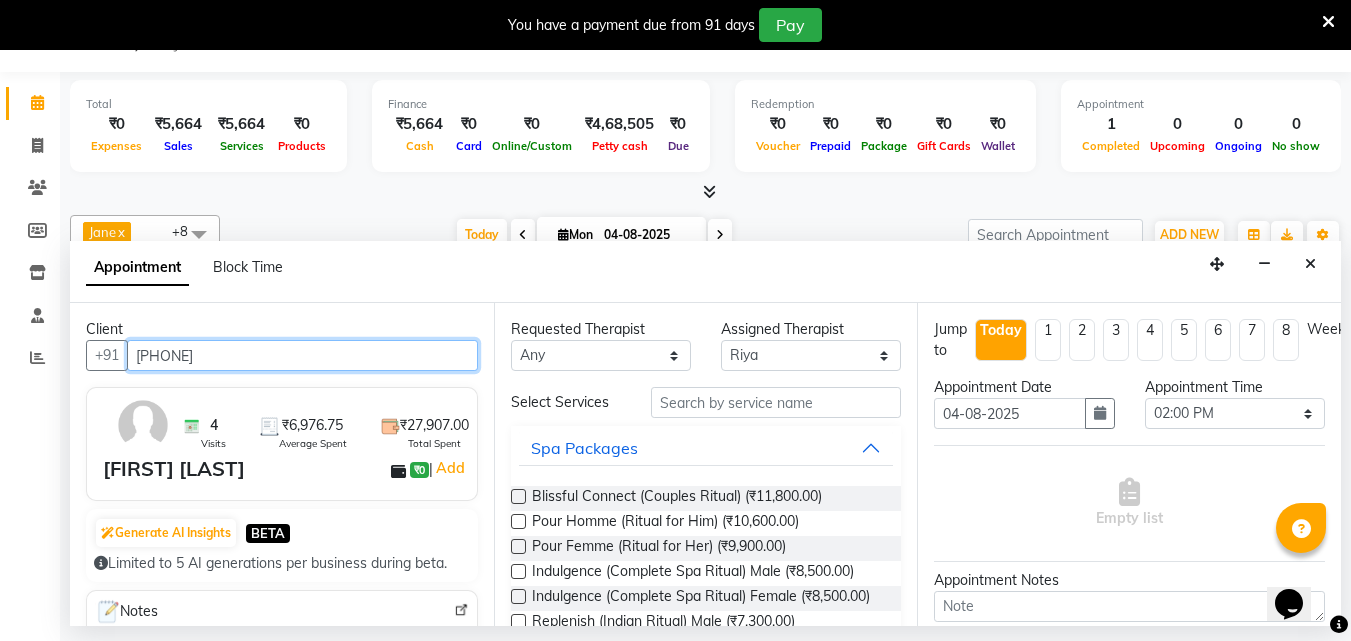 type on "[PHONE]" 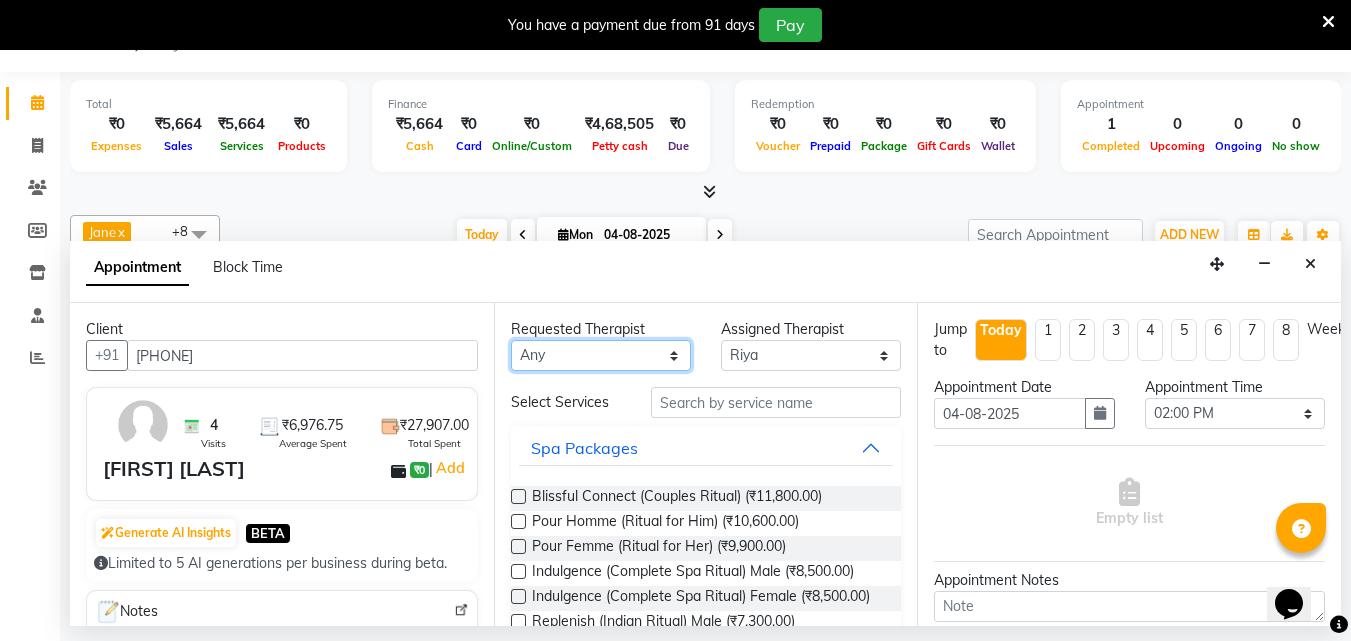 click on "Any Angel Guriya Irene Nana Neelam  Office  Riya Sayak Shakib" at bounding box center (601, 355) 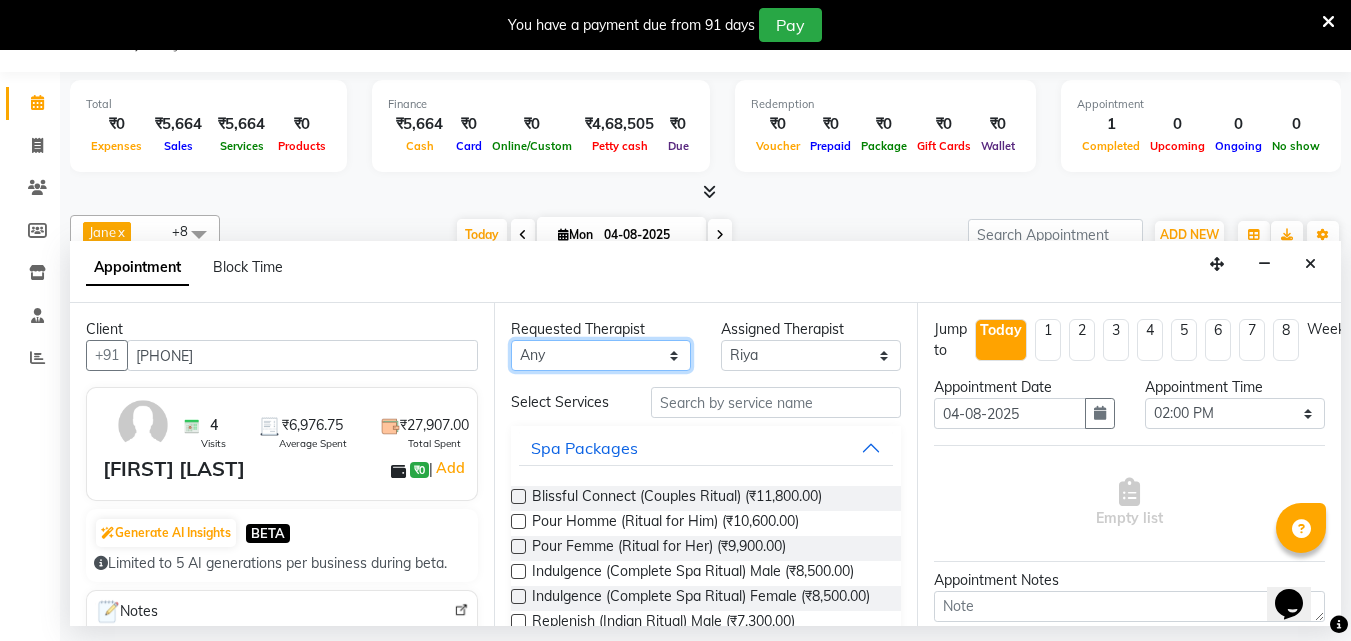 select on "80439" 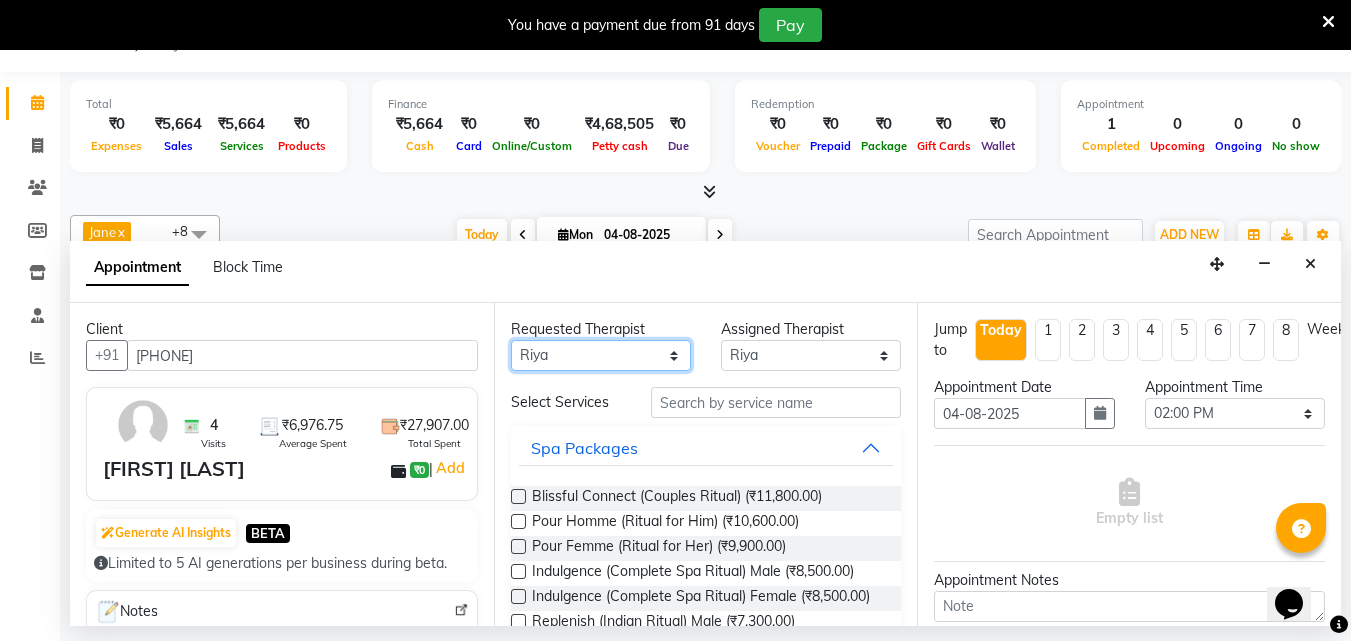 click on "Any Angel Guriya Irene Nana Neelam  Office  Riya Sayak Shakib" at bounding box center [601, 355] 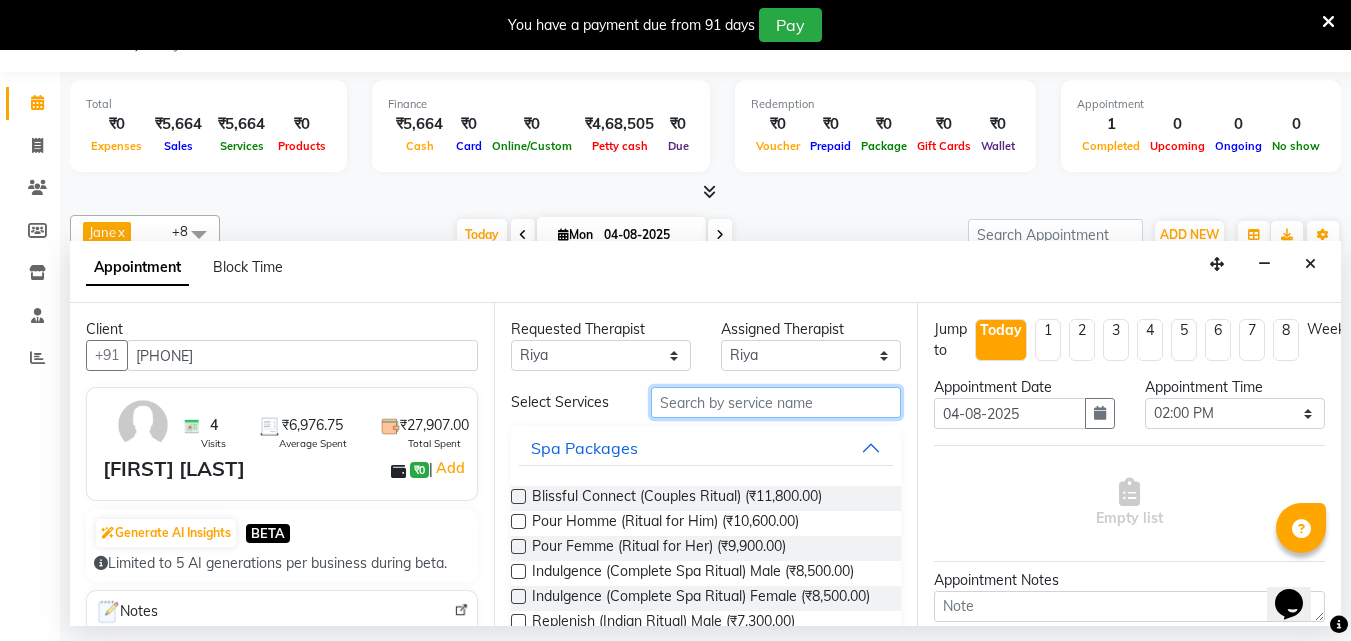 click at bounding box center (776, 402) 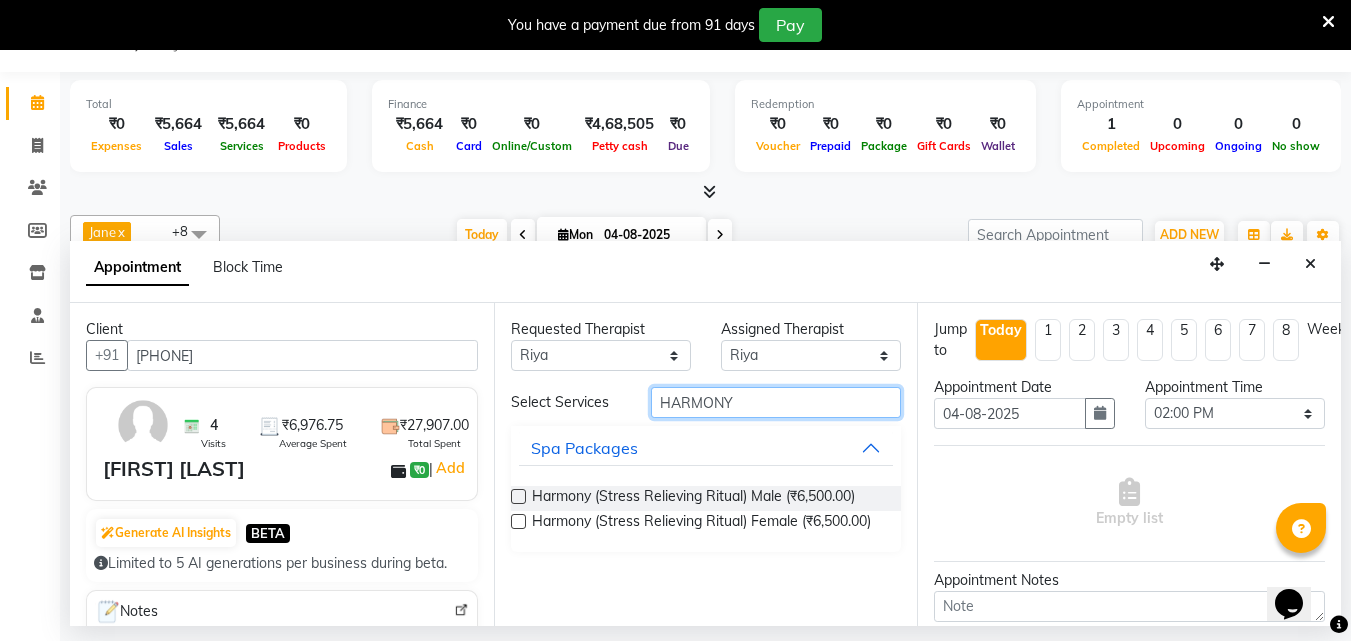 type on "HARMONY" 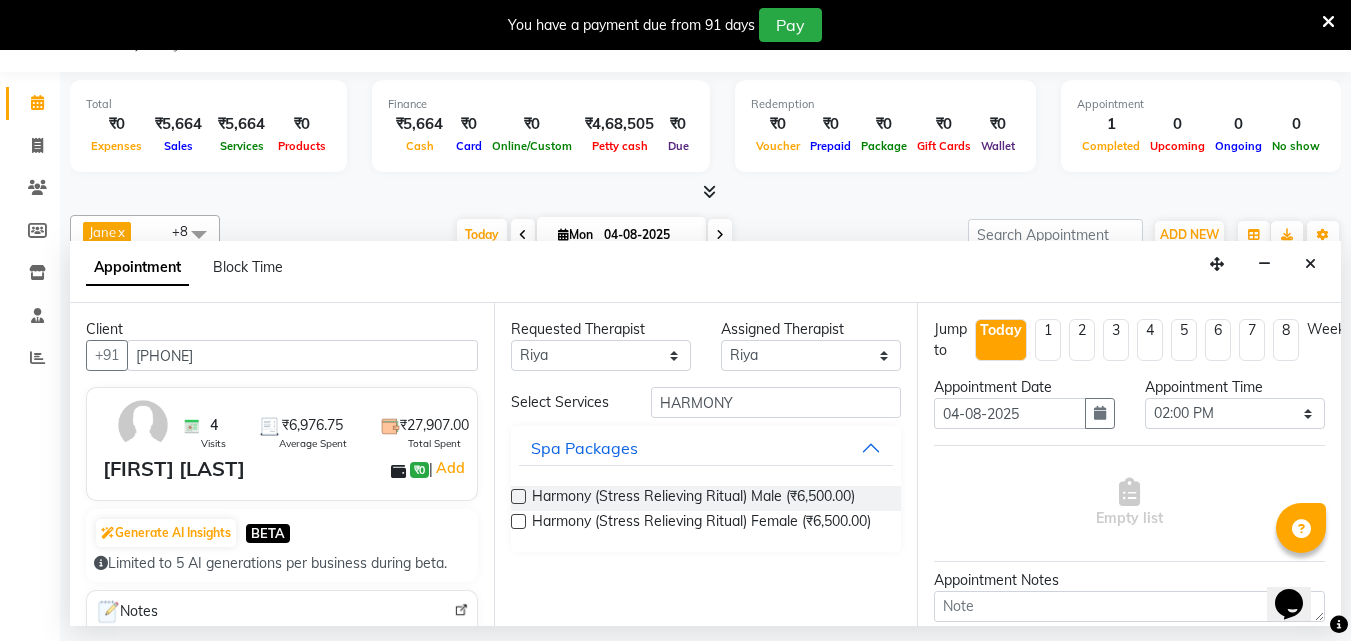click at bounding box center (518, 496) 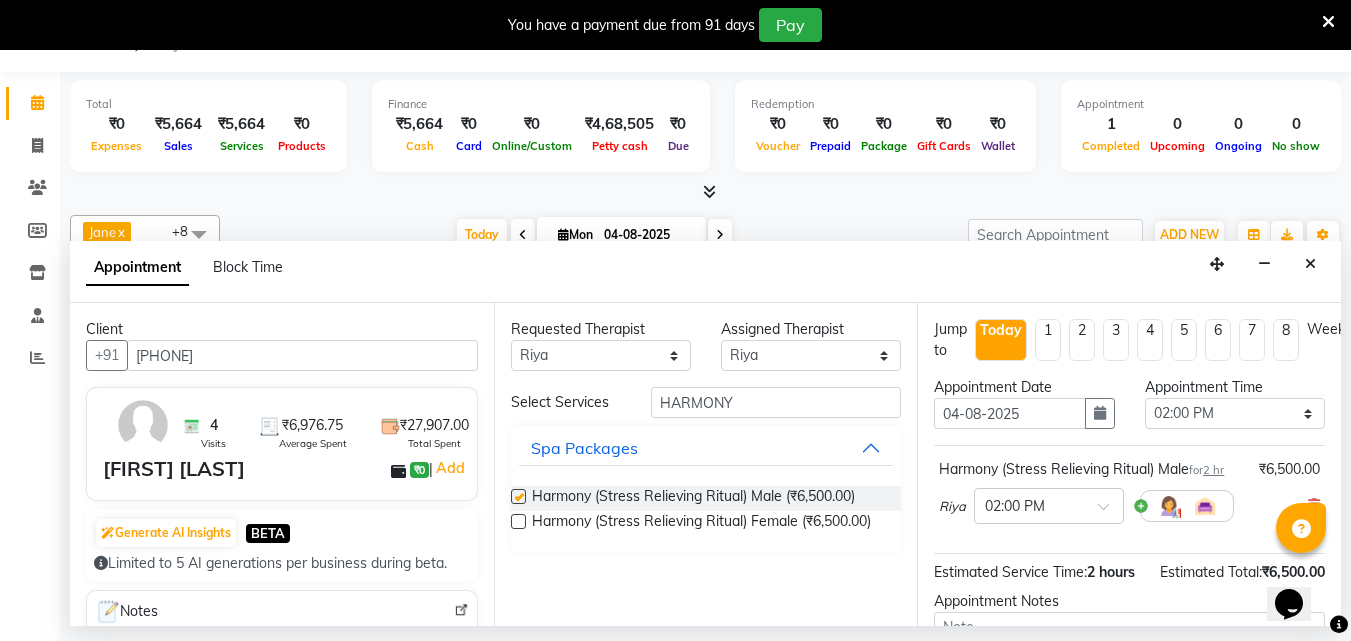 checkbox on "false" 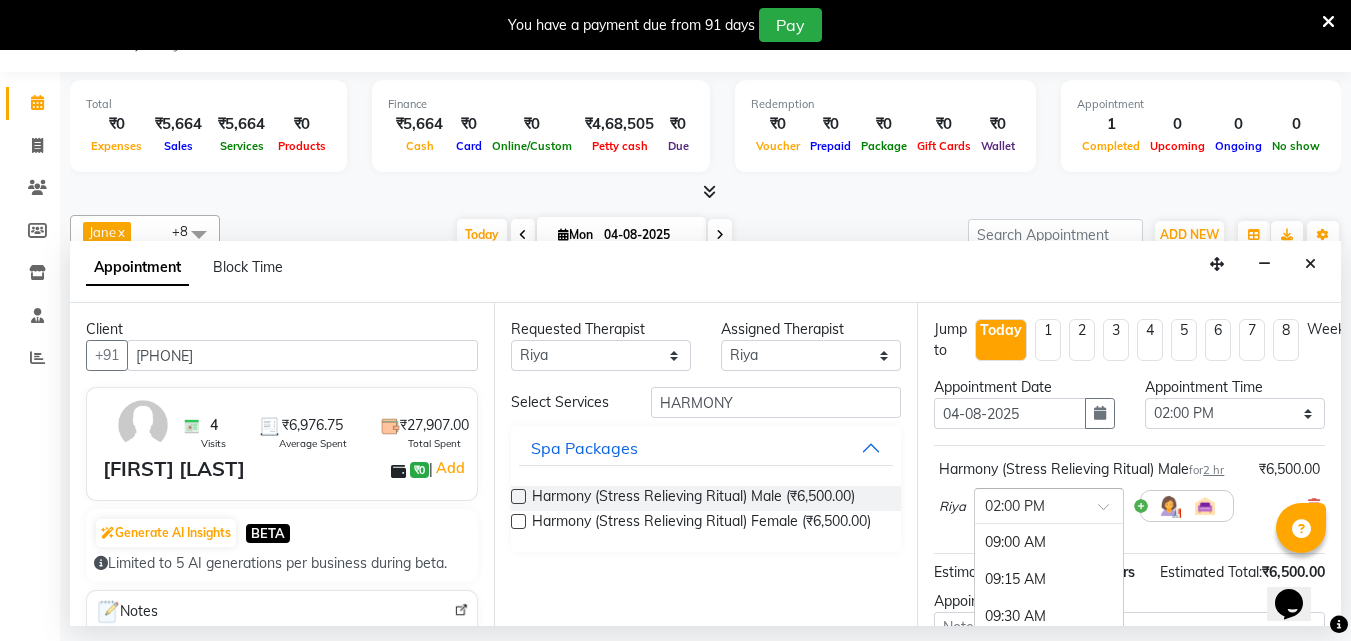 click at bounding box center [1049, 504] 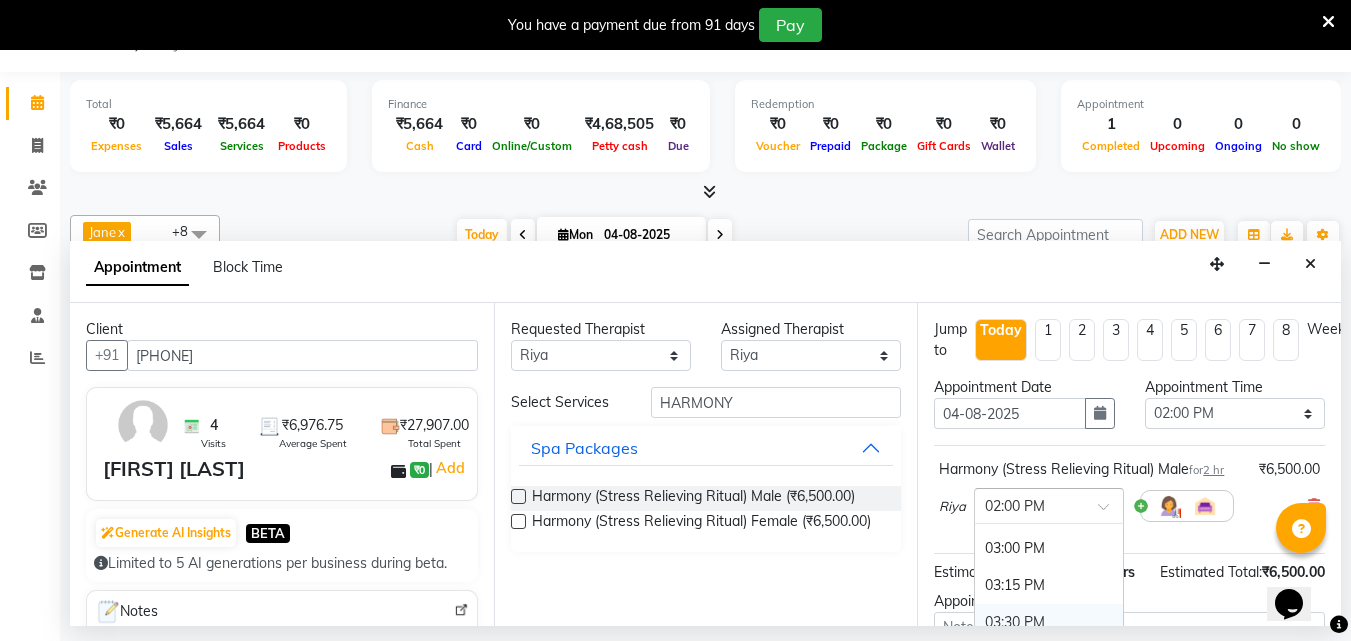 scroll, scrollTop: 840, scrollLeft: 0, axis: vertical 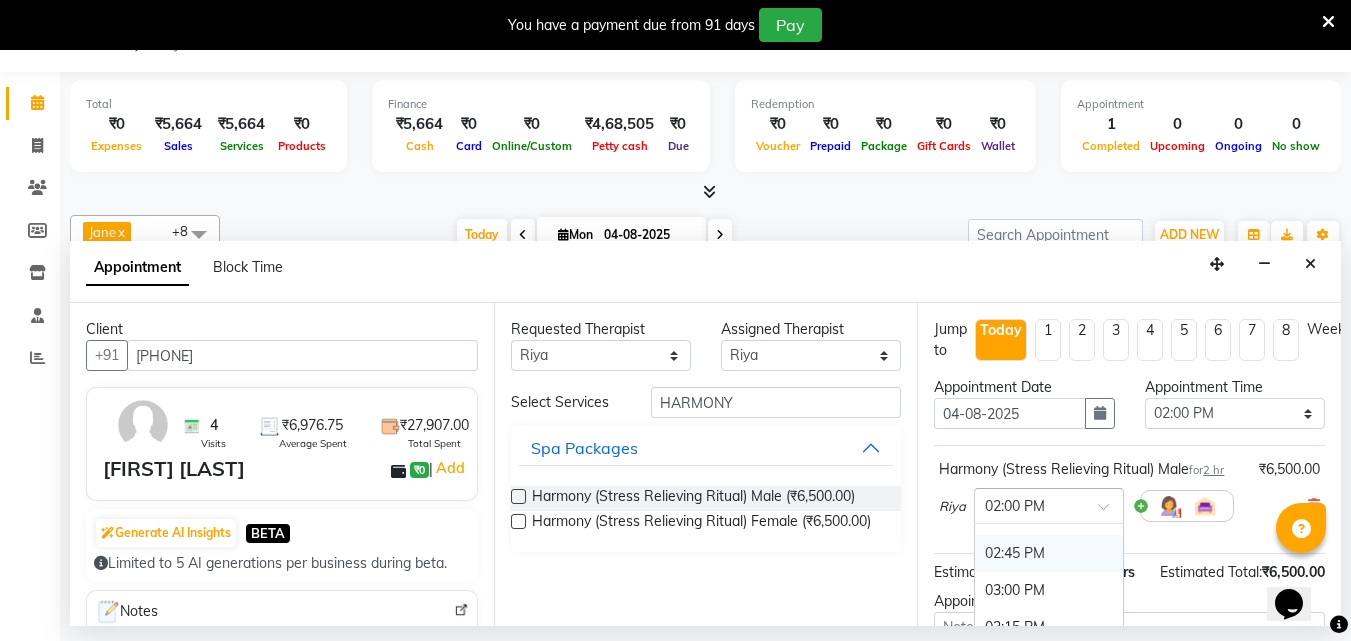 click on "02:45 PM" at bounding box center (1049, 553) 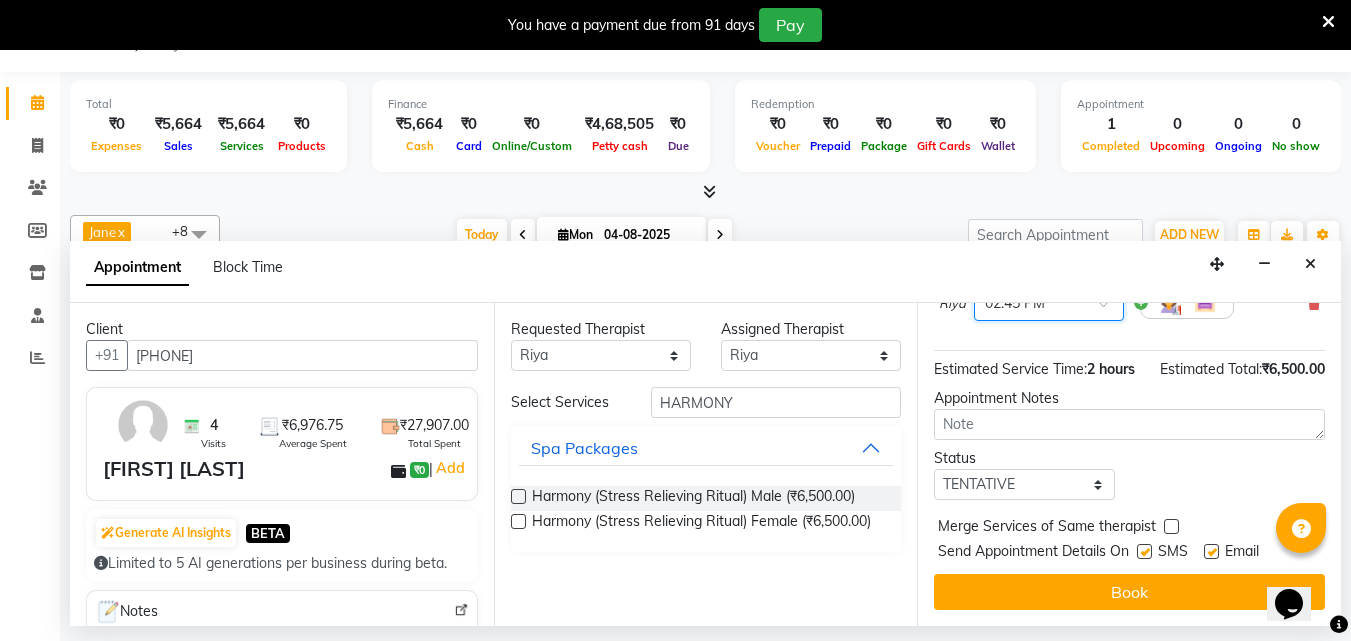 scroll, scrollTop: 260, scrollLeft: 0, axis: vertical 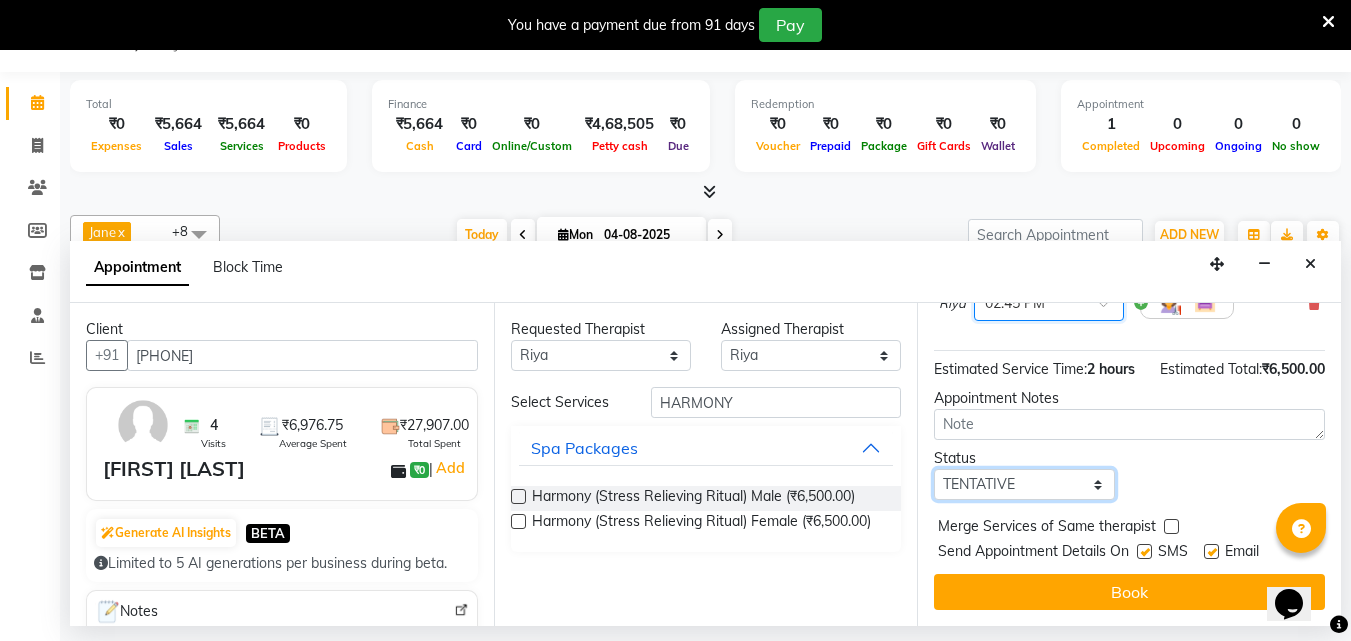 click on "Select TENTATIVE CONFIRM CHECK-IN UPCOMING" at bounding box center (1024, 484) 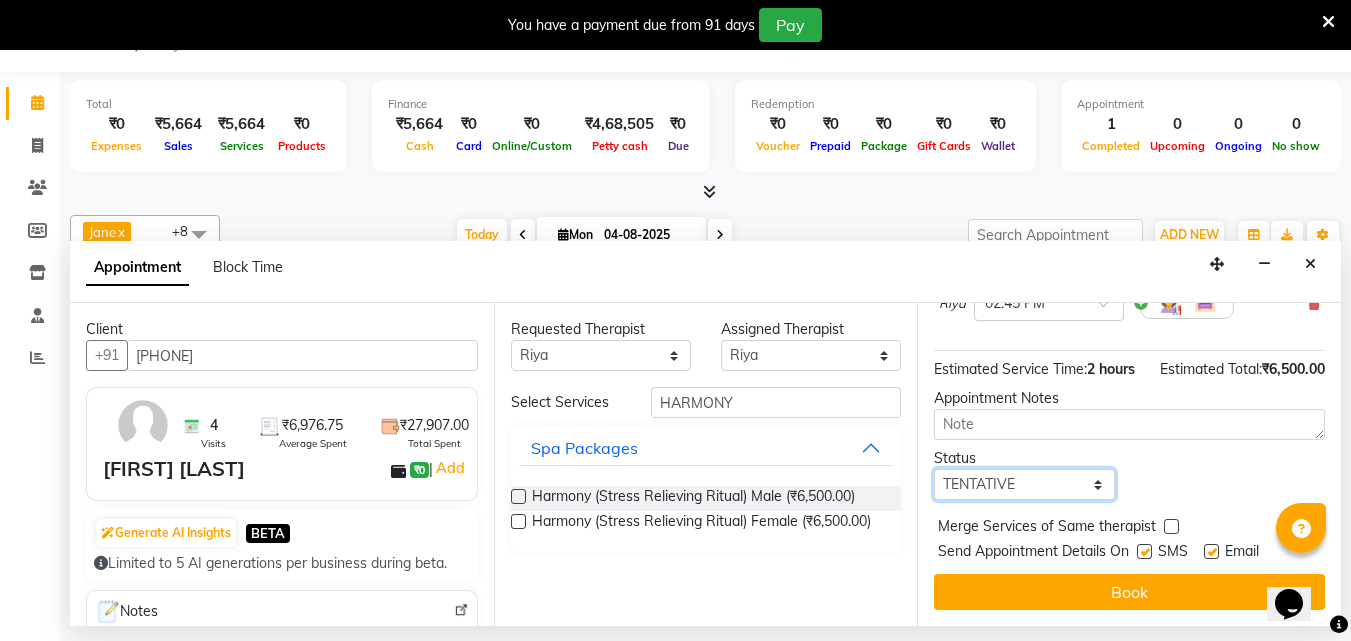 select on "confirm booking" 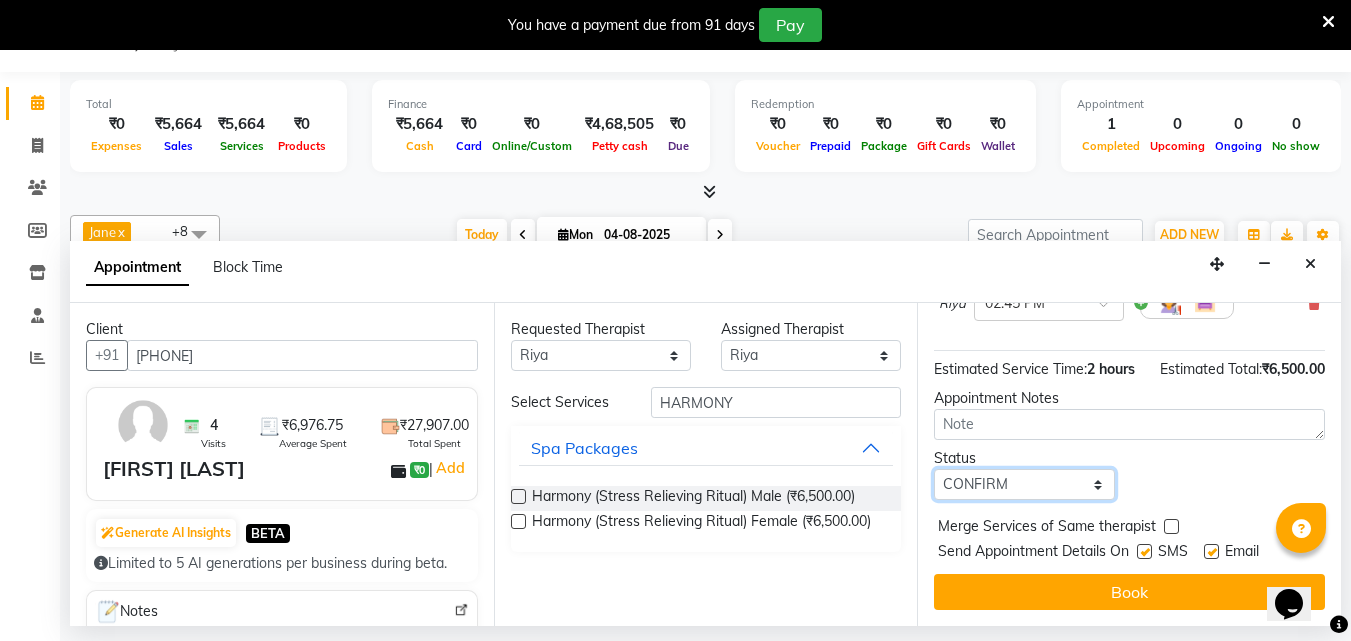 click on "Select TENTATIVE CONFIRM CHECK-IN UPCOMING" at bounding box center [1024, 484] 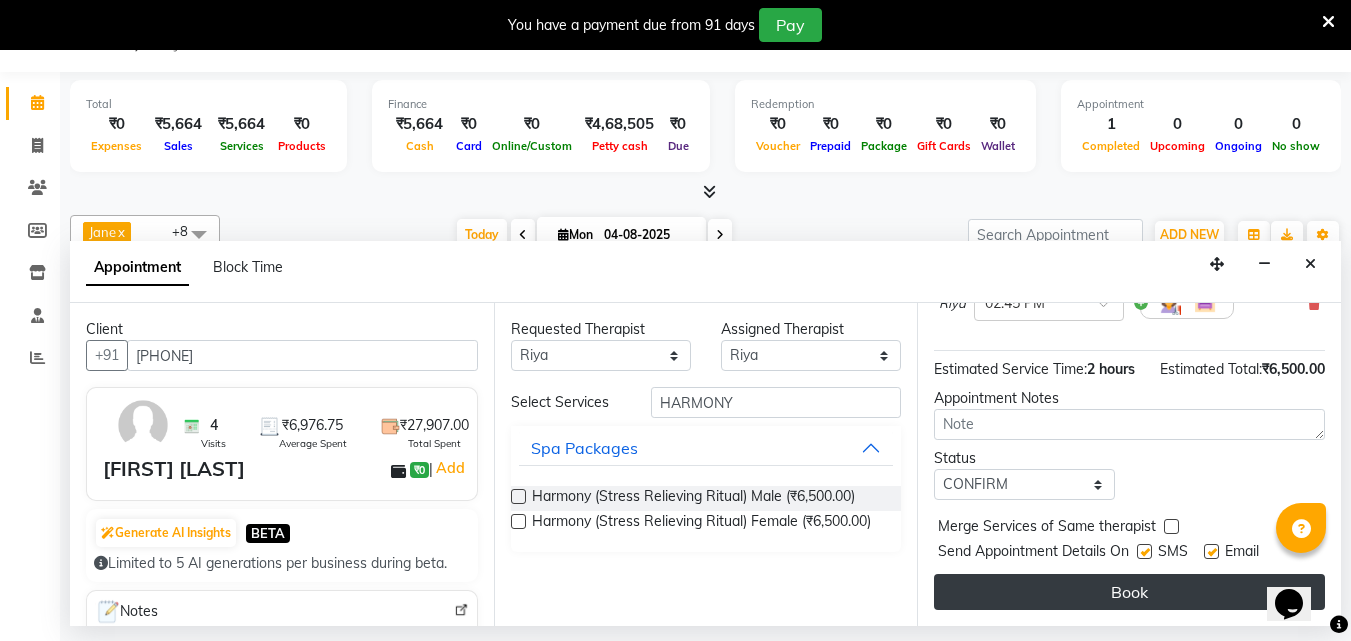 click on "Book" at bounding box center [1129, 592] 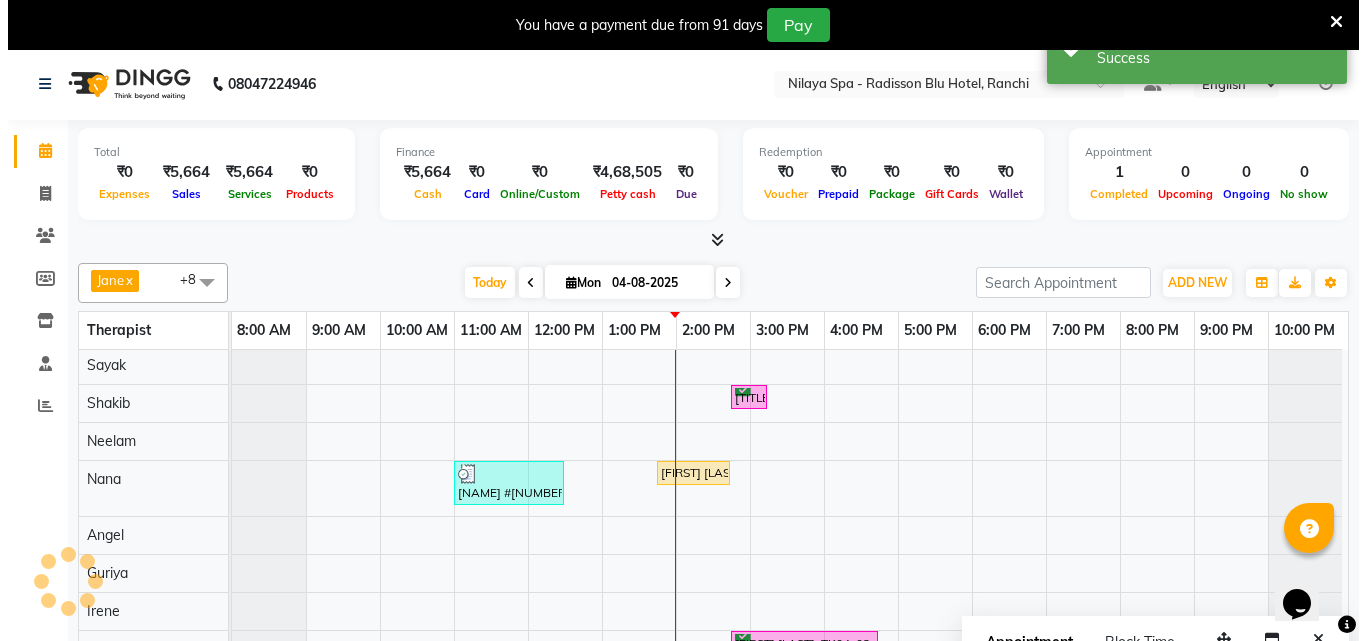 scroll, scrollTop: 0, scrollLeft: 0, axis: both 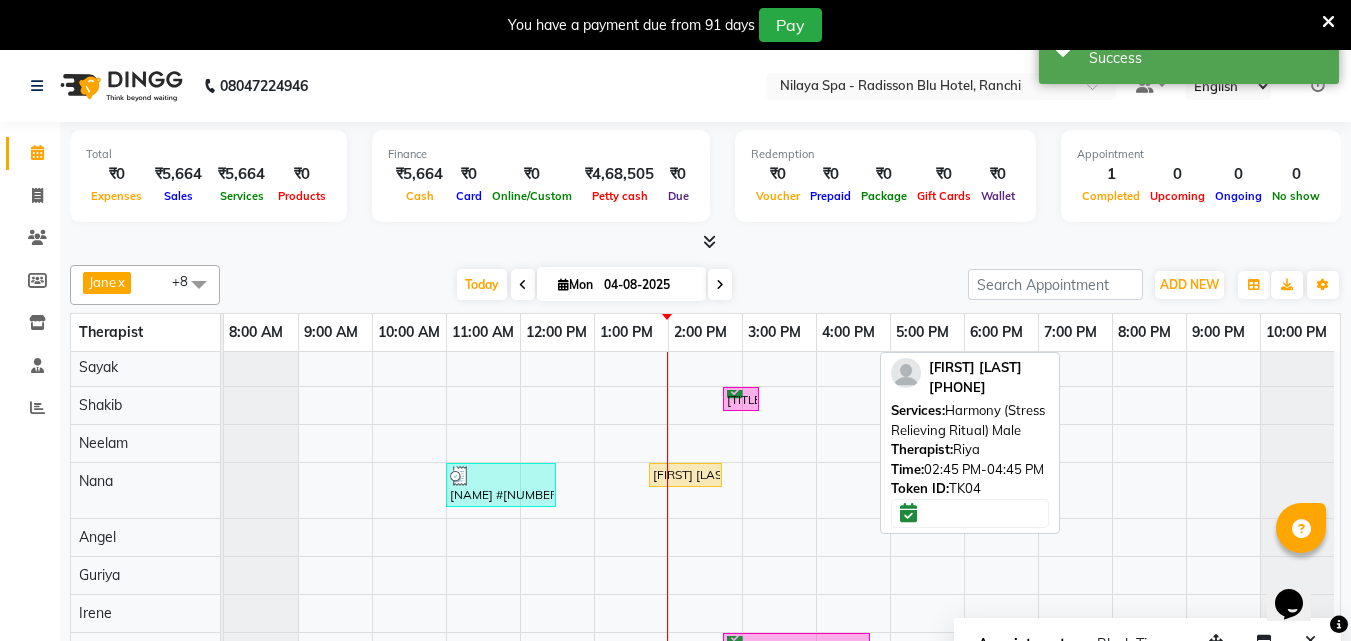 click on "[FIRST] [LAST], TK04, 02:45 PM-04:45 PM, Harmony (Stress Relieving Ritual) Male" at bounding box center [796, 645] 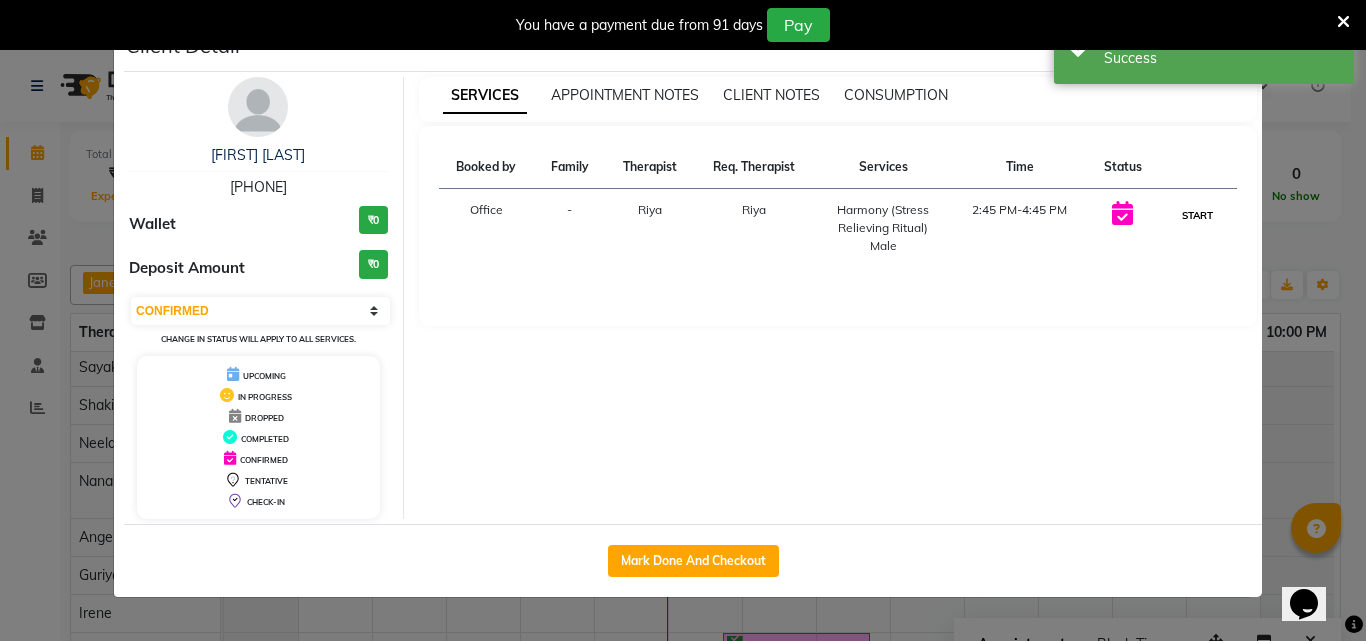 click on "START" at bounding box center [1197, 215] 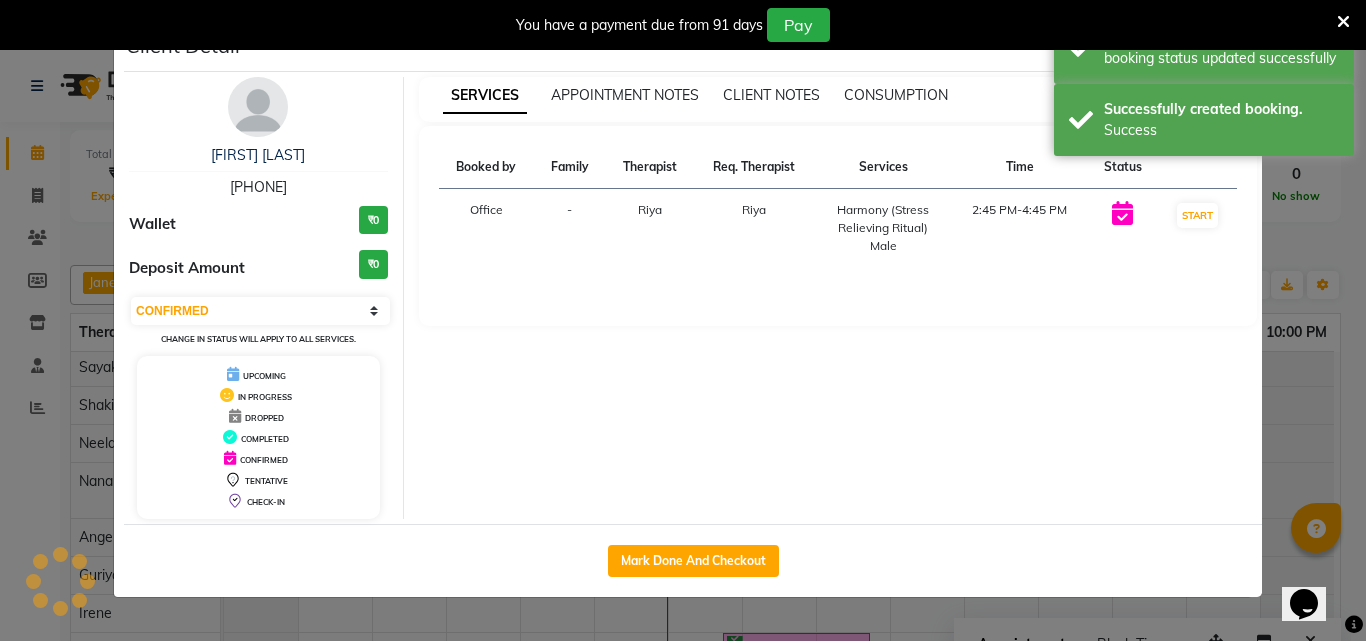 select on "1" 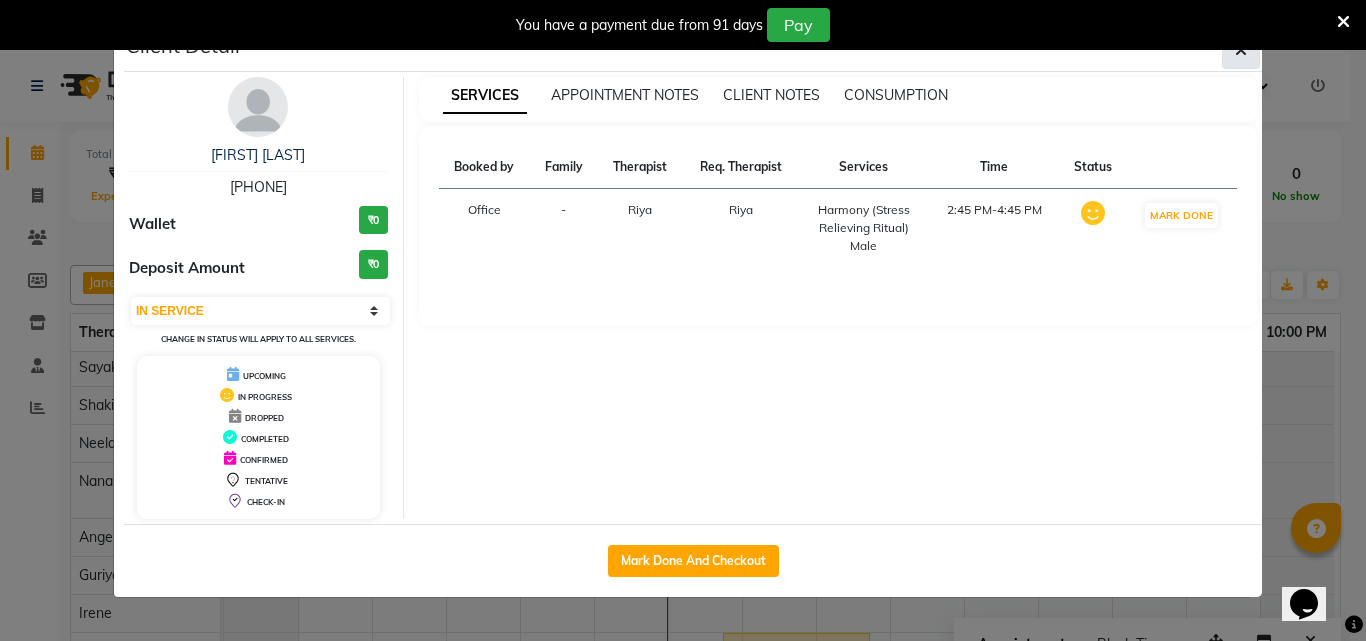click 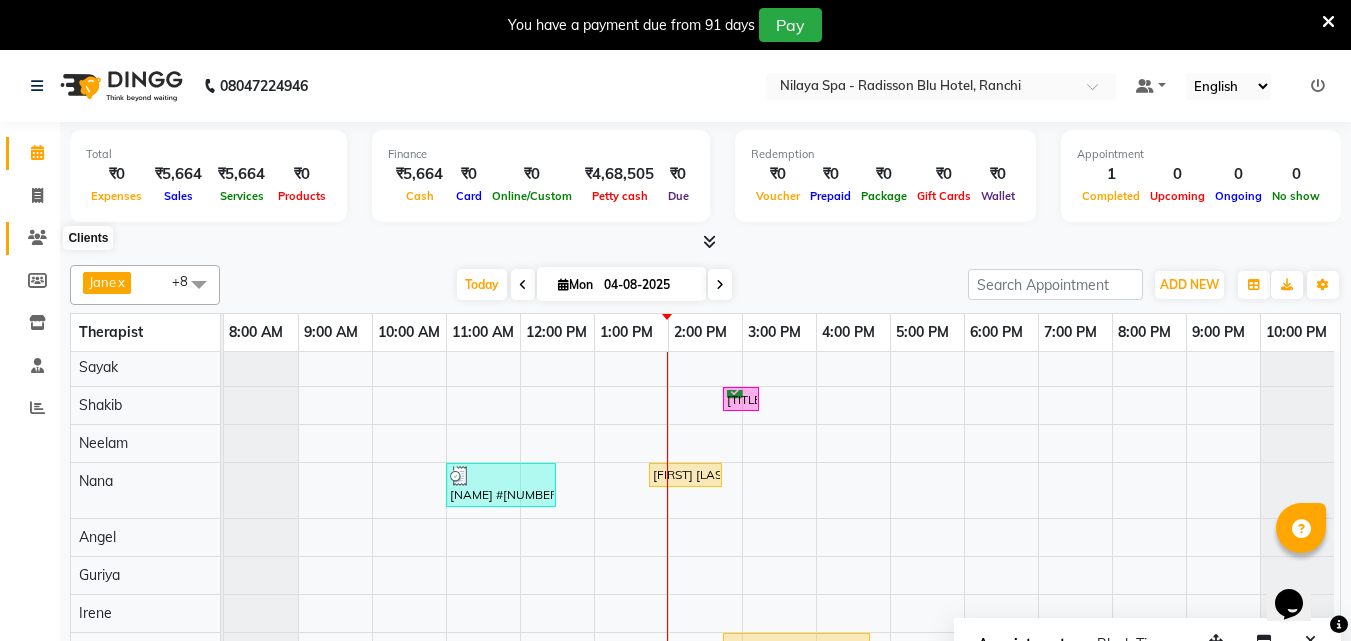 click 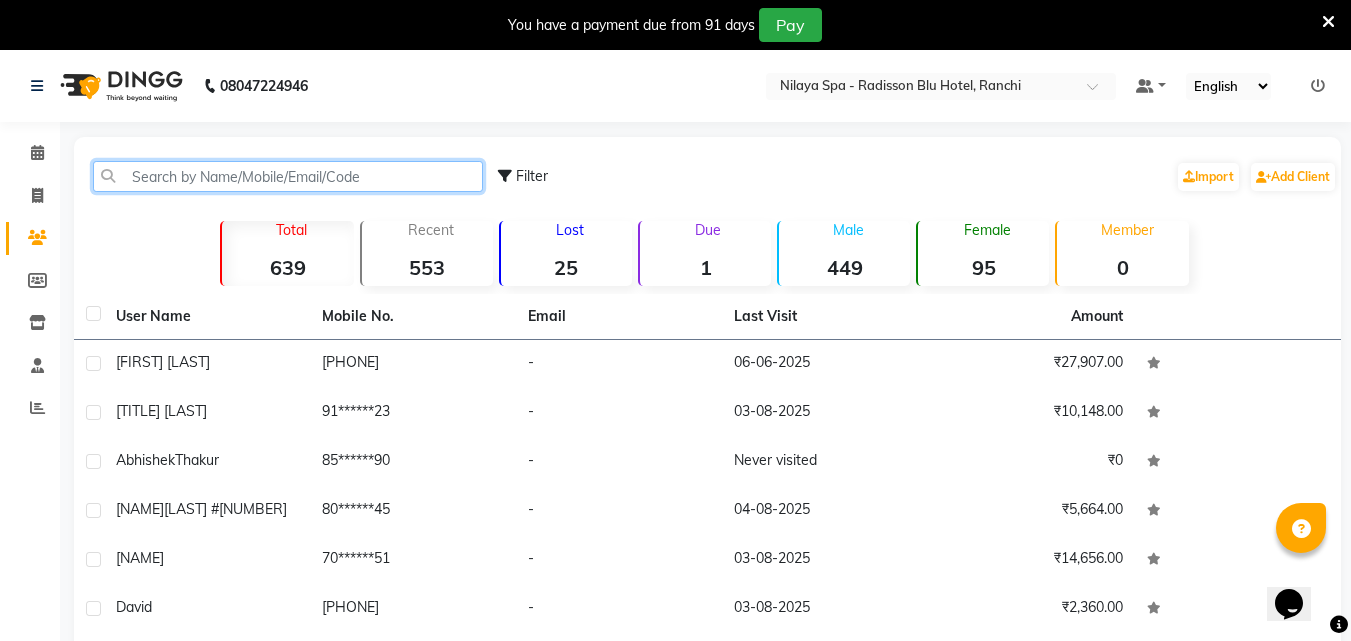 click 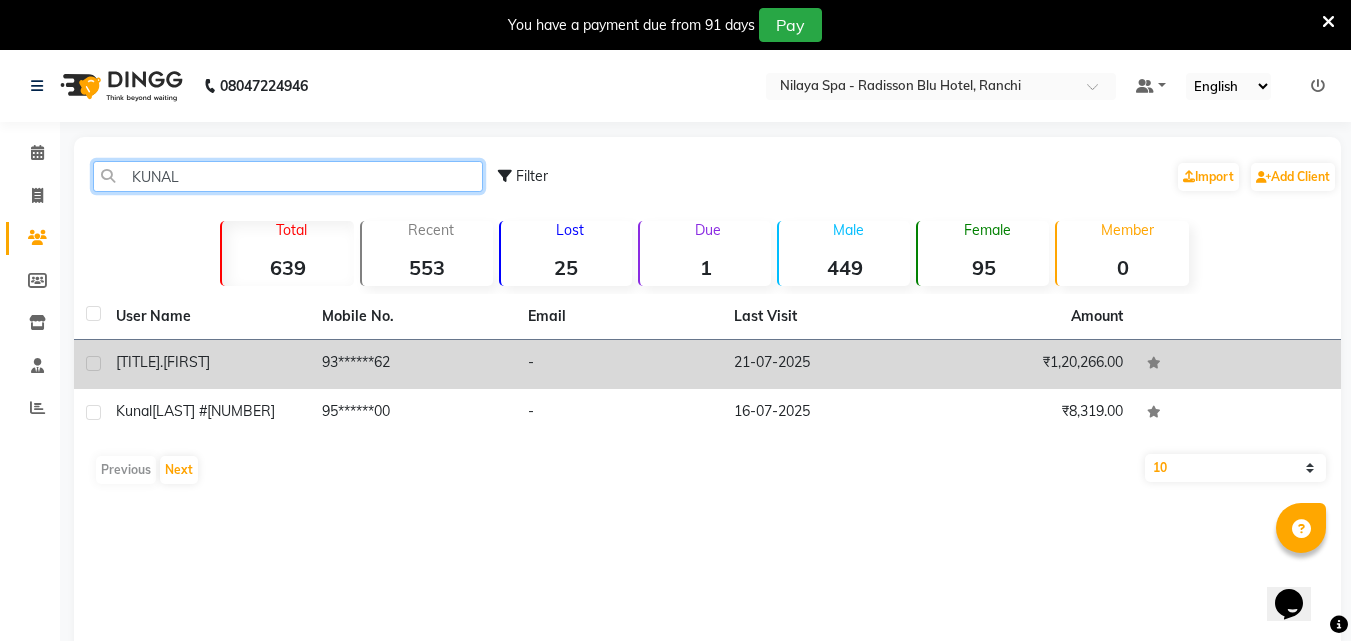 type on "KUNAL" 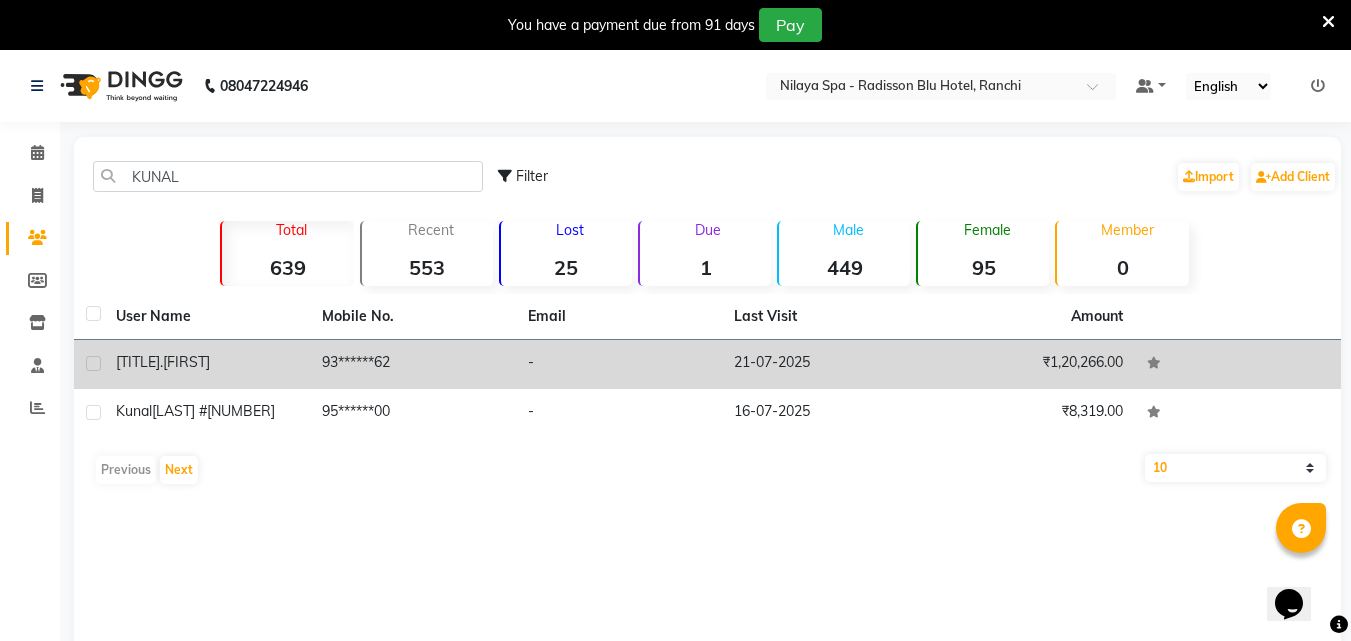 click on "[TITLE].[FIRST]" 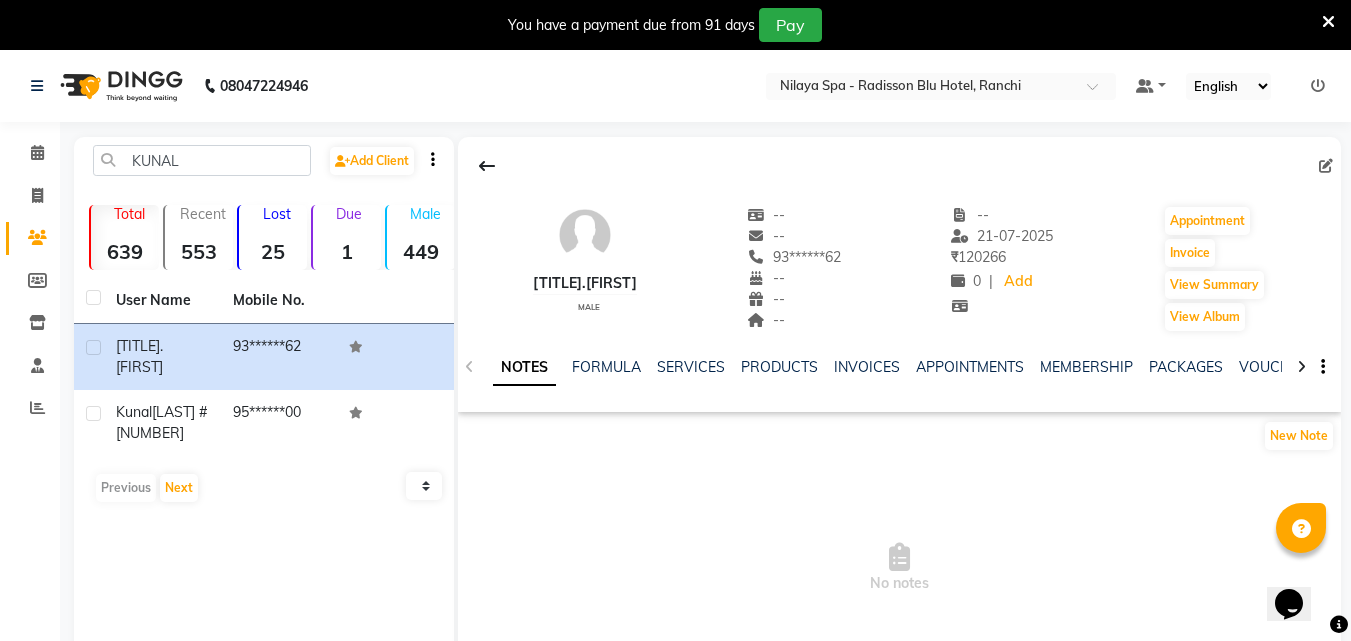 click at bounding box center [1328, 22] 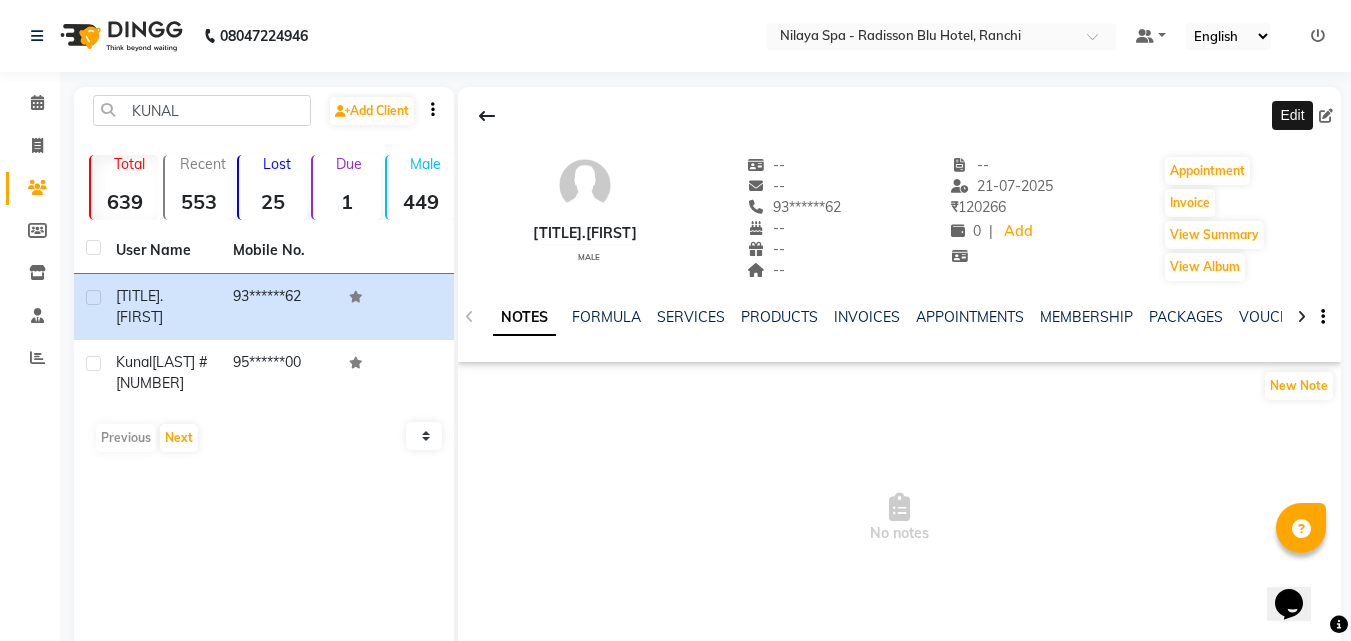 click 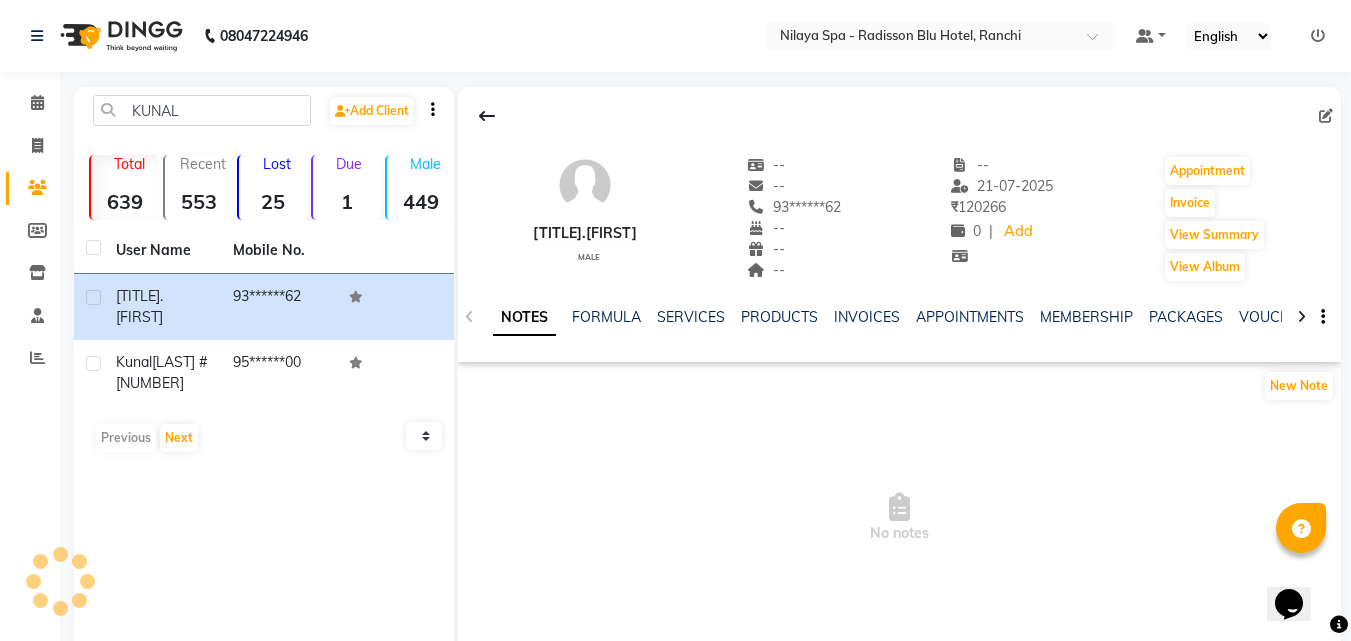 select on "male" 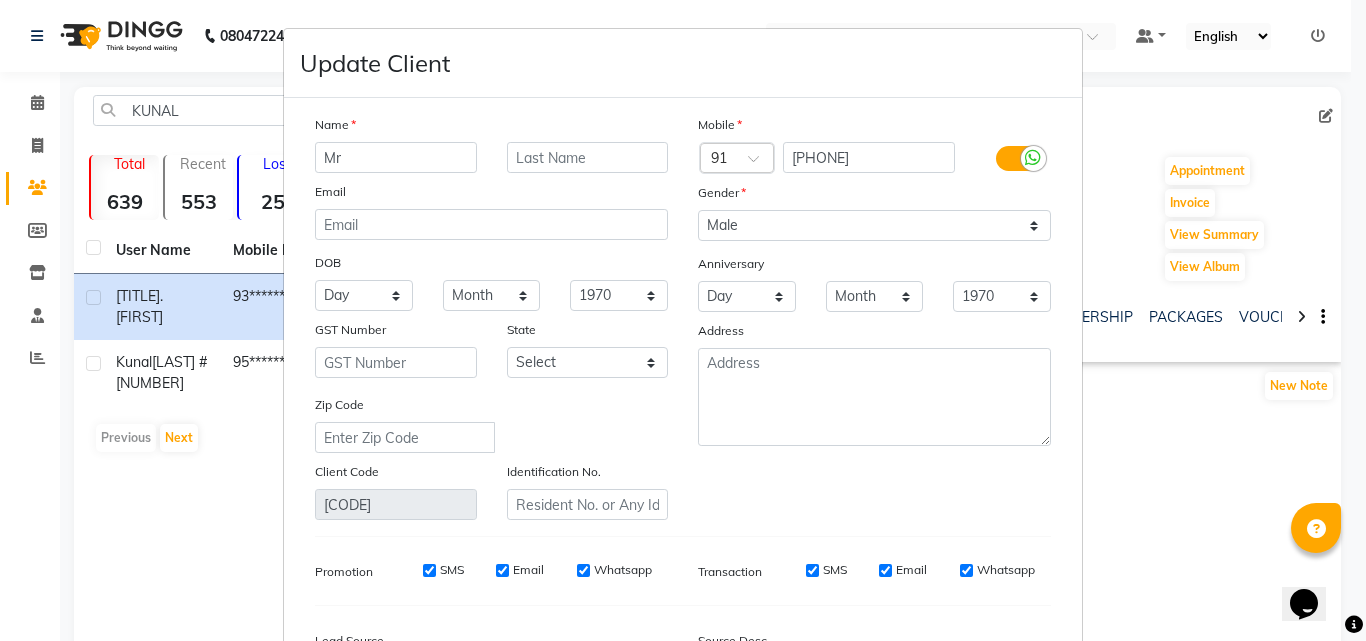 type on "M" 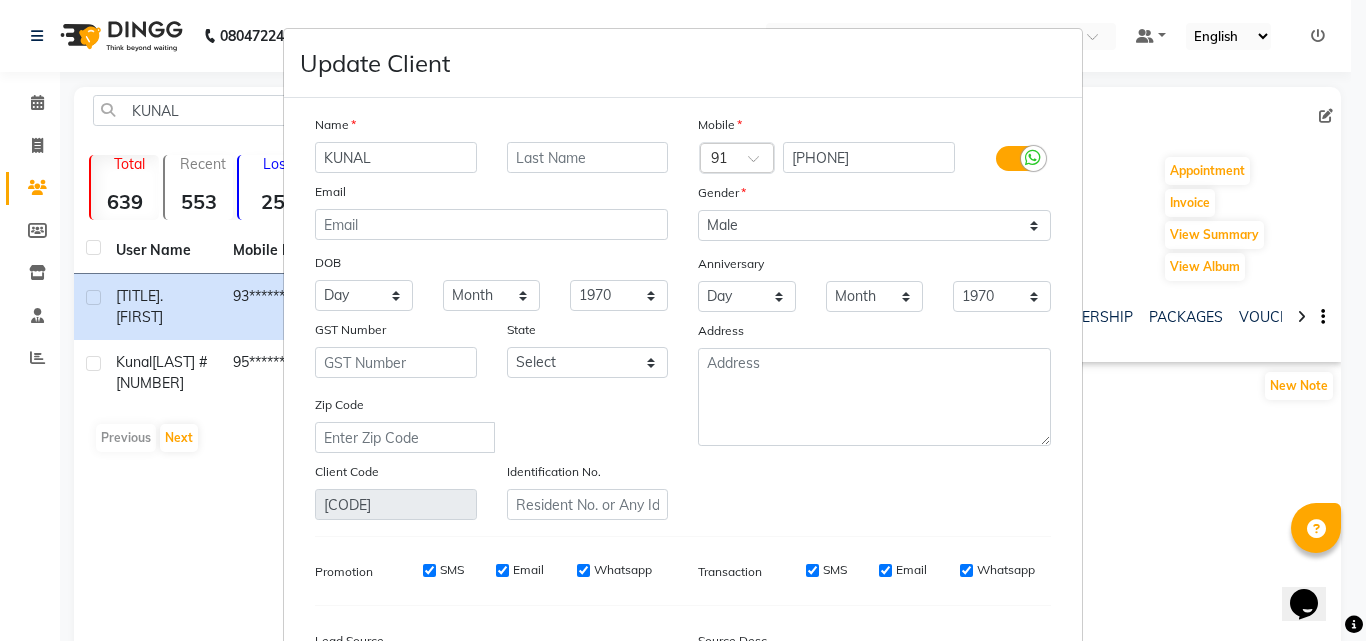type on "KUNAL" 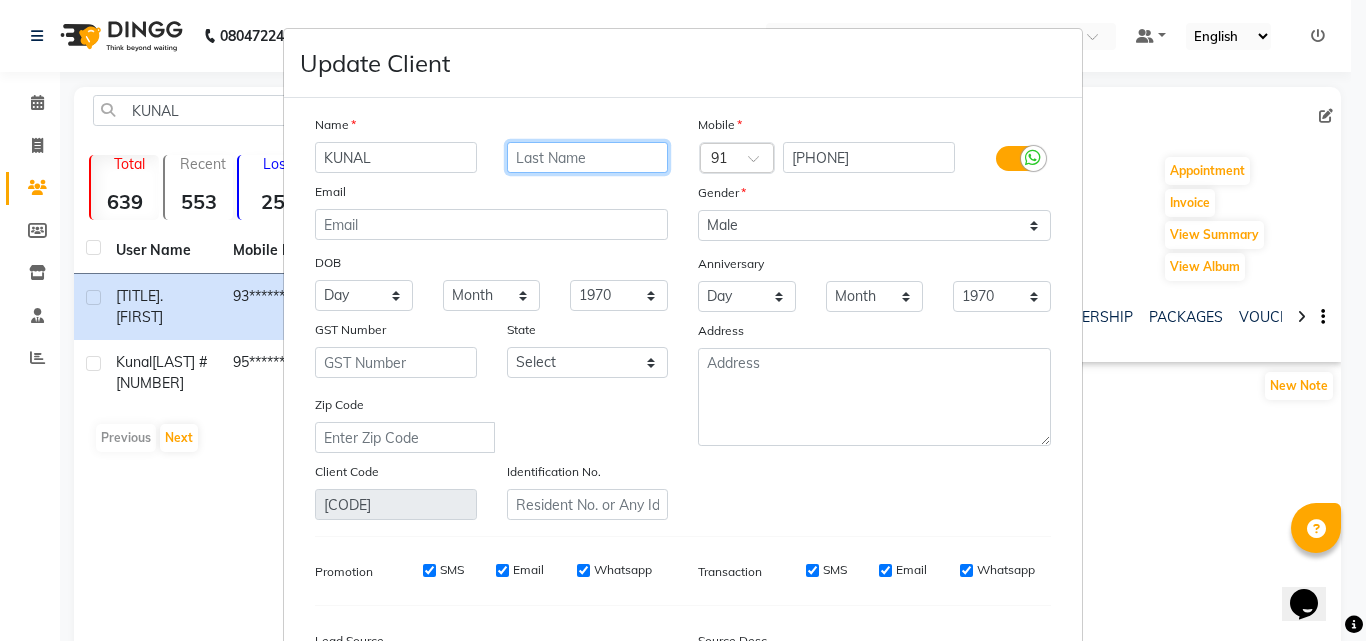 click at bounding box center [588, 157] 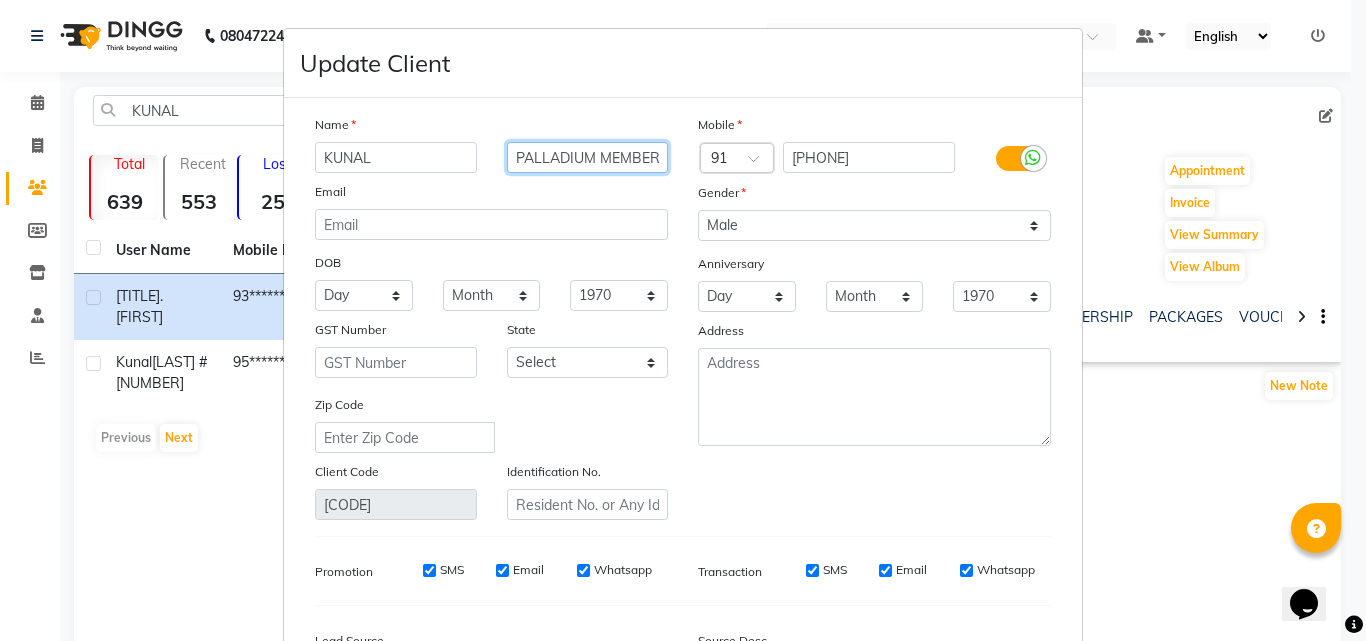 type on "PALLADIUM MEMBER" 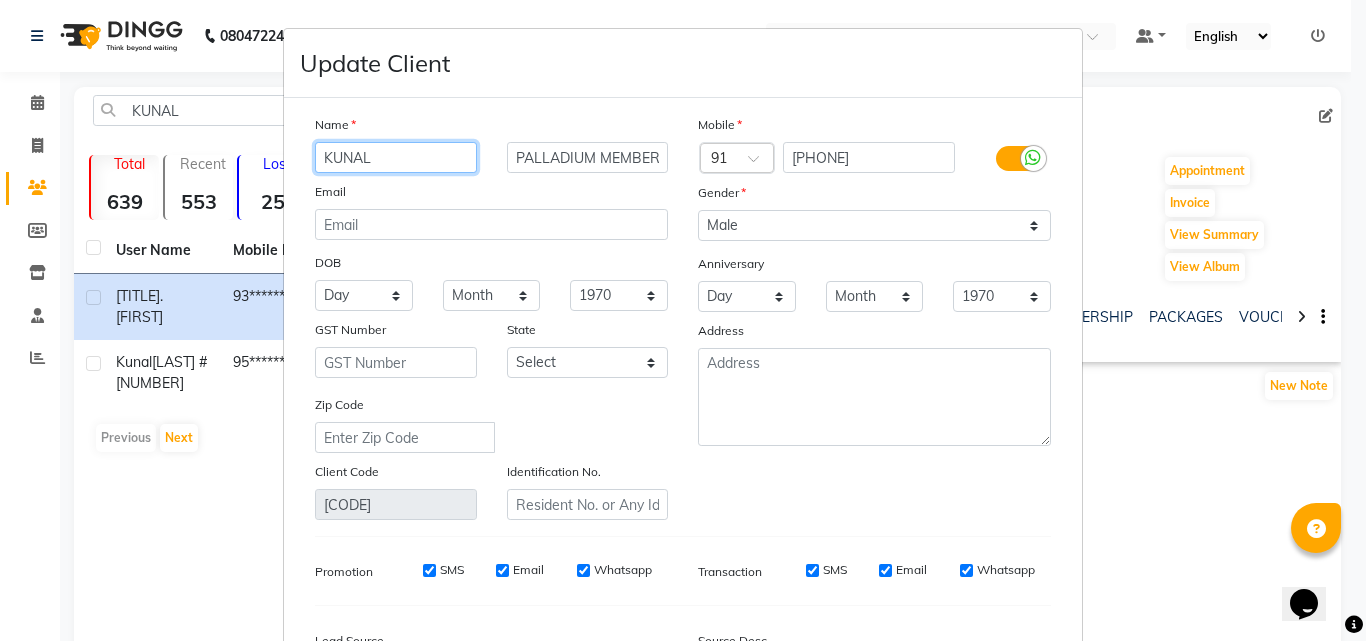 click on "KUNAL" at bounding box center [396, 157] 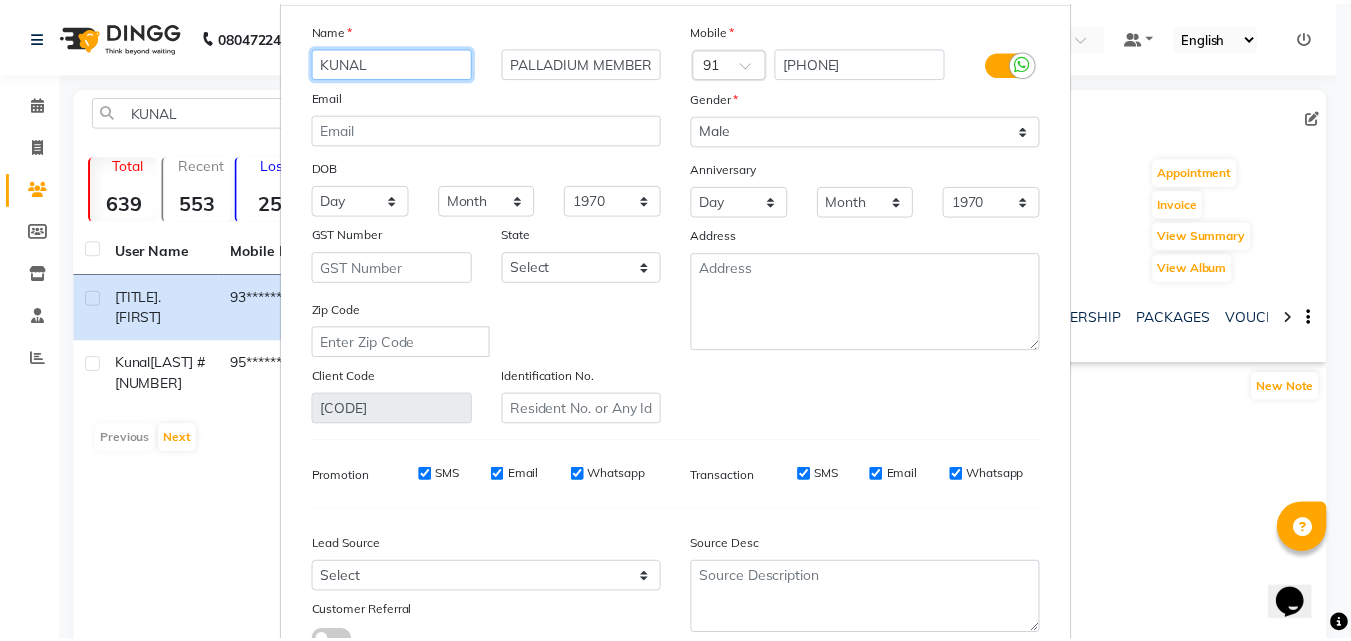 scroll, scrollTop: 246, scrollLeft: 0, axis: vertical 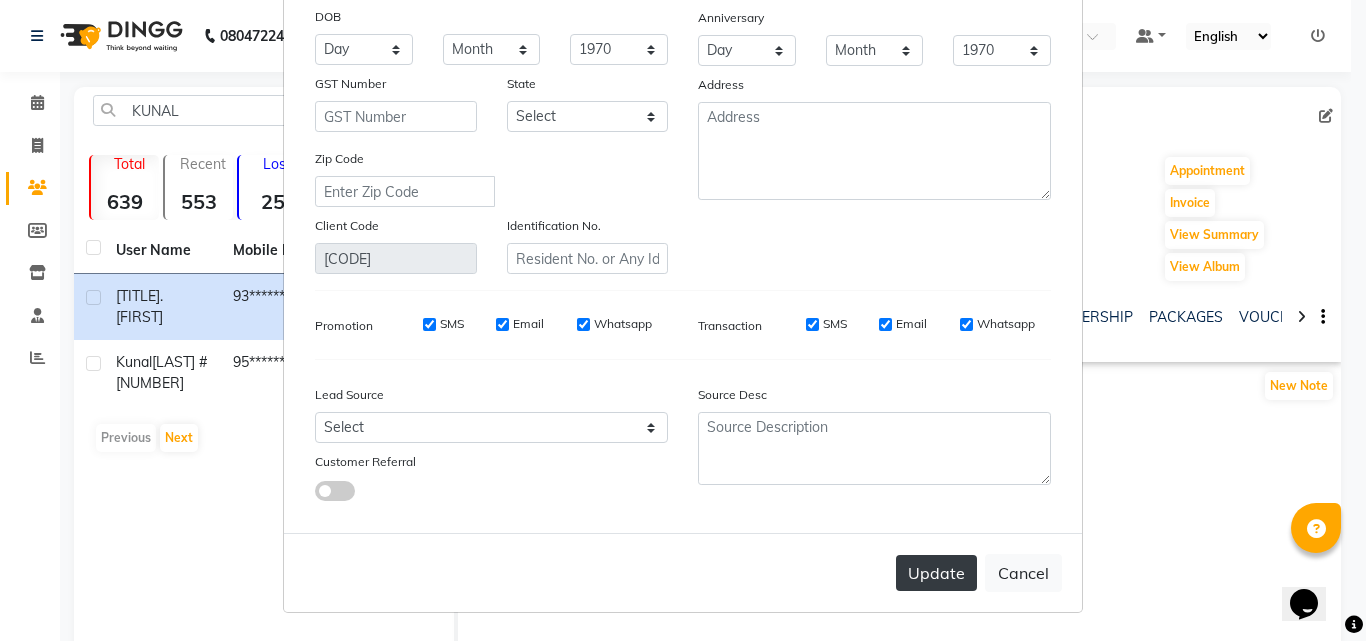 type on "KUNAL" 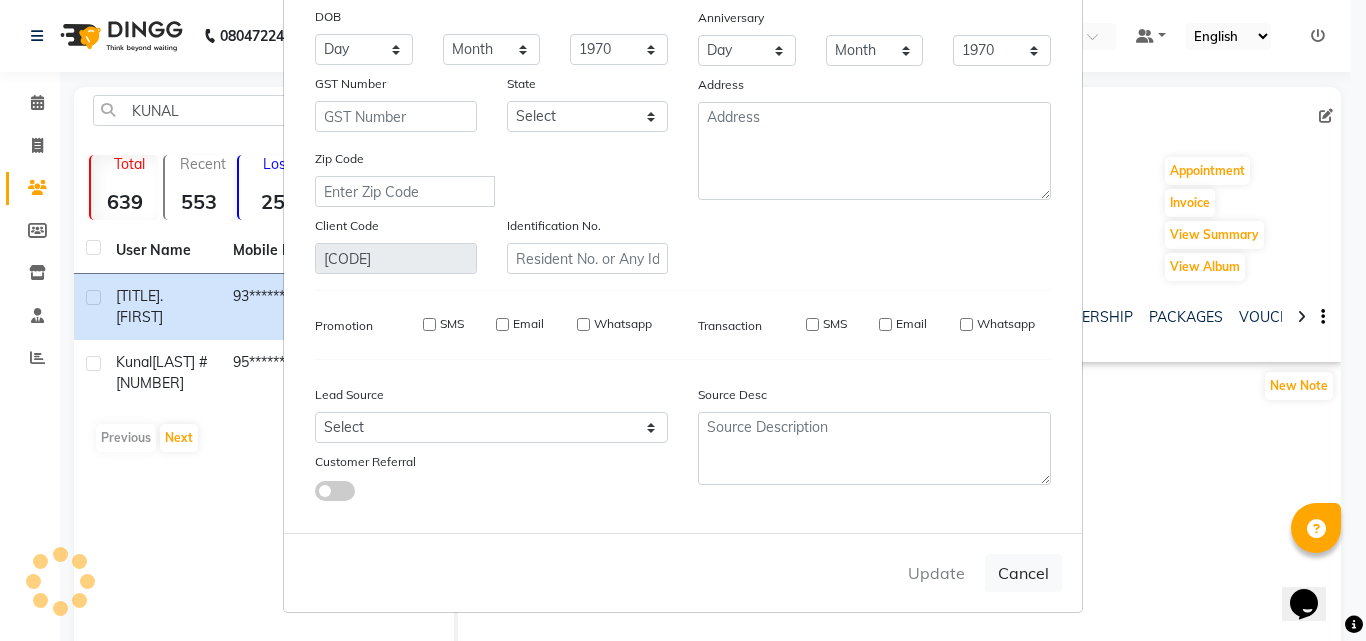 type 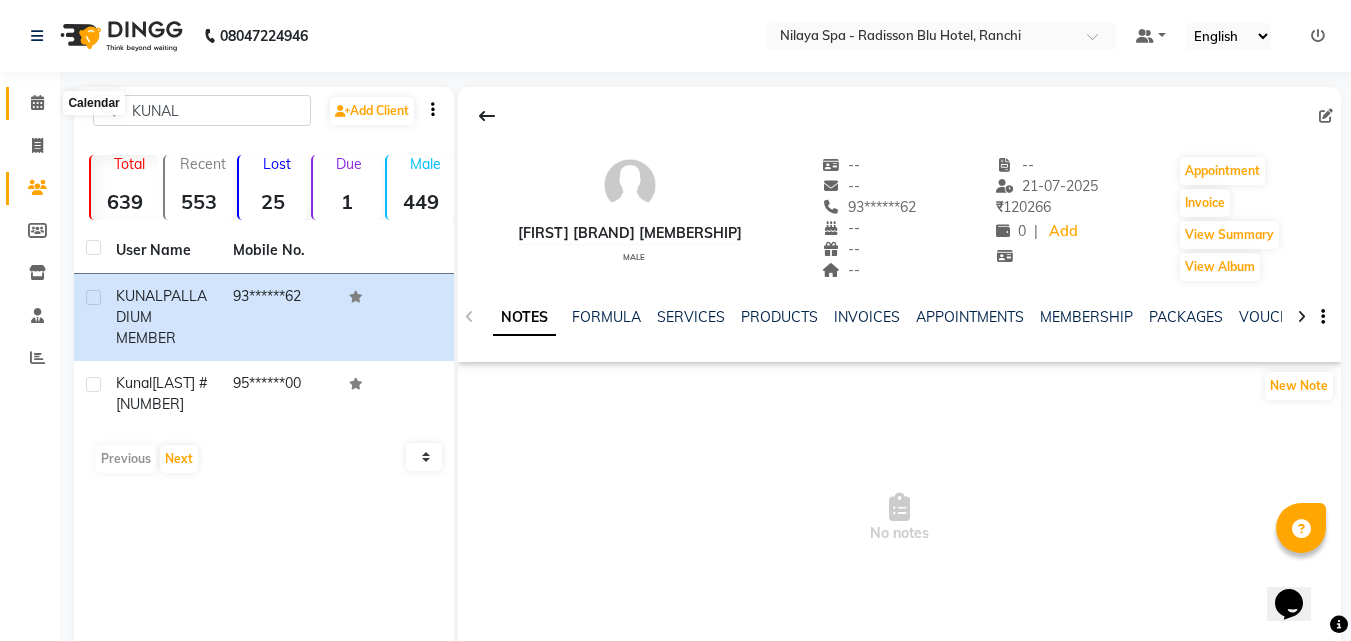 click 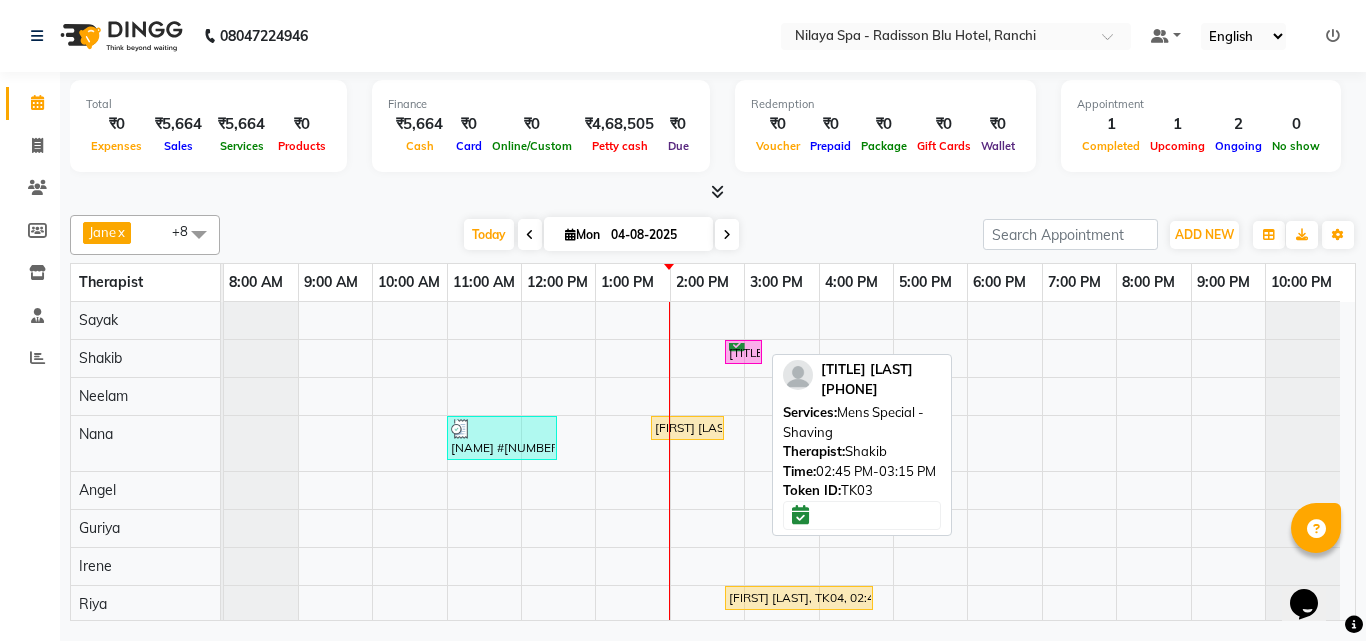 click on "[TITLE] [LAST], TK03, 02:45 PM-03:15 PM, Mens Special - Shaving" at bounding box center (743, 352) 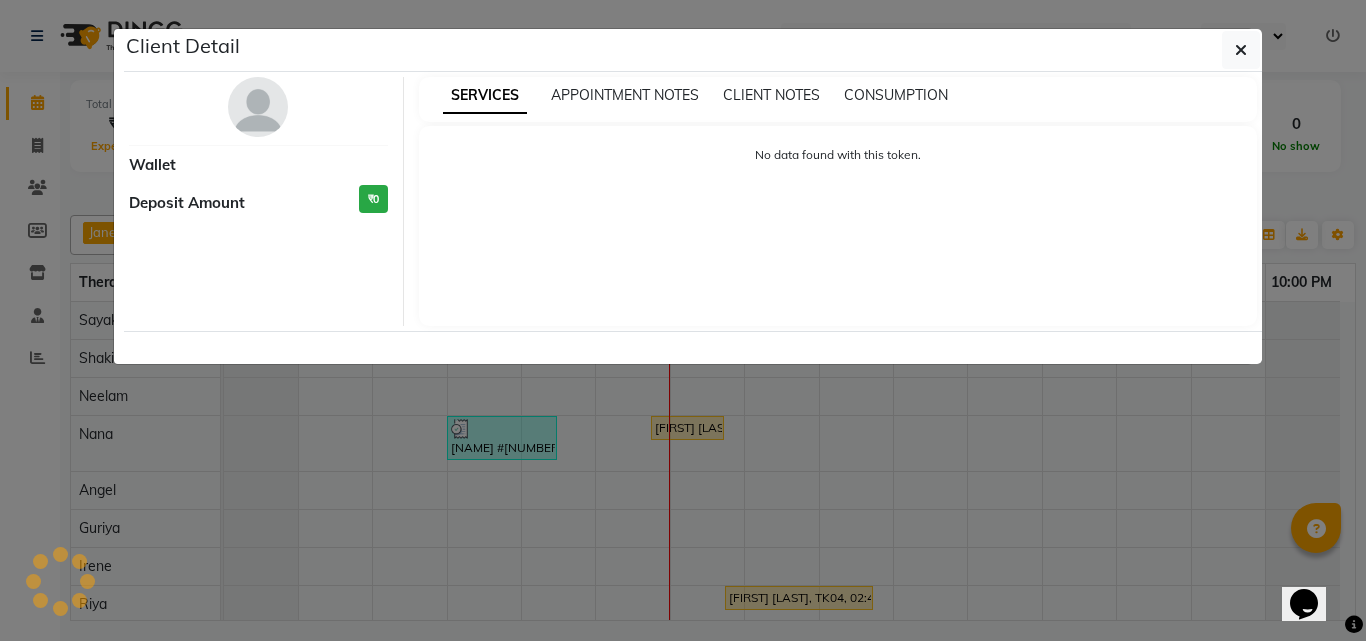 select on "6" 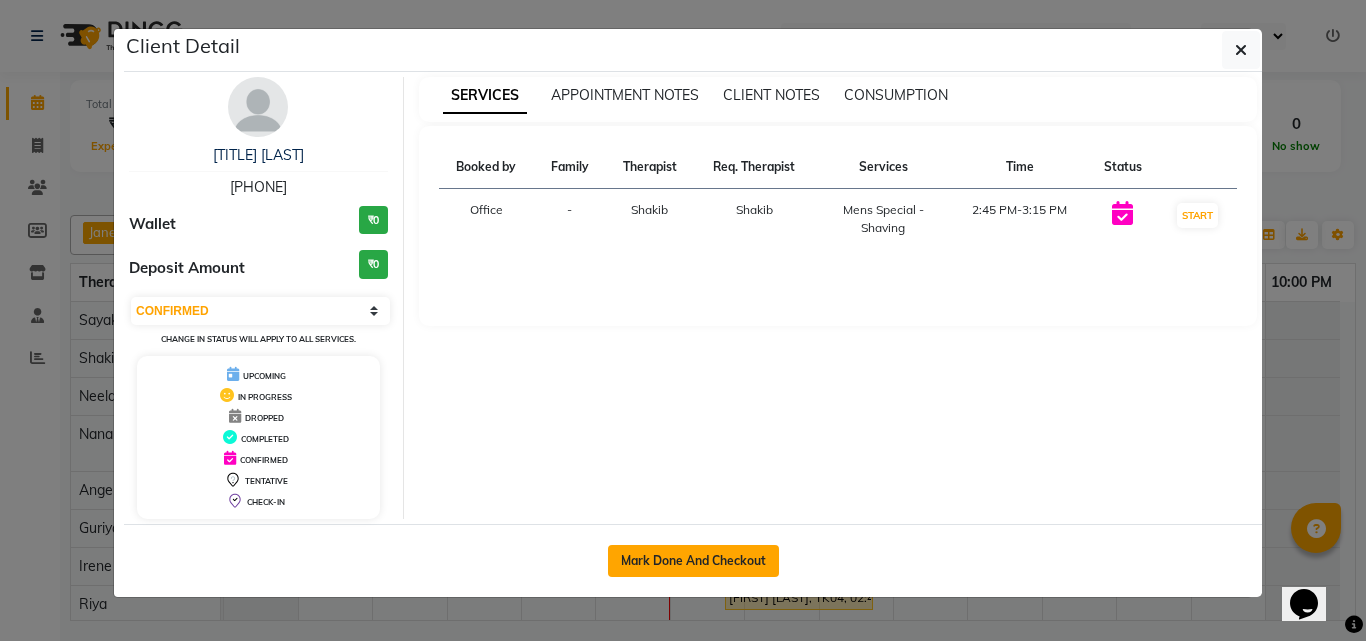 click on "Mark Done And Checkout" 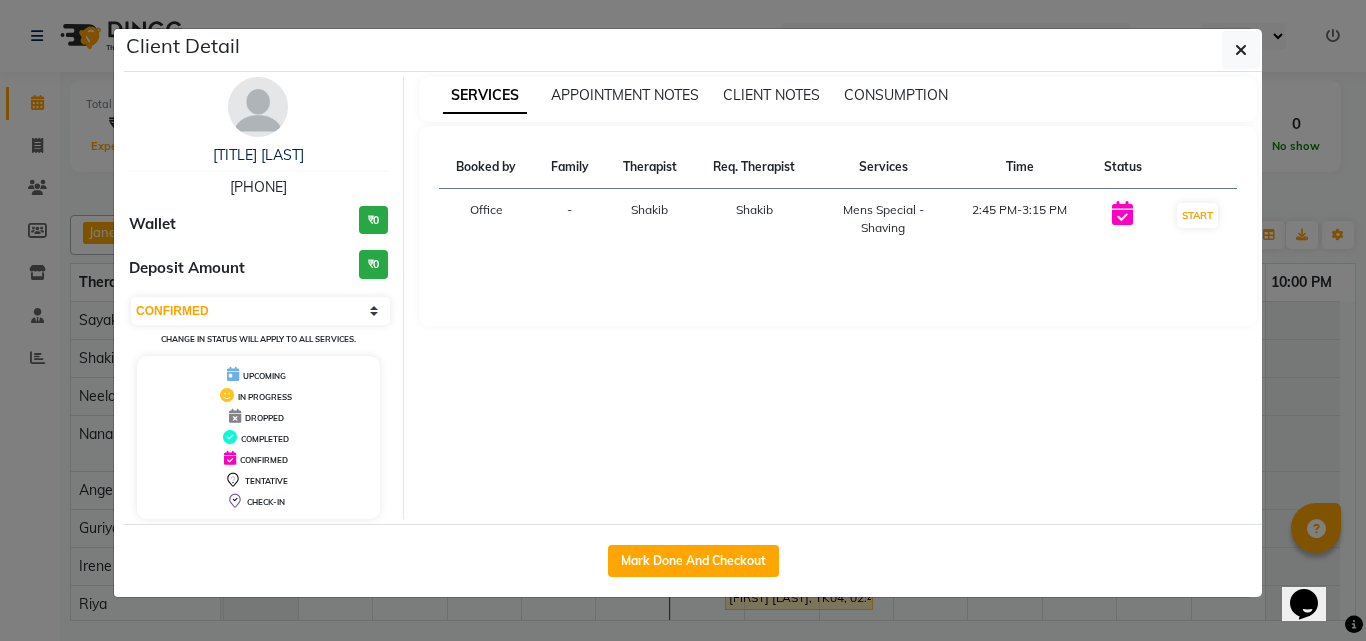 select on "service" 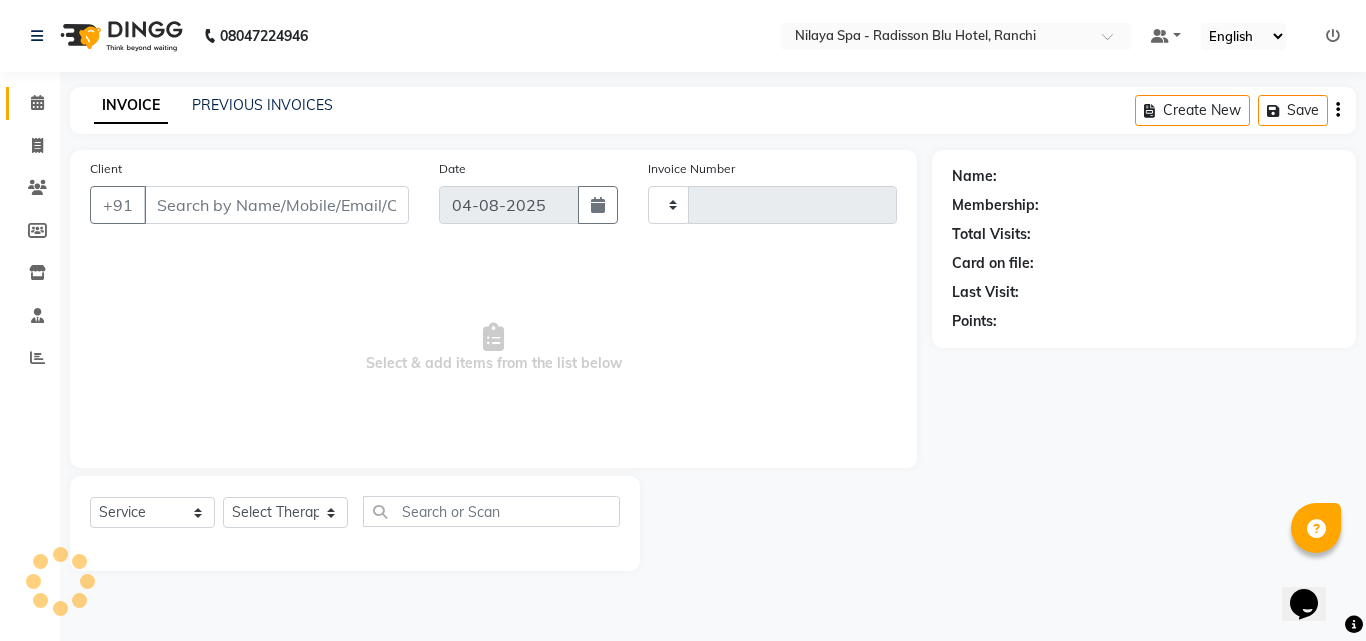 type on "1017" 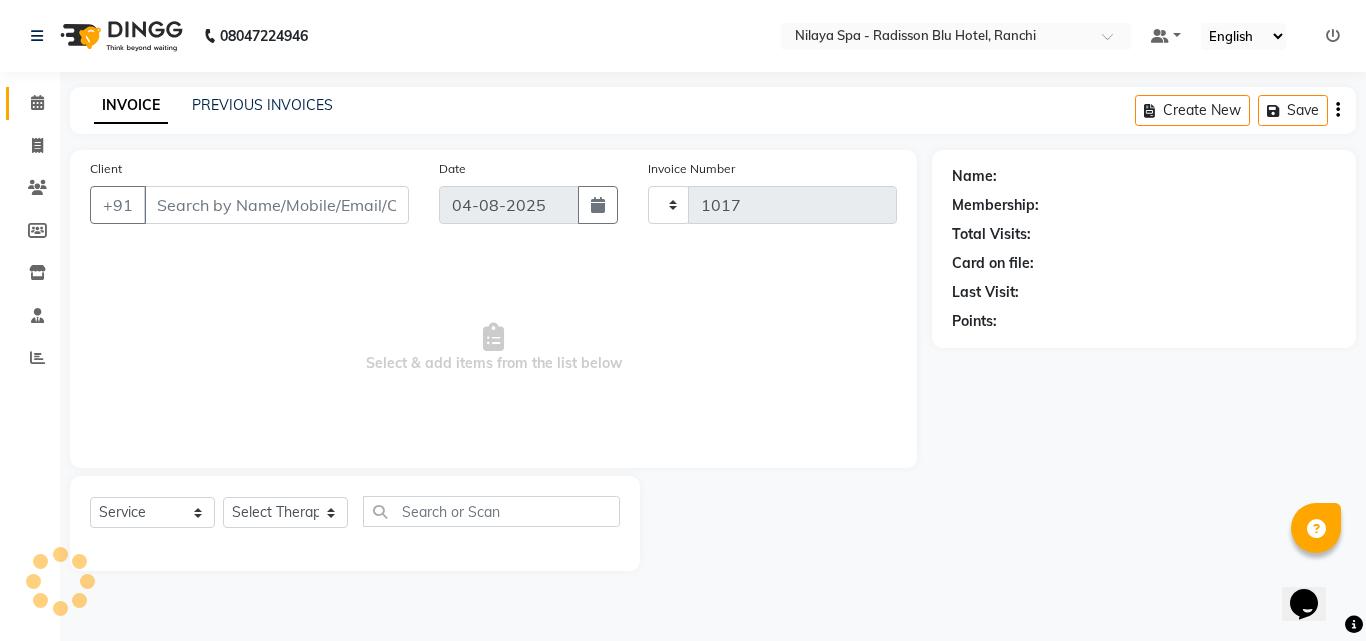select on "8066" 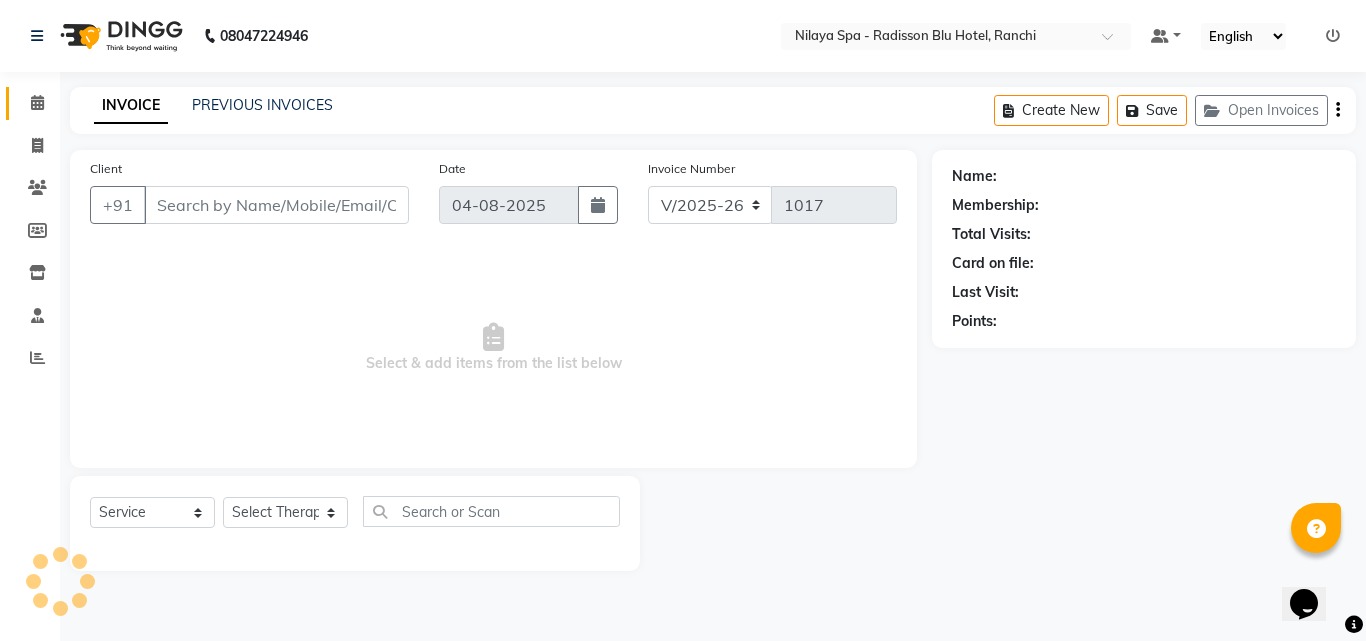 type on "91******23" 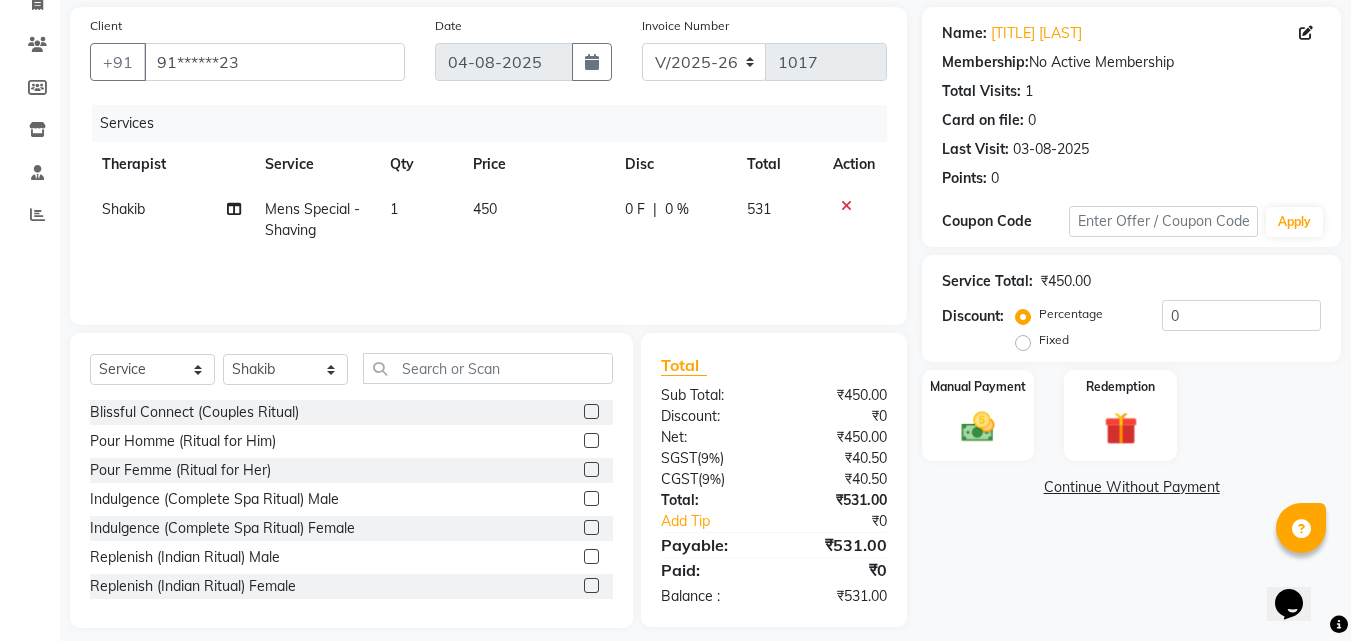 scroll, scrollTop: 160, scrollLeft: 0, axis: vertical 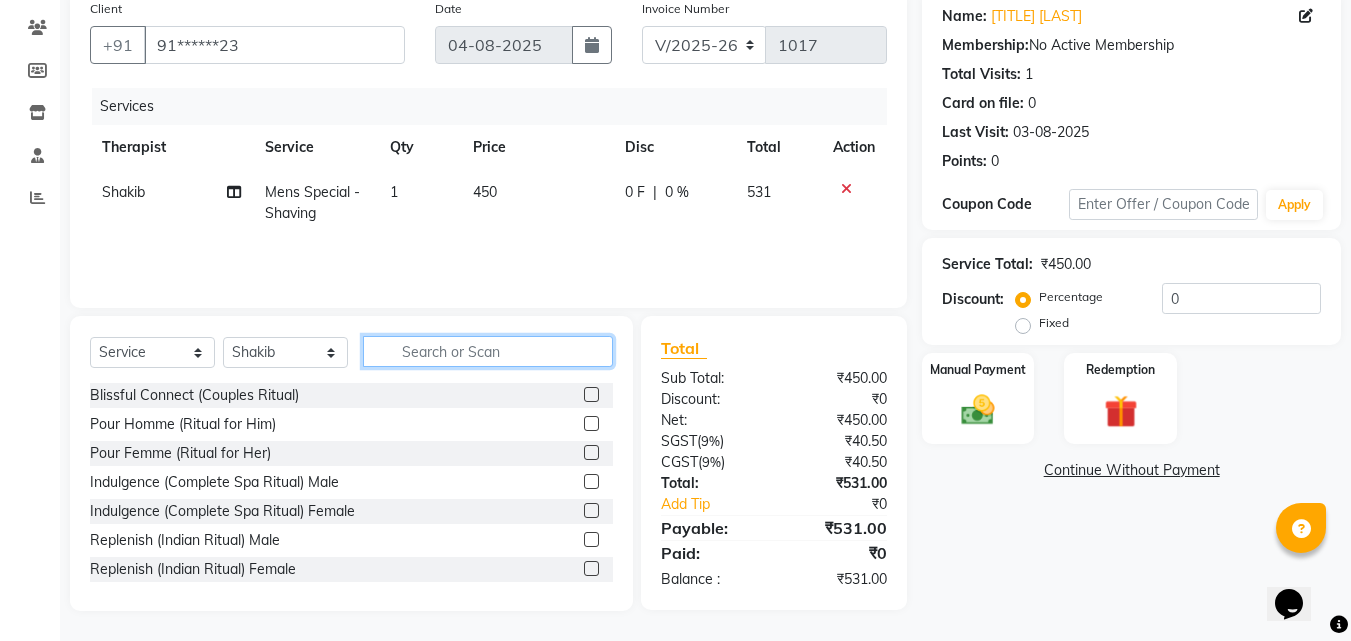 click 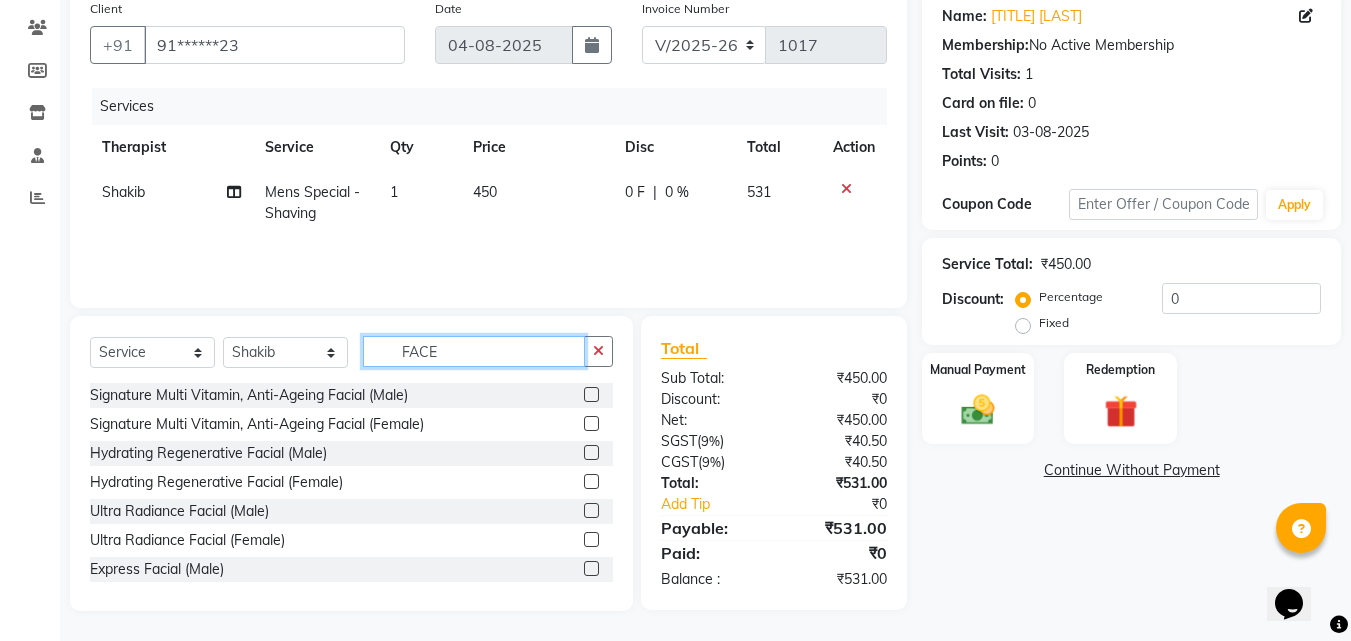scroll, scrollTop: 159, scrollLeft: 0, axis: vertical 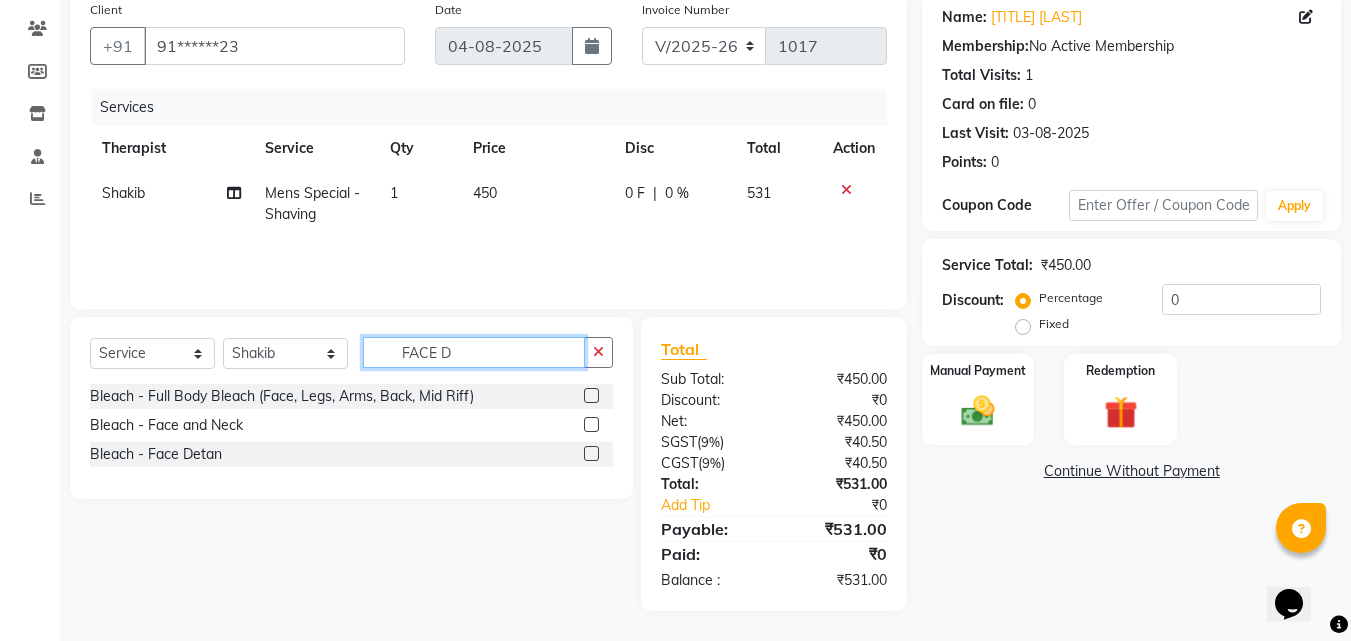 type on "FACE D" 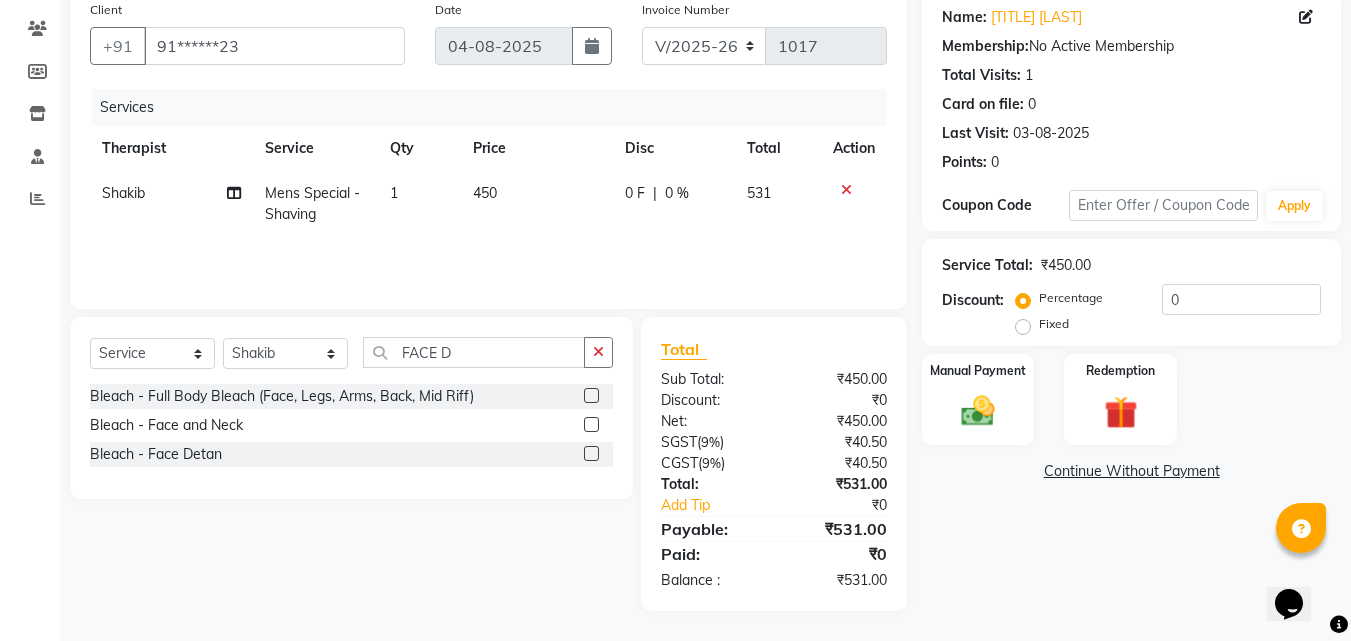 click 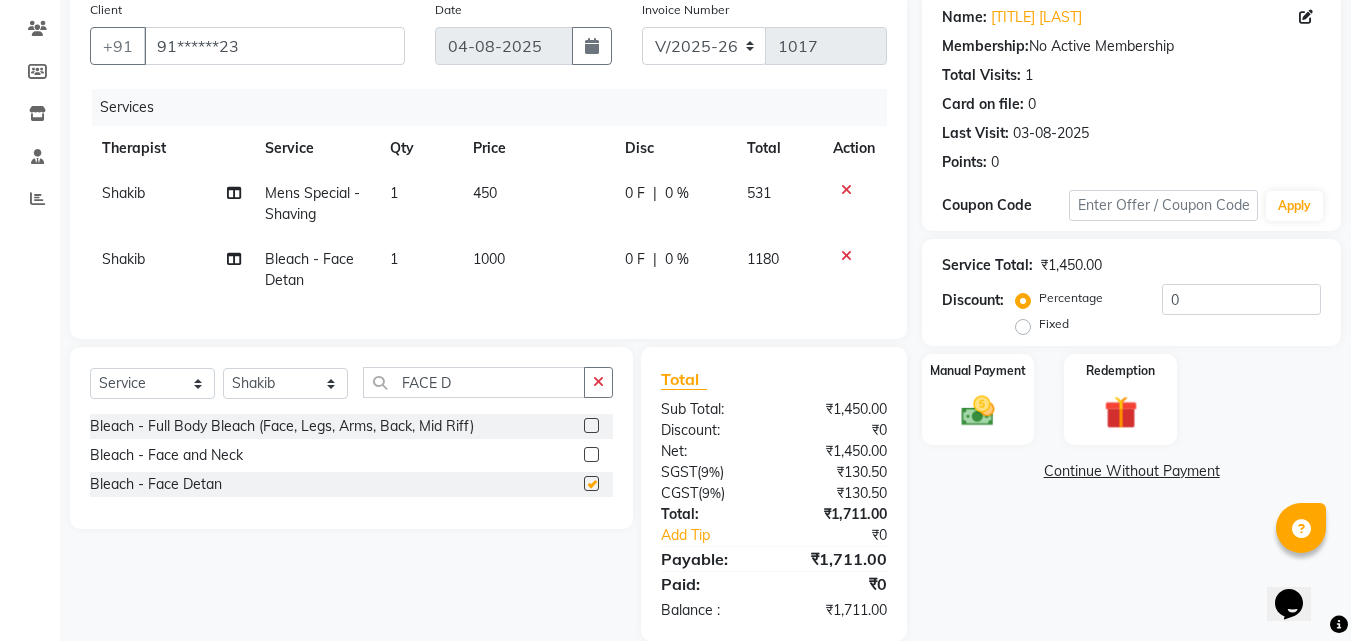 checkbox on "false" 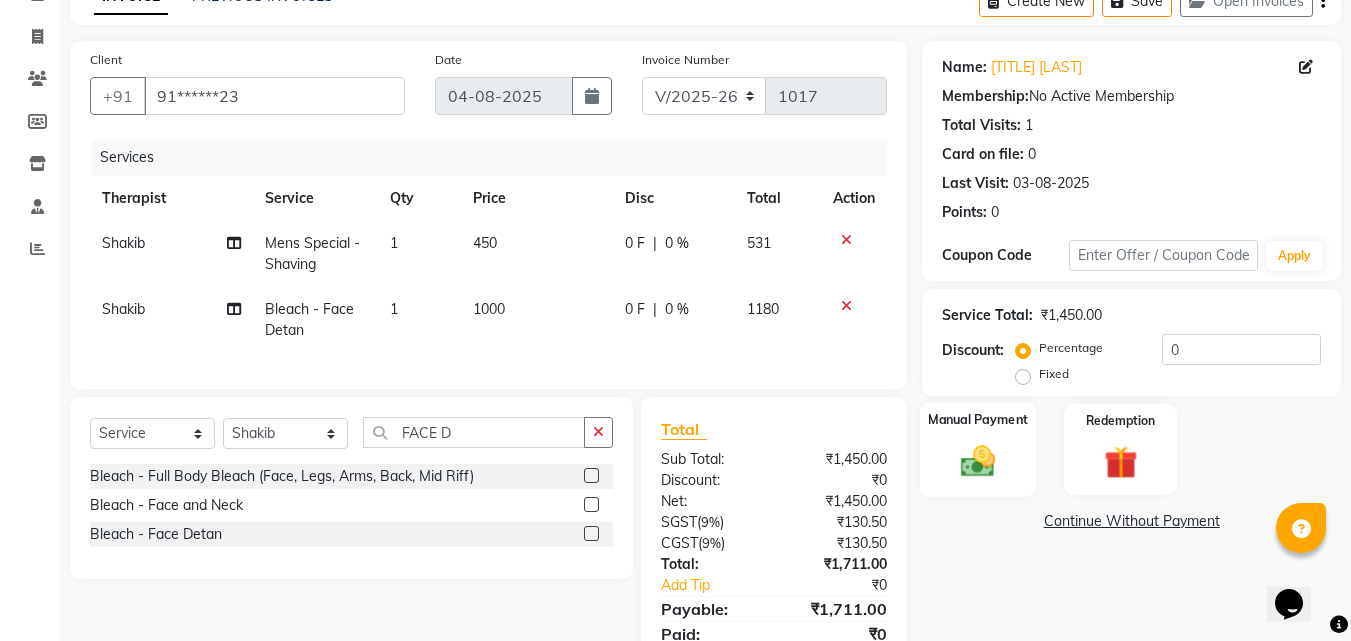 scroll, scrollTop: 104, scrollLeft: 0, axis: vertical 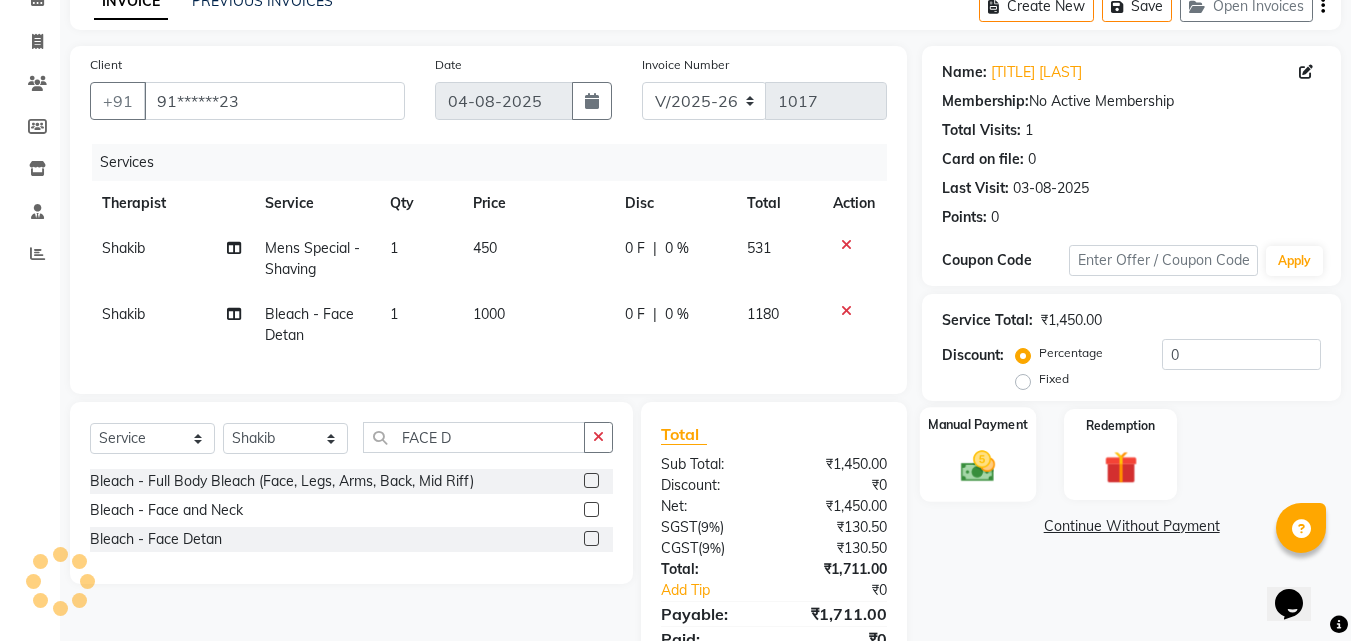 click 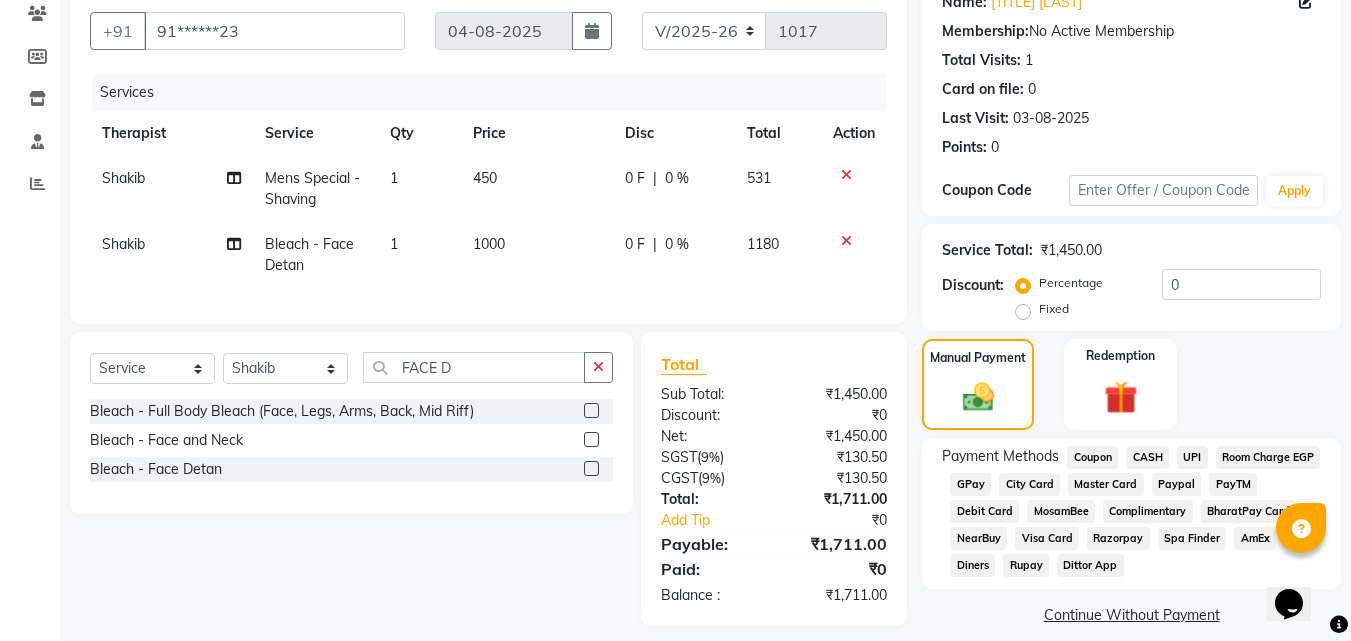 scroll, scrollTop: 204, scrollLeft: 0, axis: vertical 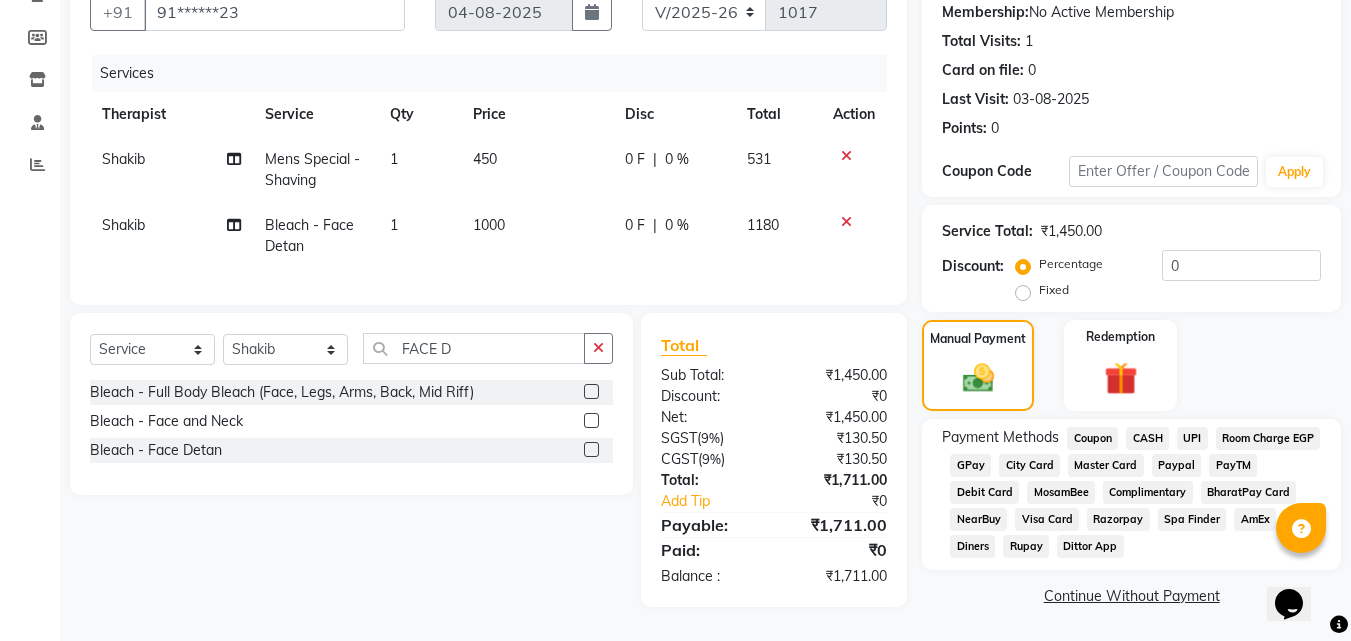 click on "UPI" 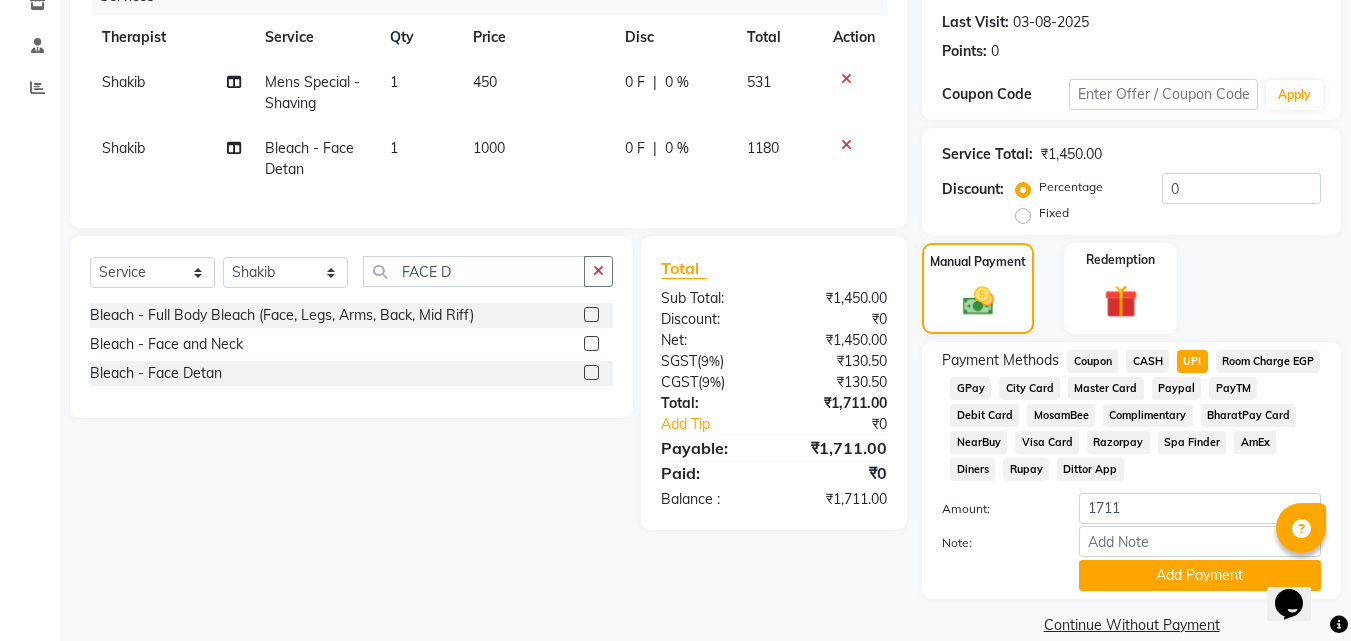 scroll, scrollTop: 299, scrollLeft: 0, axis: vertical 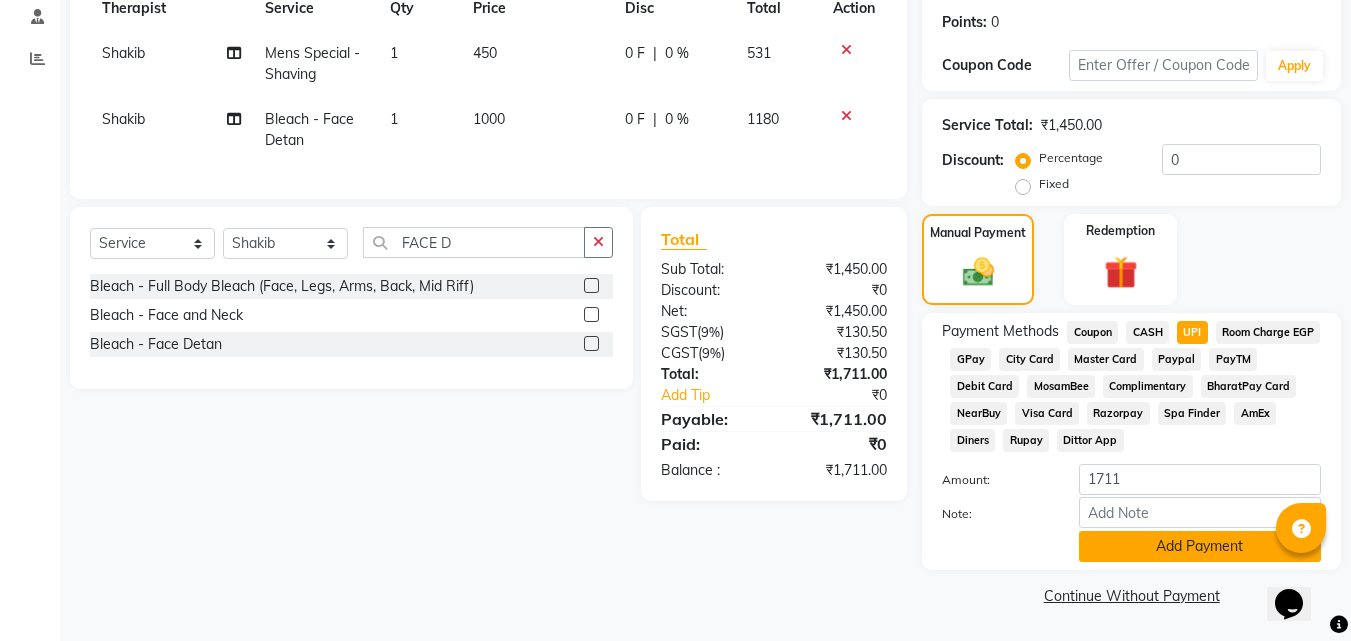 click on "Add Payment" 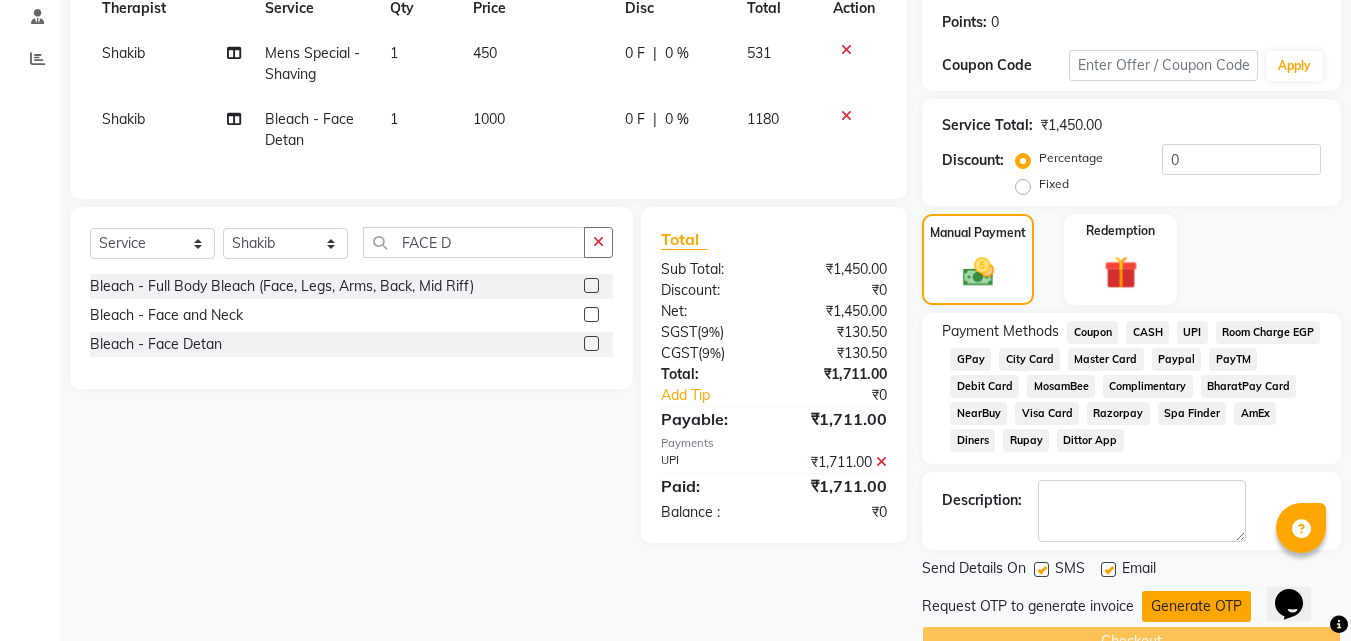 click on "Generate OTP" 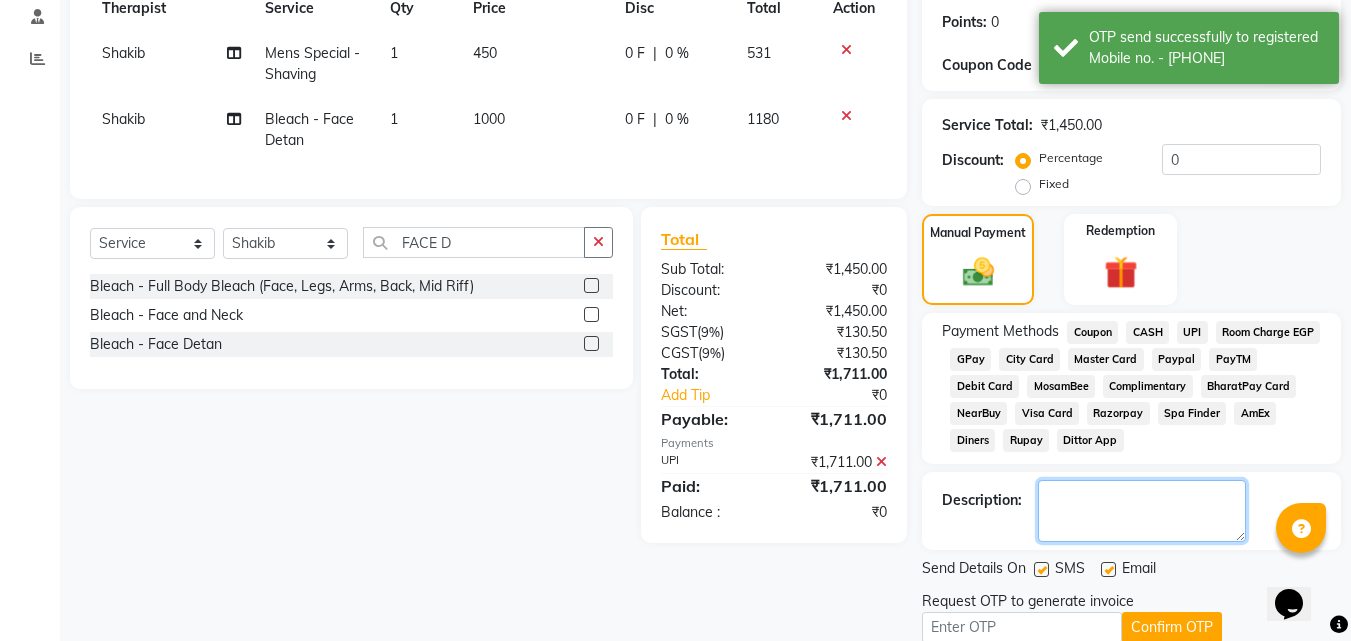click 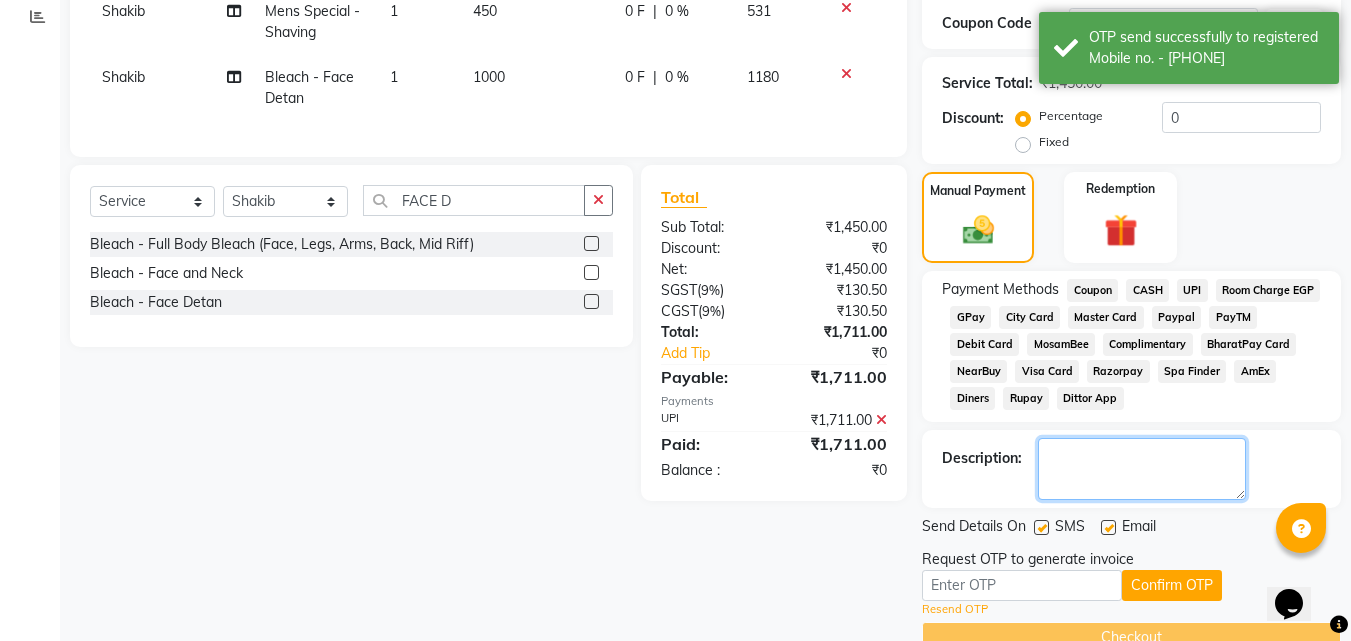 scroll, scrollTop: 383, scrollLeft: 0, axis: vertical 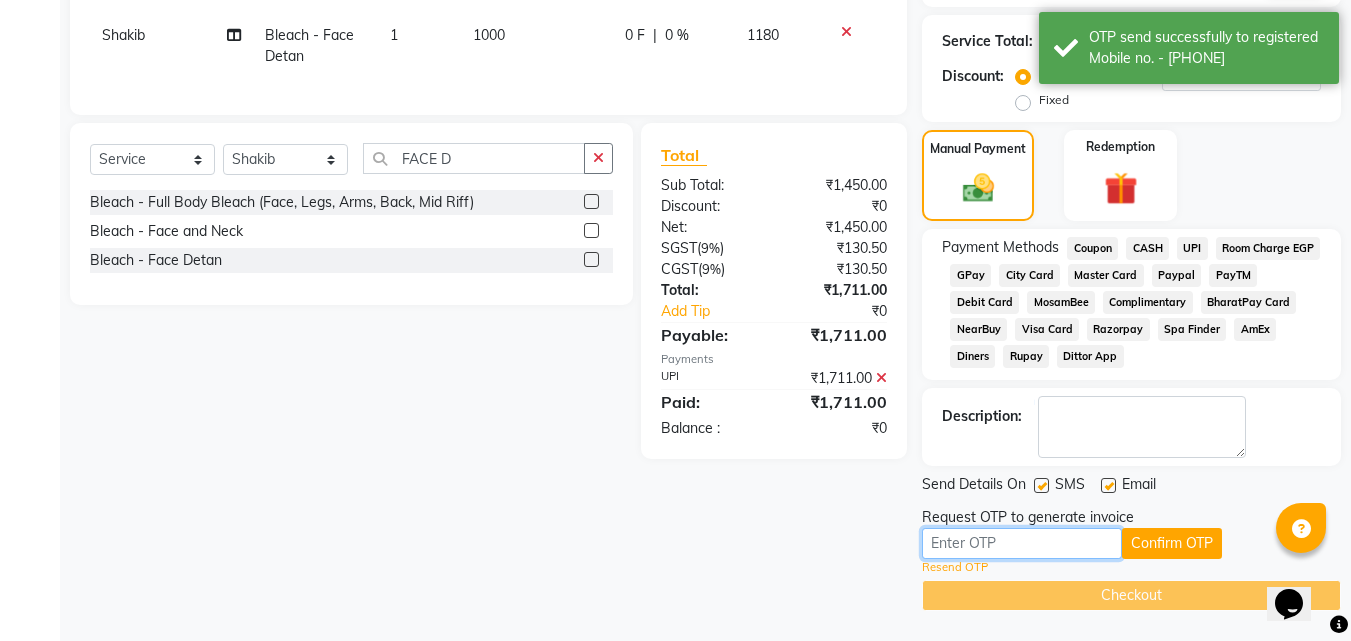 click at bounding box center (1022, 543) 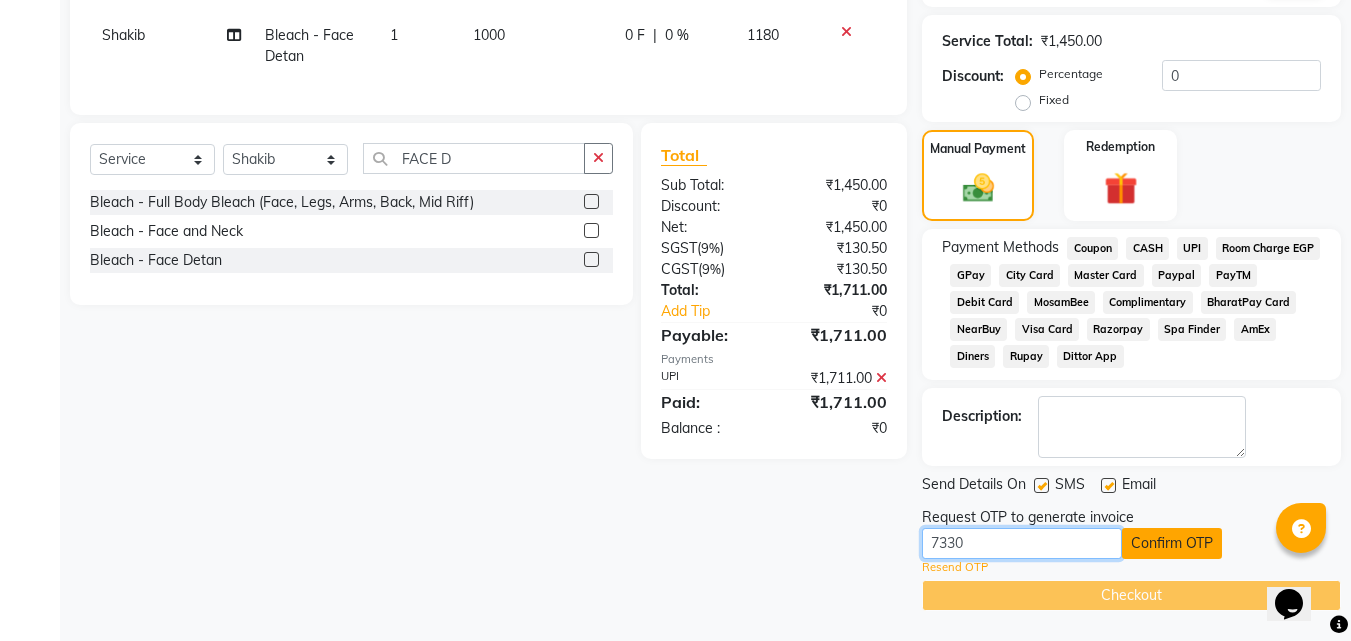 type on "7330" 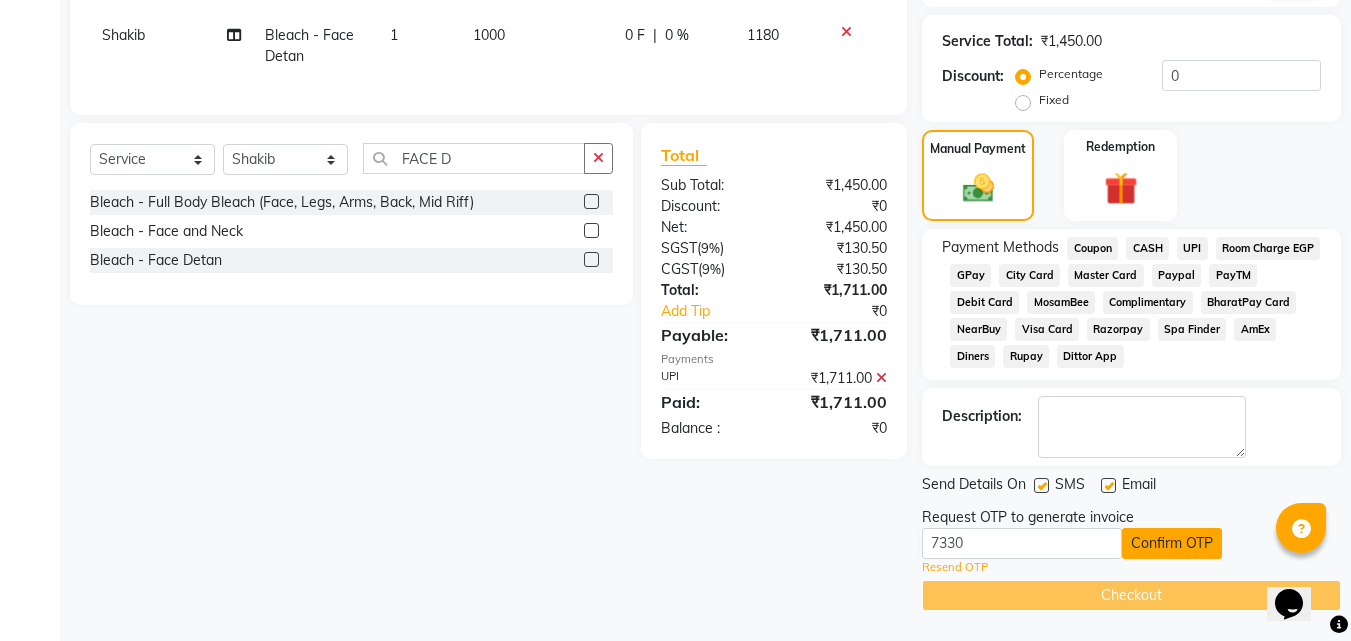 click on "Confirm OTP" 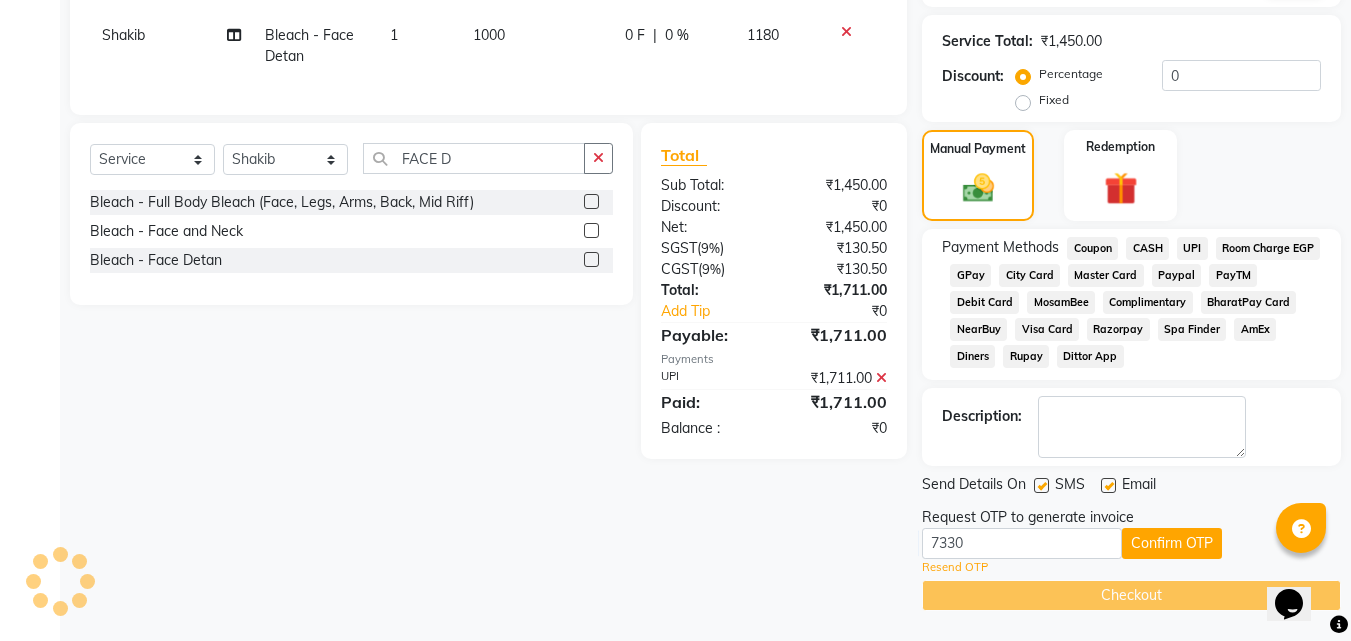 scroll, scrollTop: 306, scrollLeft: 0, axis: vertical 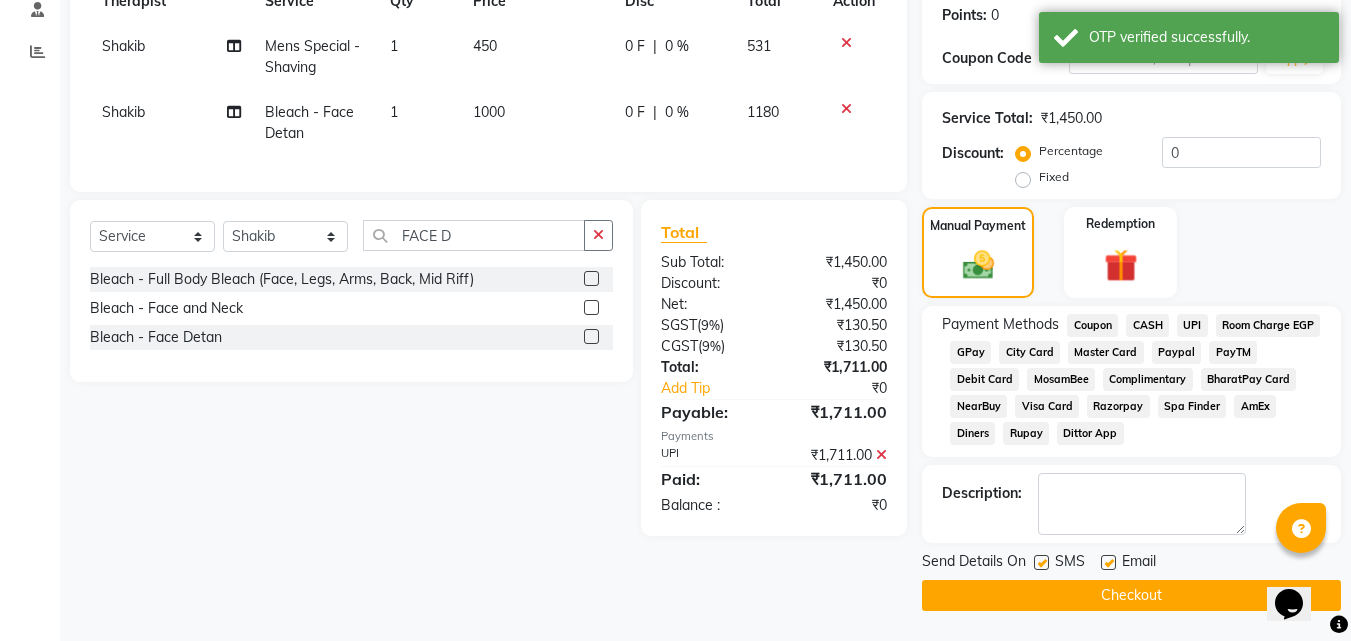 click on "Checkout" 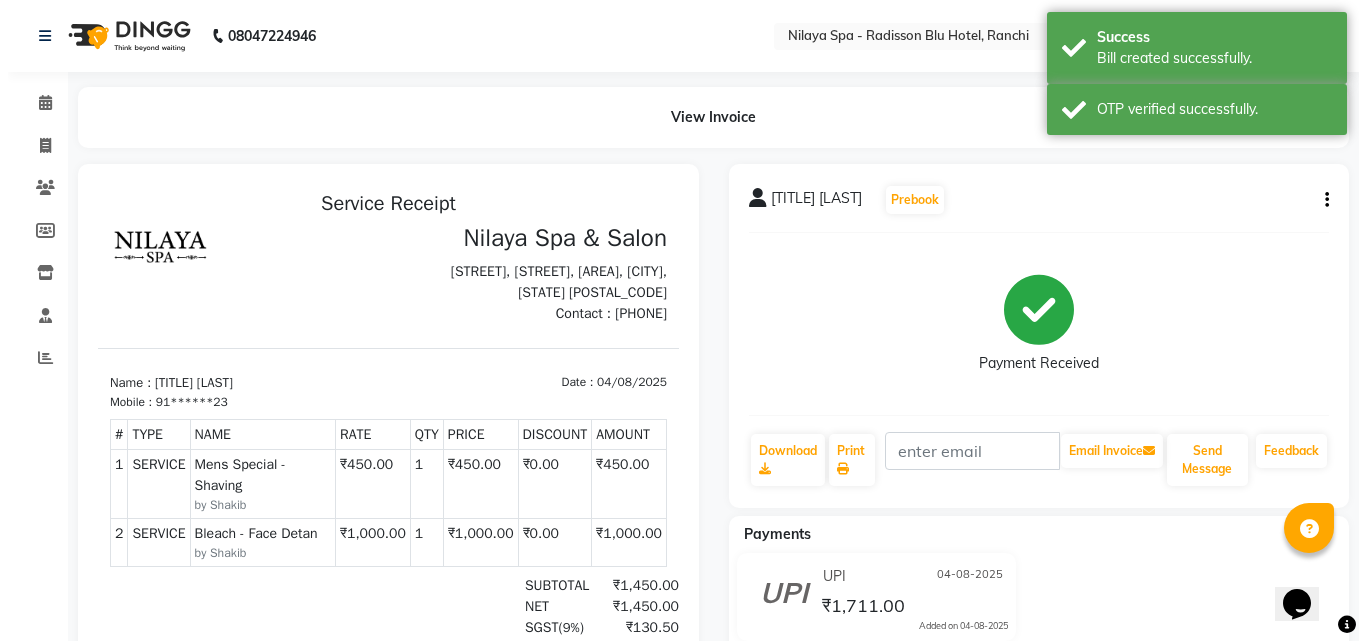 scroll, scrollTop: 0, scrollLeft: 0, axis: both 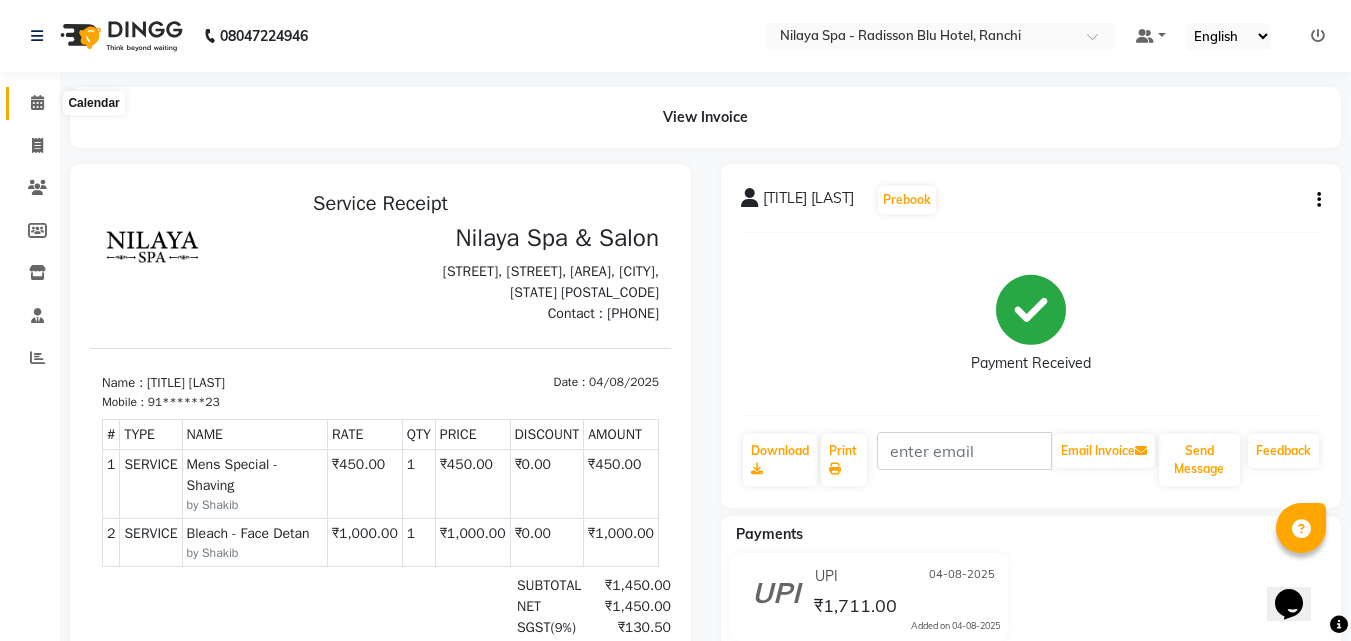 click 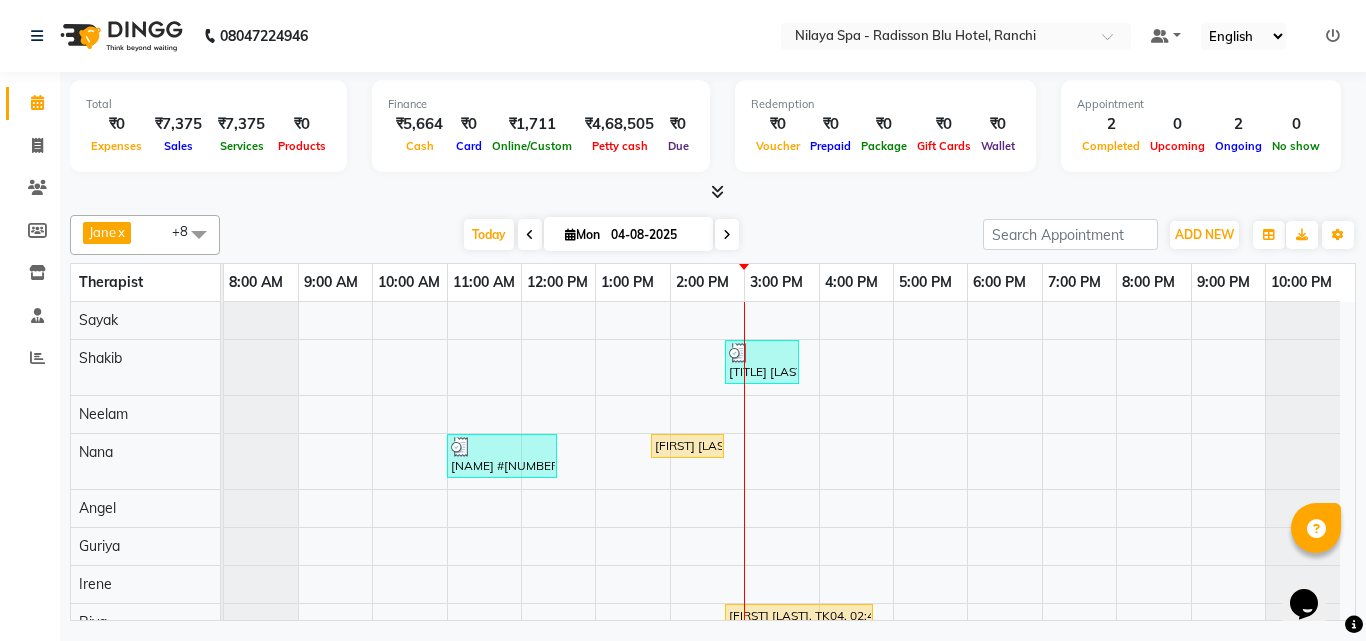 scroll, scrollTop: 18, scrollLeft: 0, axis: vertical 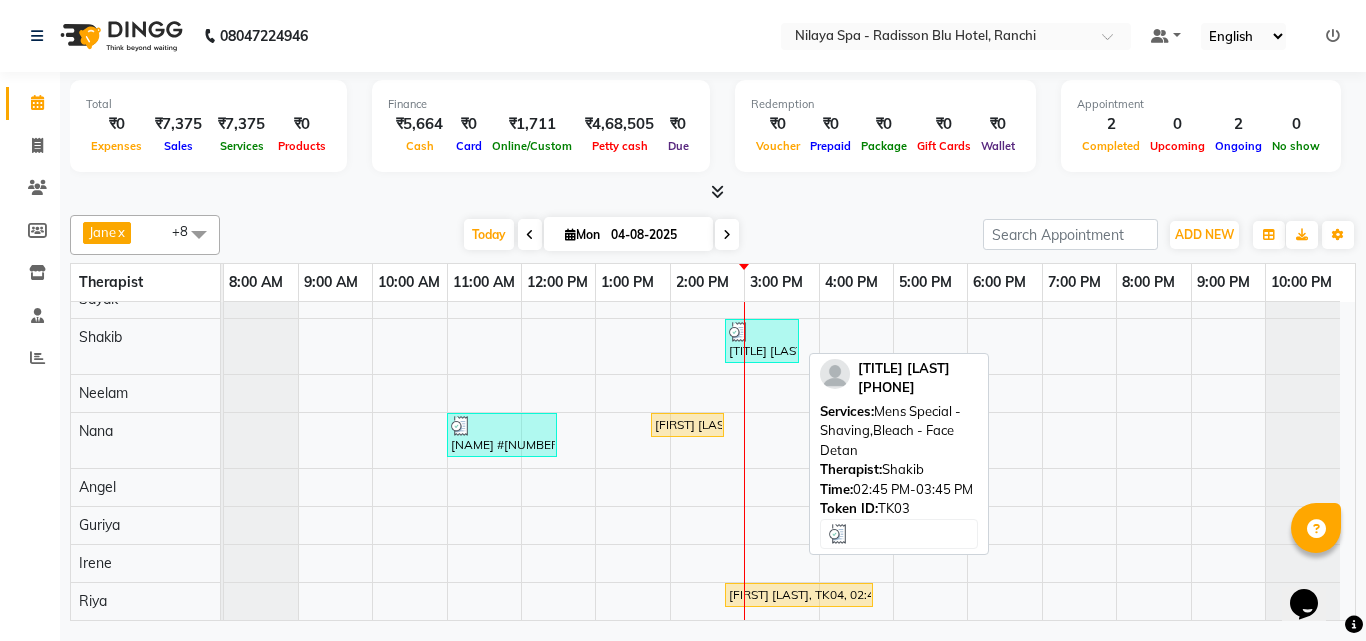 click at bounding box center [762, 332] 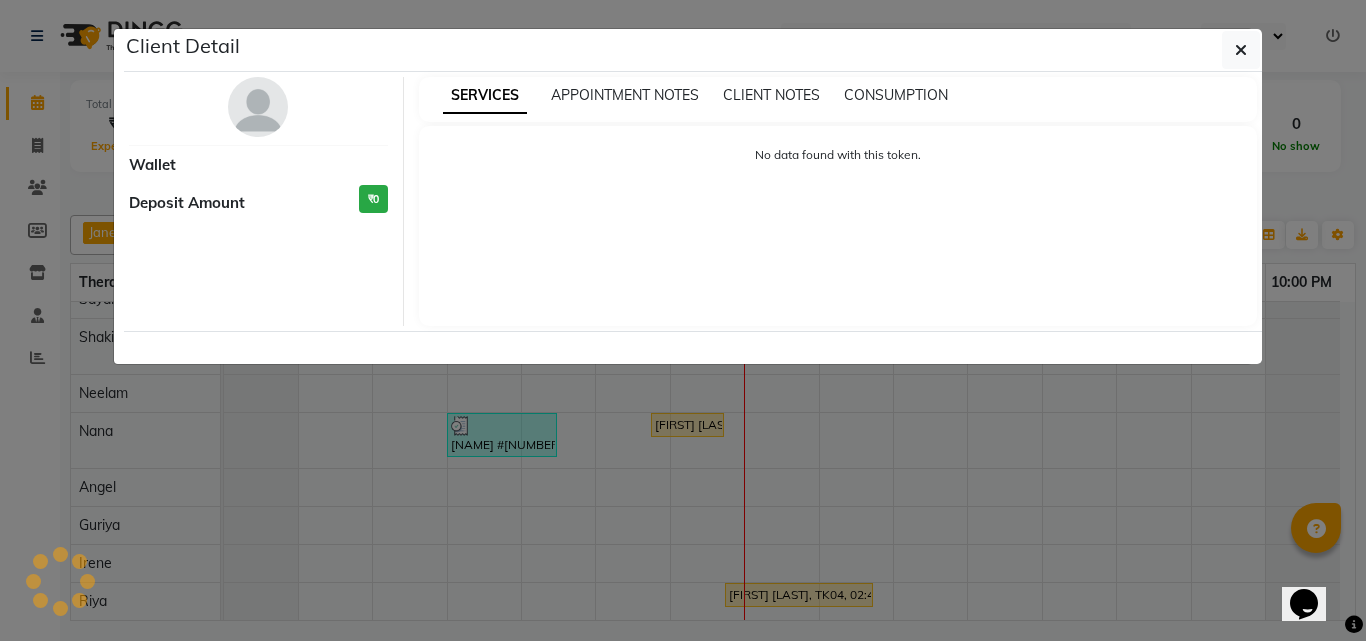 select on "3" 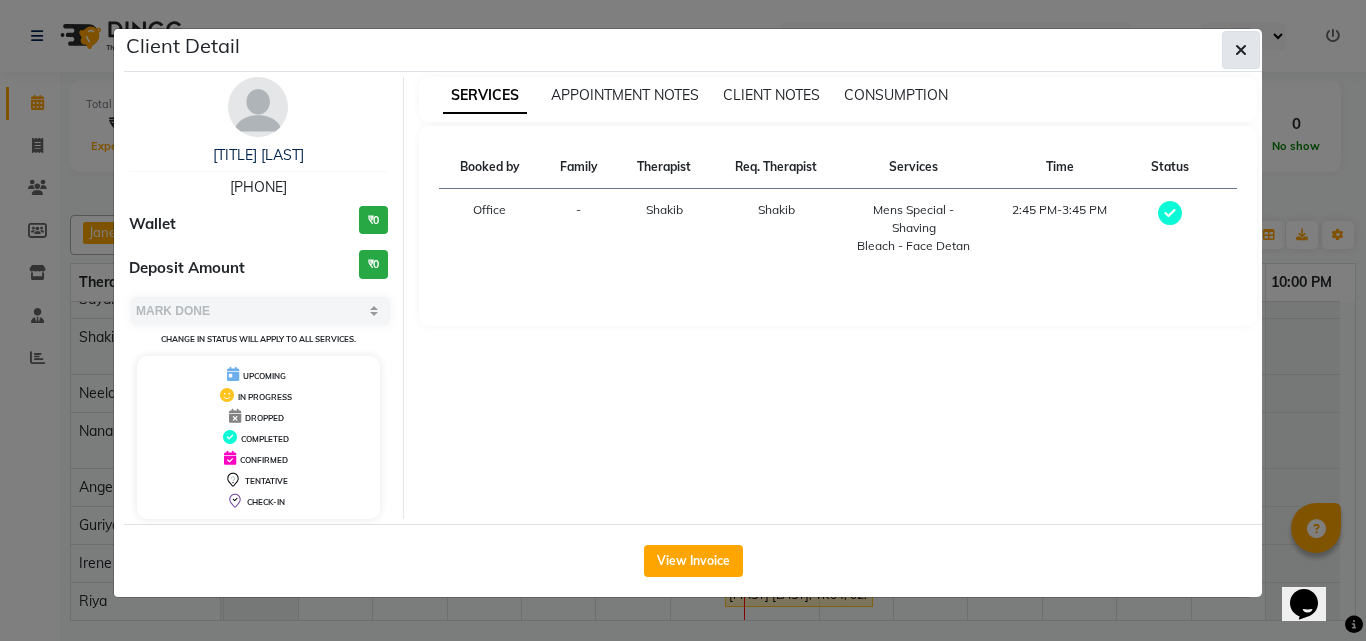 click 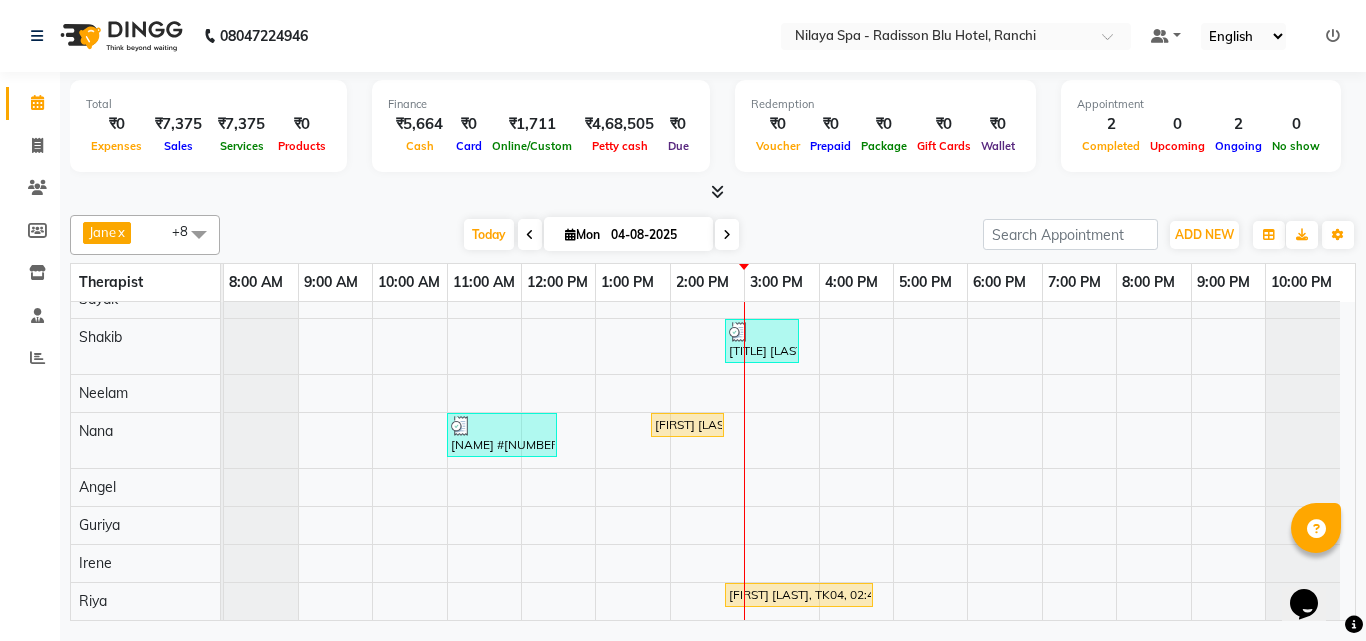 scroll, scrollTop: 0, scrollLeft: 0, axis: both 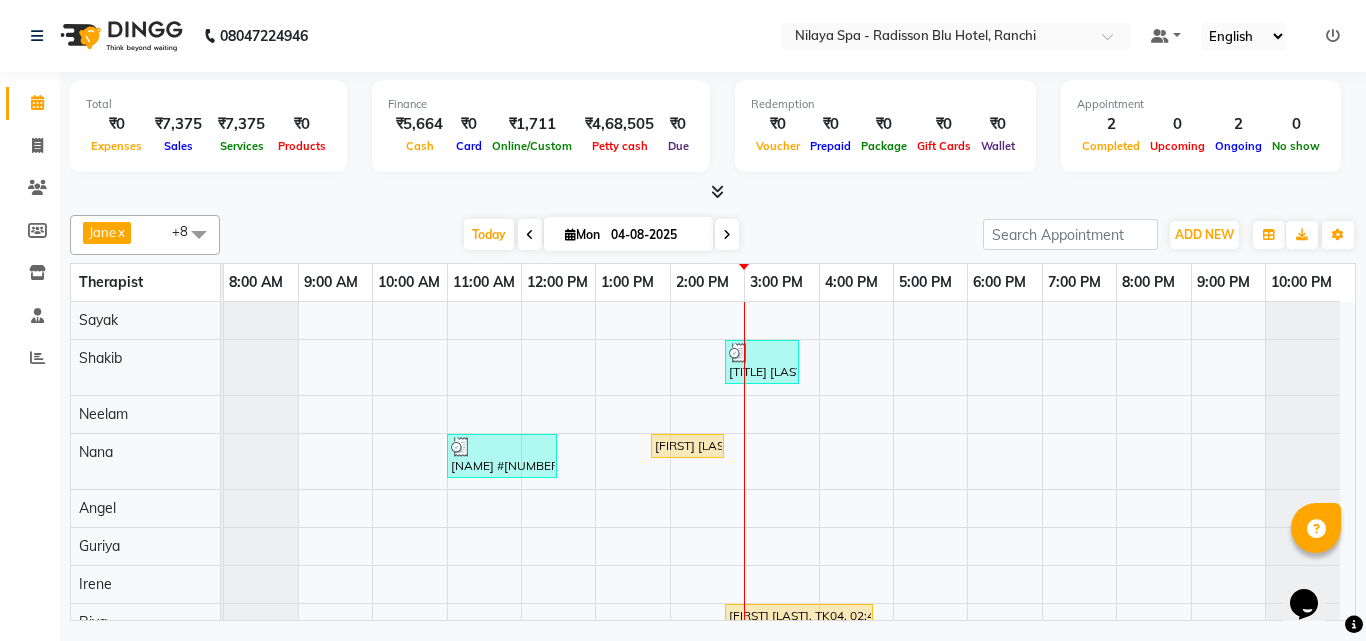 click at bounding box center [782, 471] 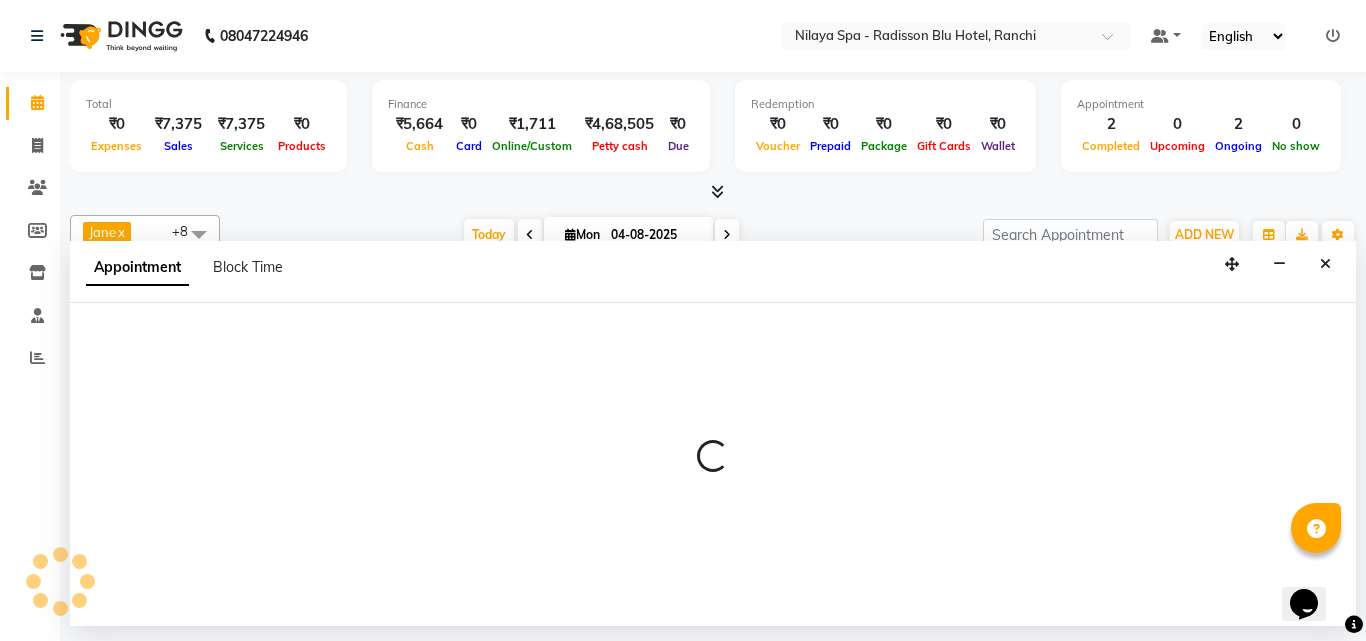scroll, scrollTop: 9, scrollLeft: 0, axis: vertical 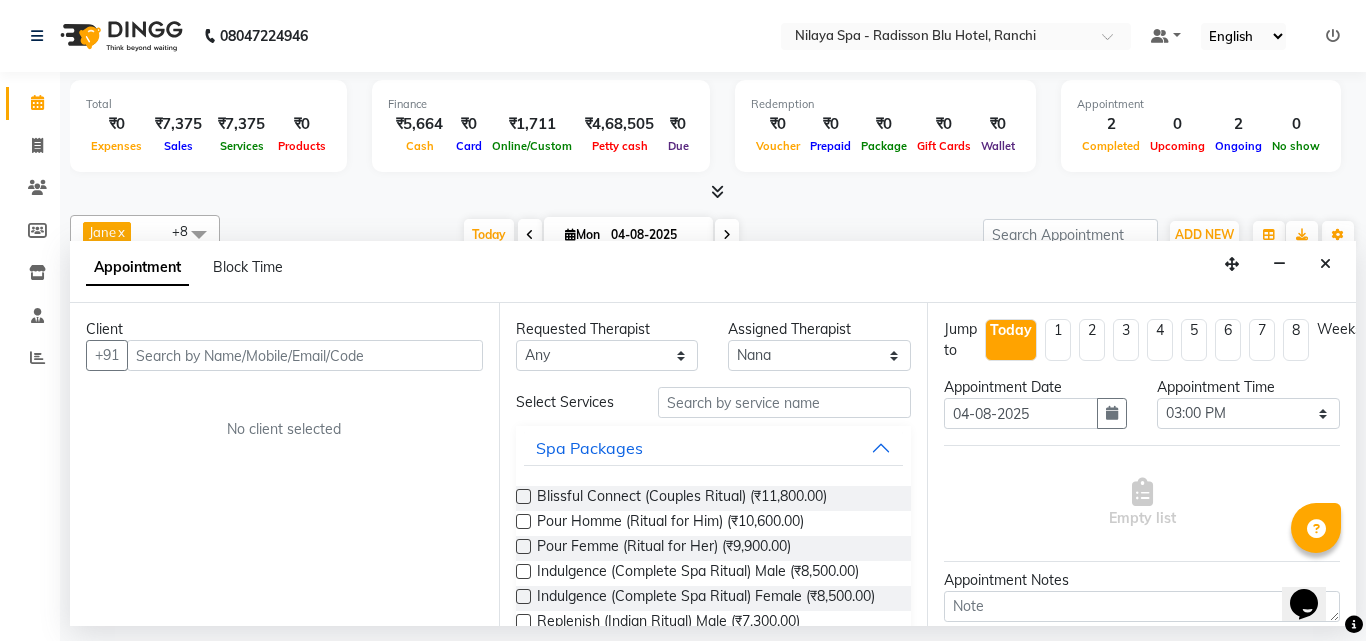 drag, startPoint x: 39, startPoint y: 128, endPoint x: 65, endPoint y: 146, distance: 31.622776 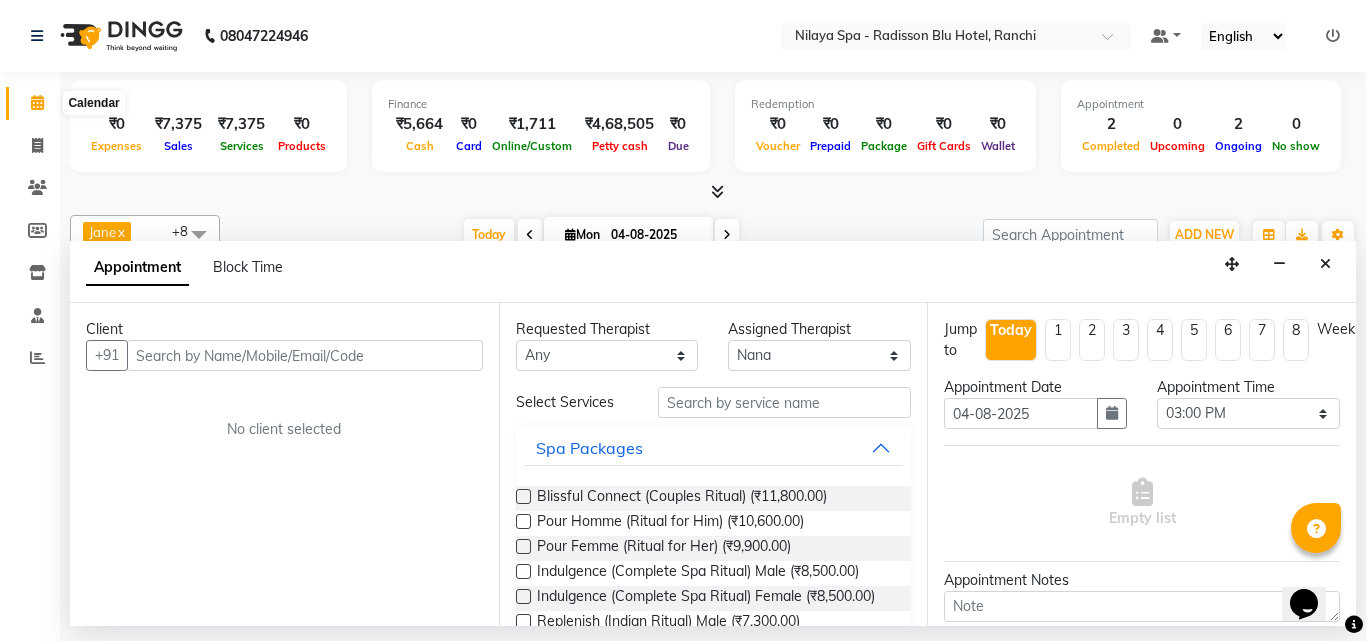 click 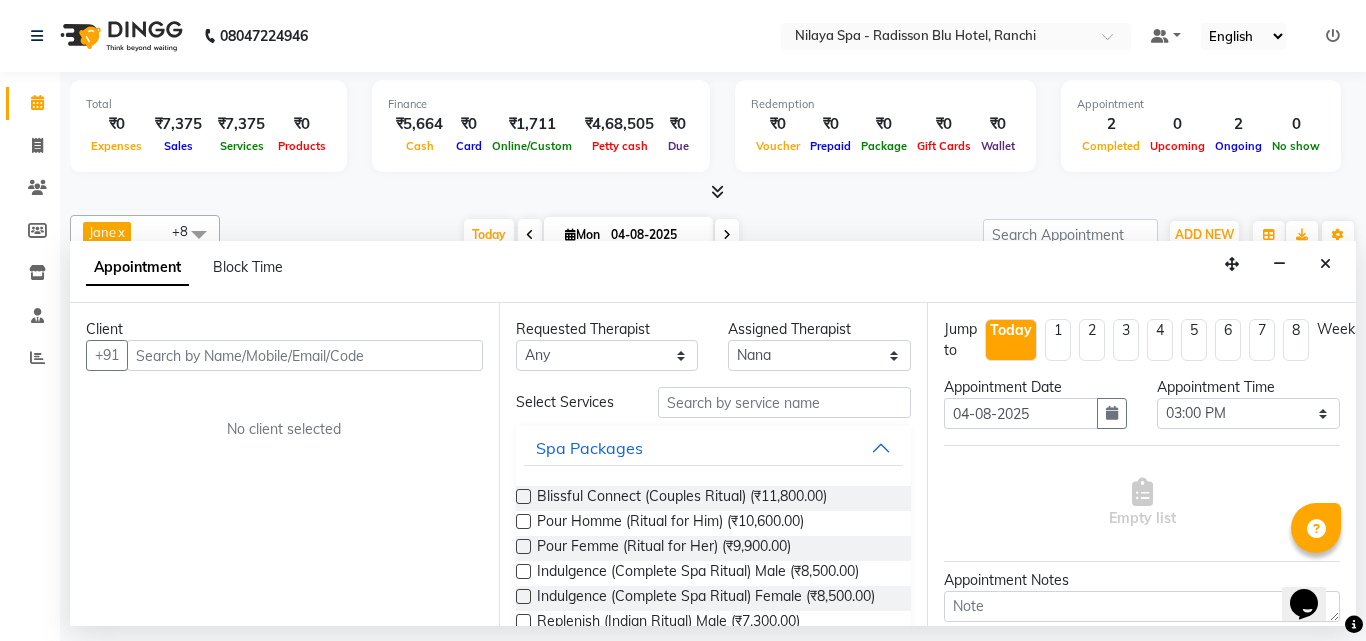 click 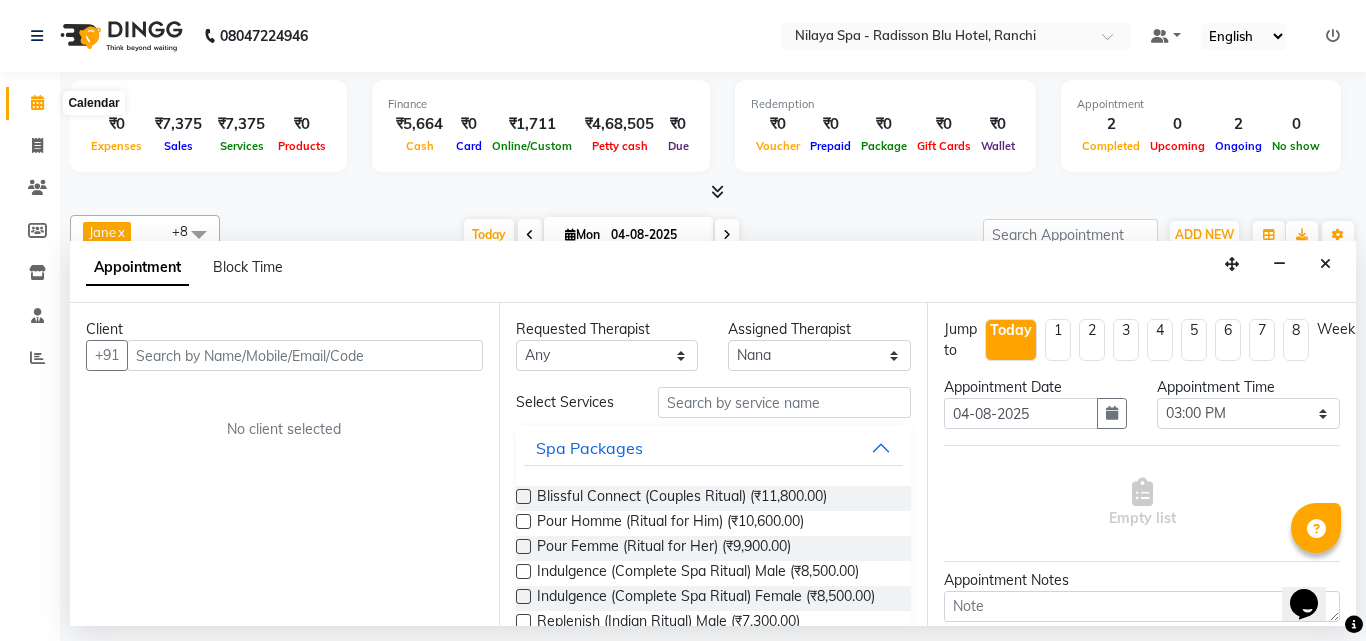 click 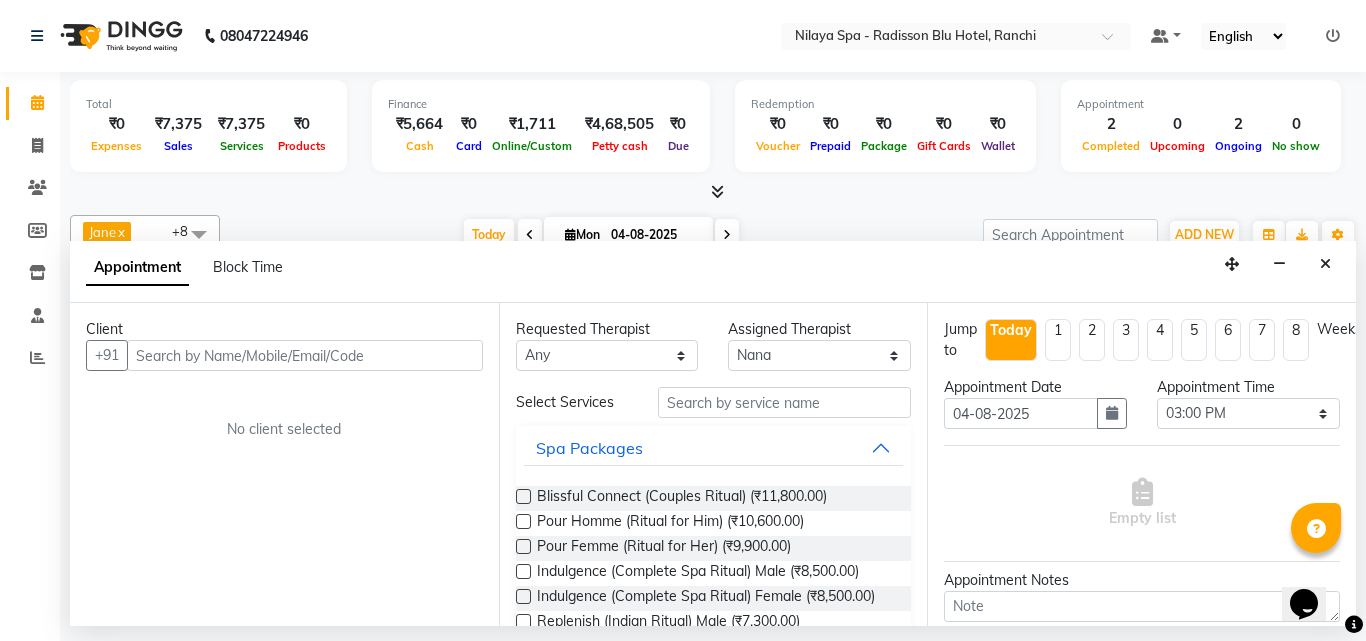 click 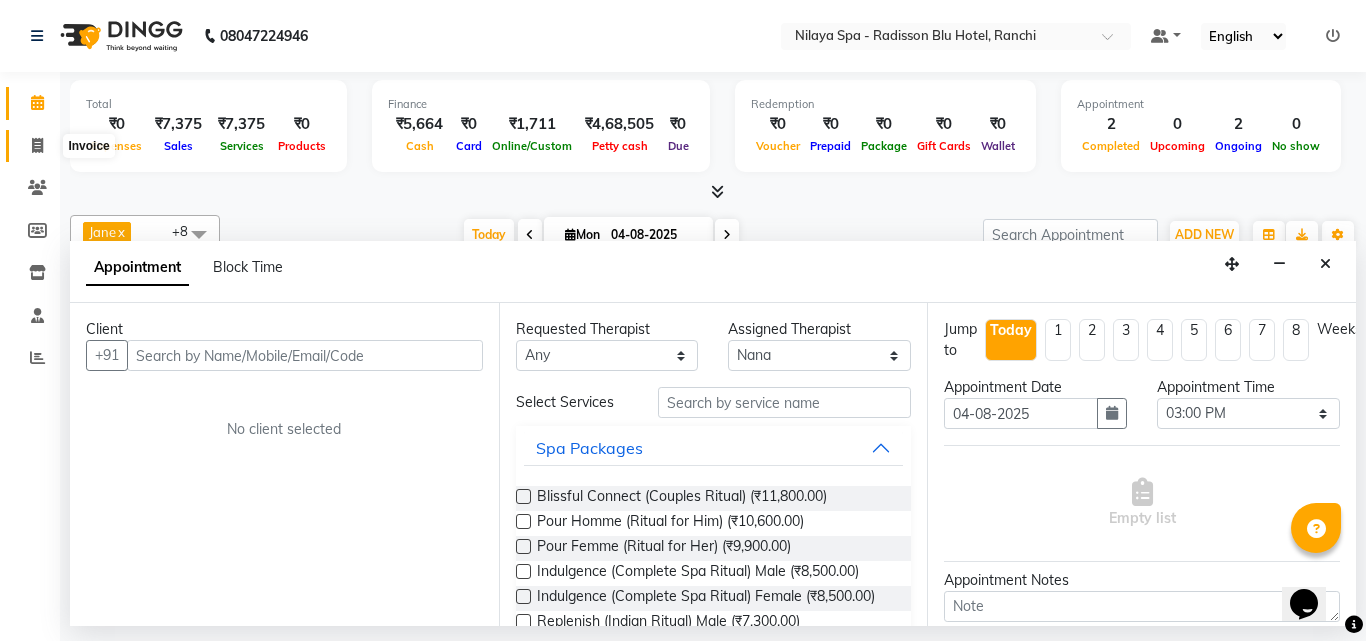 click 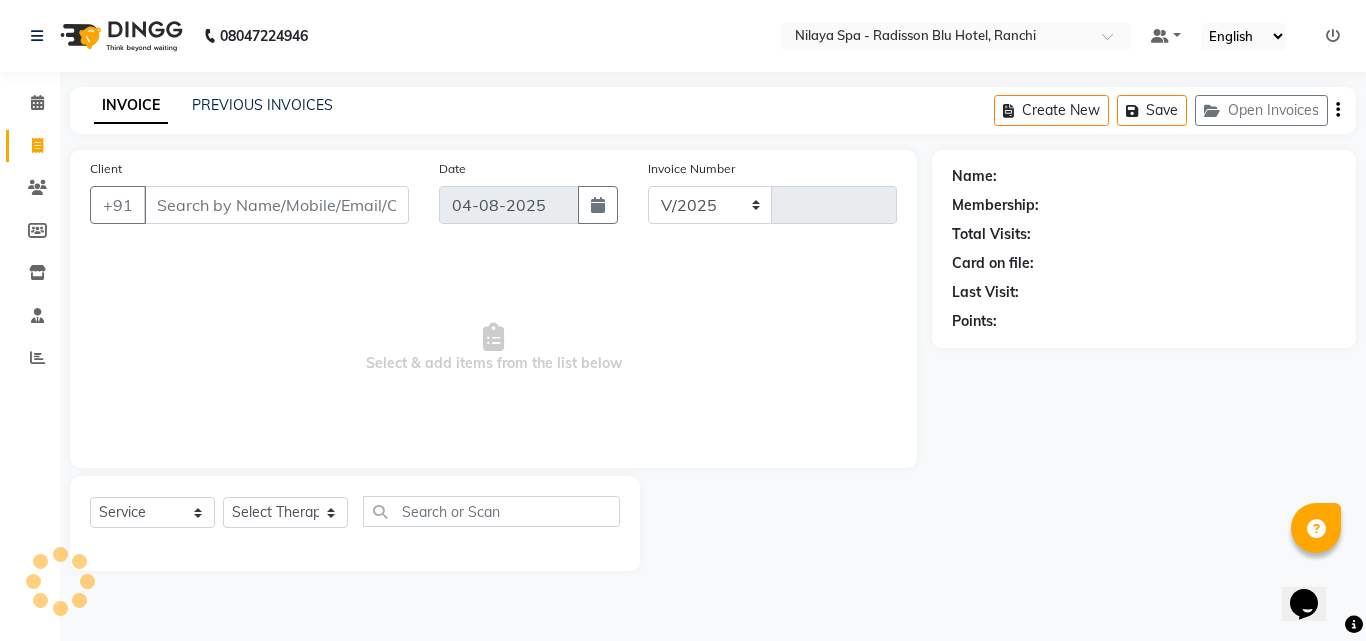 select on "8066" 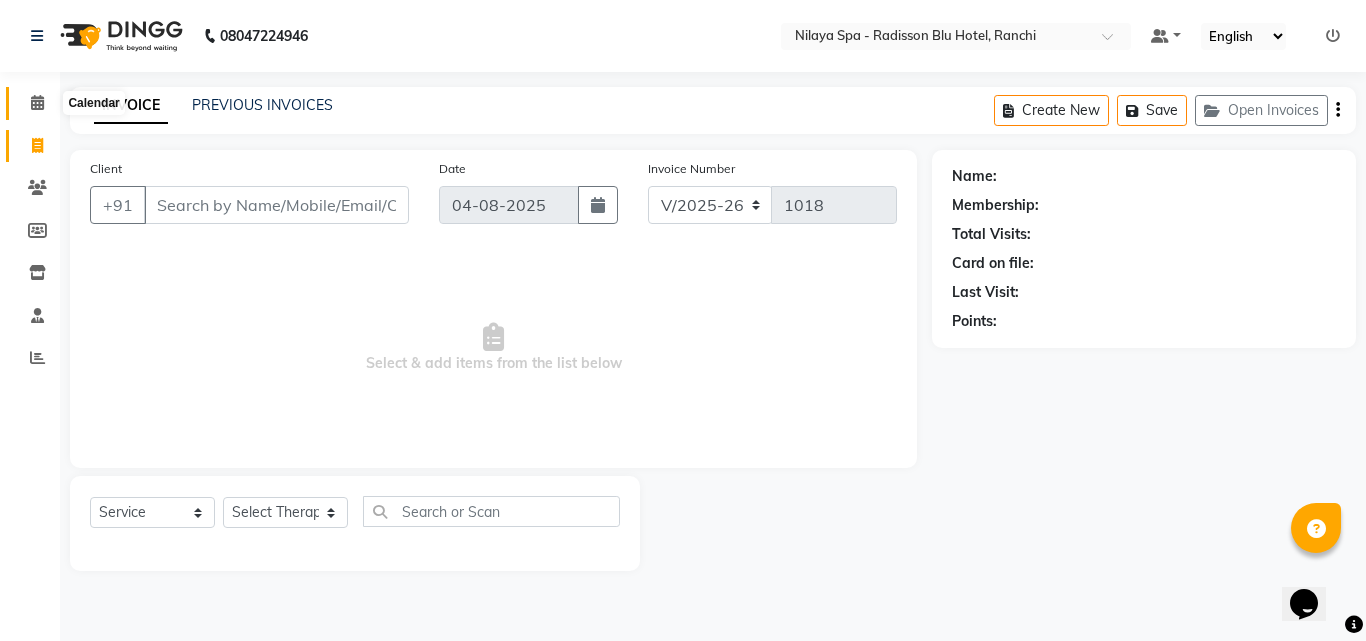 click 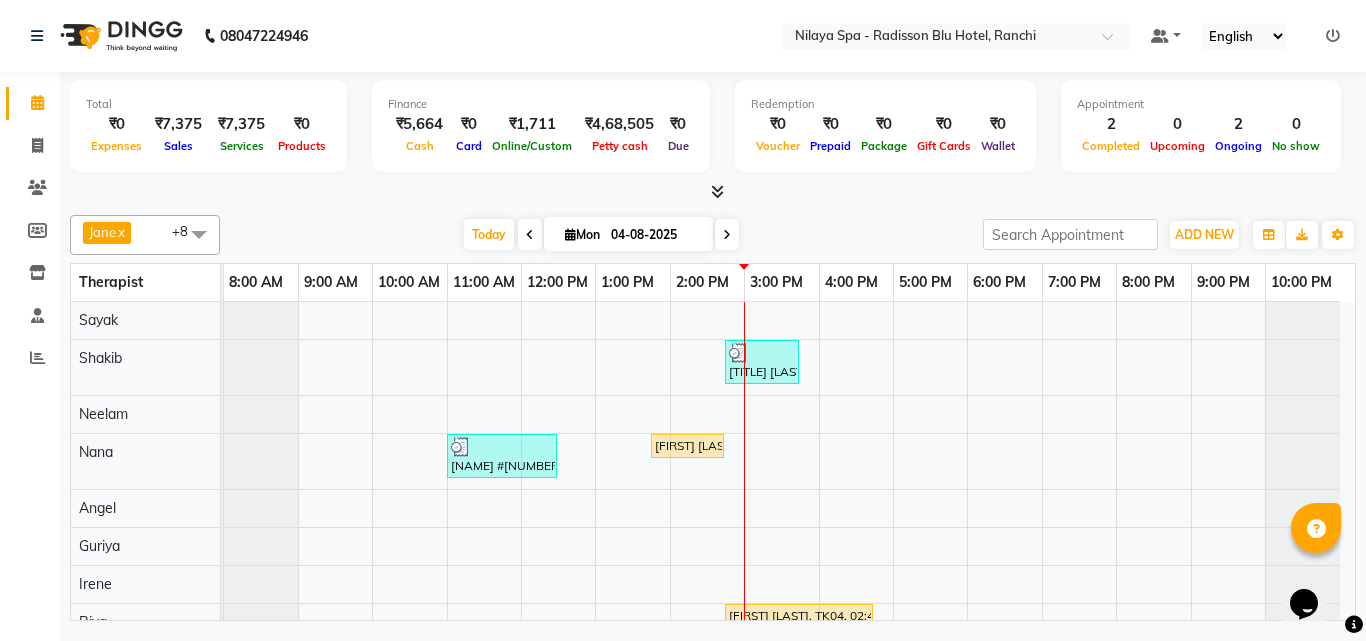 scroll, scrollTop: 21, scrollLeft: 0, axis: vertical 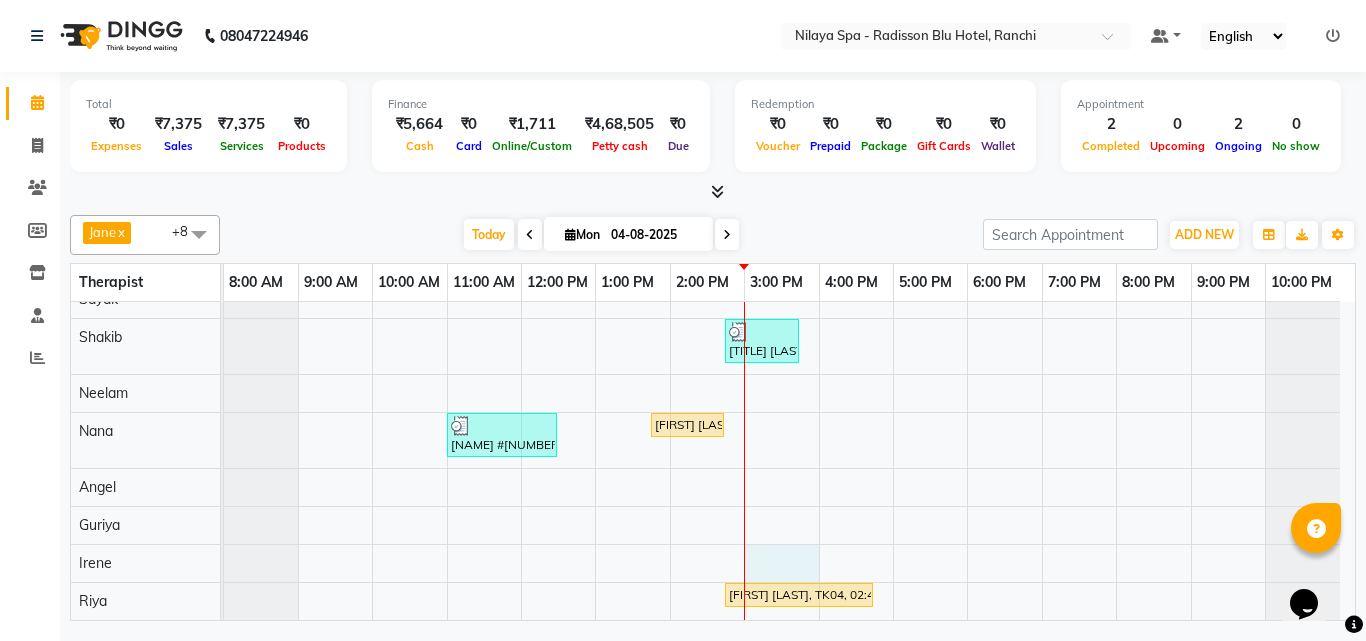 click on "[TITLE] [LAST], TK03, 02:45 PM-03:45 PM, Mens Special - Shaving,Bleach - Face Detan     [NAME]  #[NUMBER], TK01, 11:00 AM-12:30 PM, Deep Tissue Repair Therapy(Male) 90 Min    [FIRST] [LAST], TK02, 01:45 PM-02:45 PM, Balinese Massage Therapy(Male) 60 Min    [FIRST] [LAST], TK04, 02:45 PM-04:45 PM, Harmony (Stress Relieving Ritual) Male" at bounding box center [789, 450] 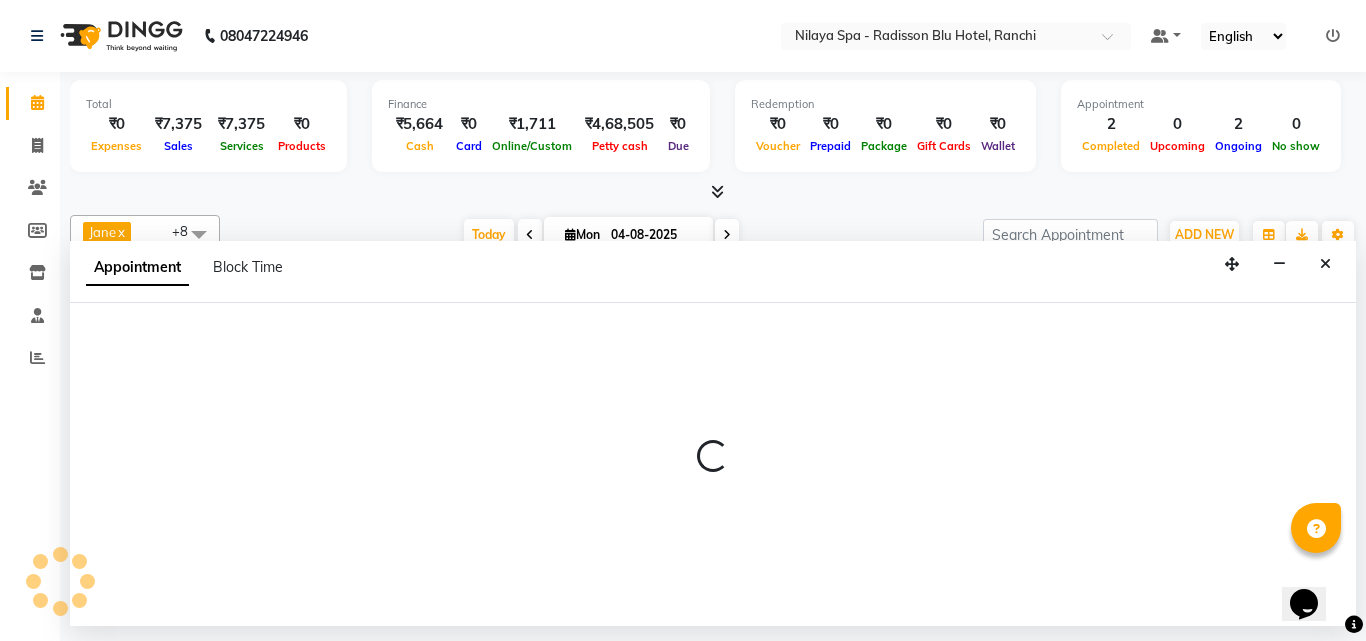 select on "78999" 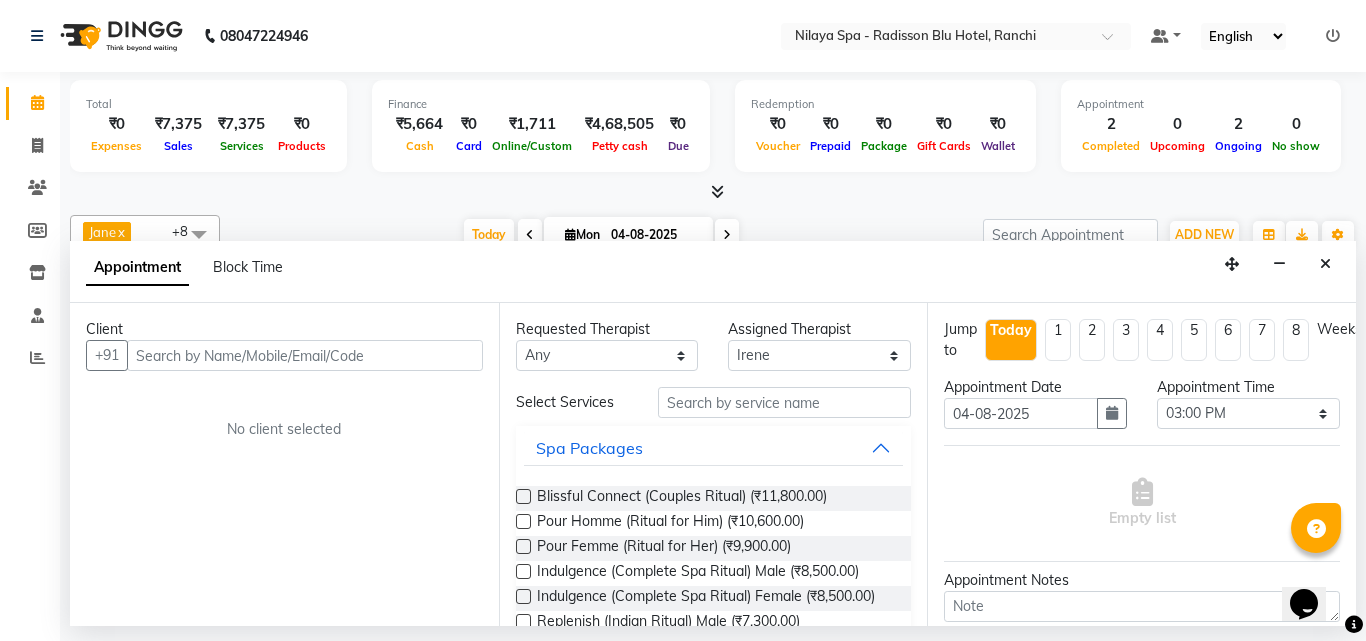 click at bounding box center (305, 355) 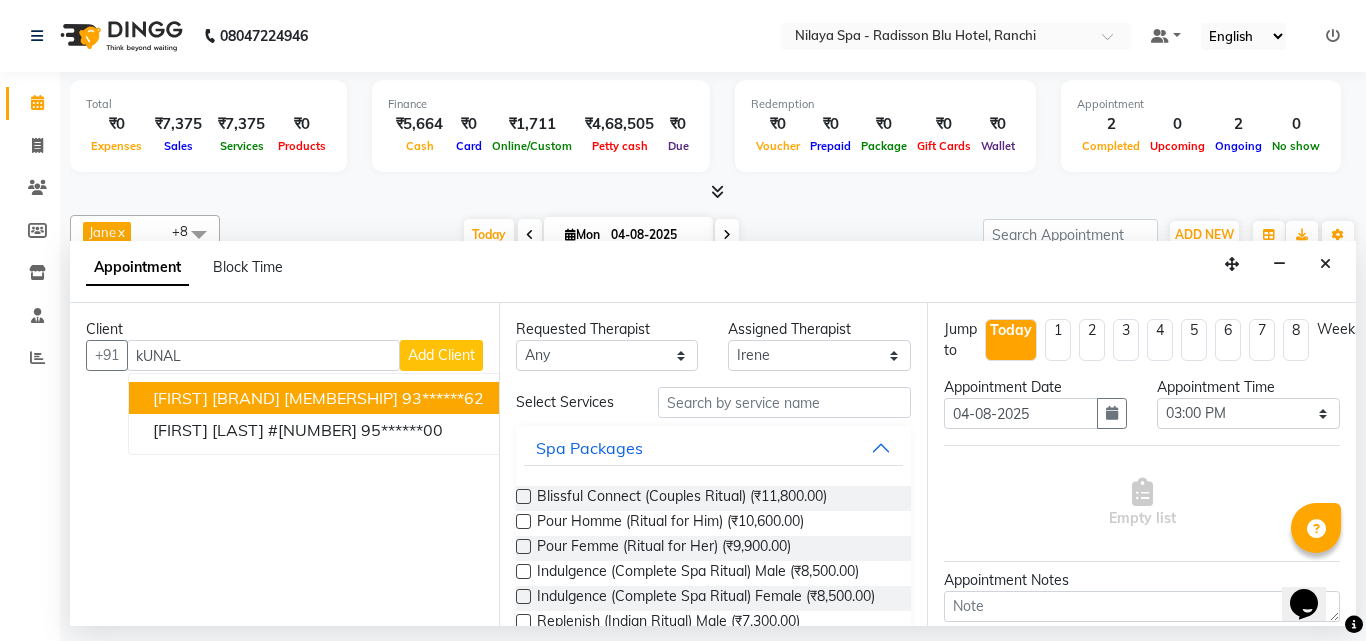 click on "[FIRST] [BRAND] [MEMBERSHIP]" at bounding box center (275, 398) 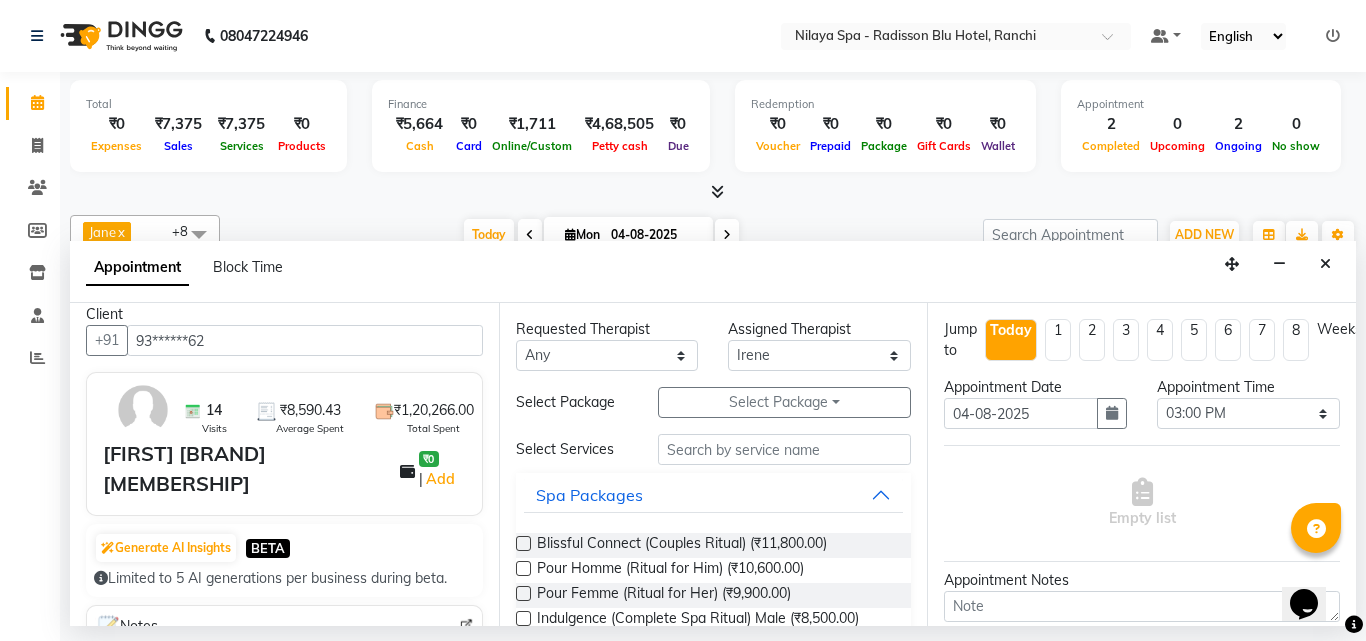 scroll, scrollTop: 0, scrollLeft: 0, axis: both 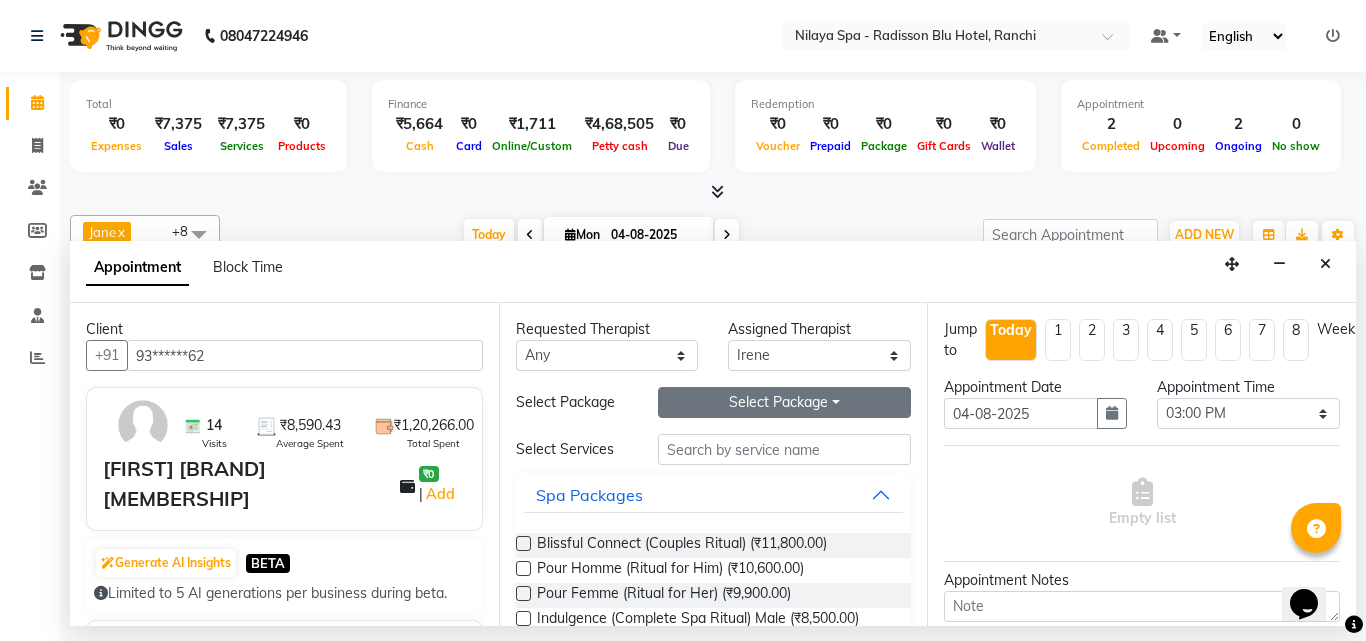 type on "93******62" 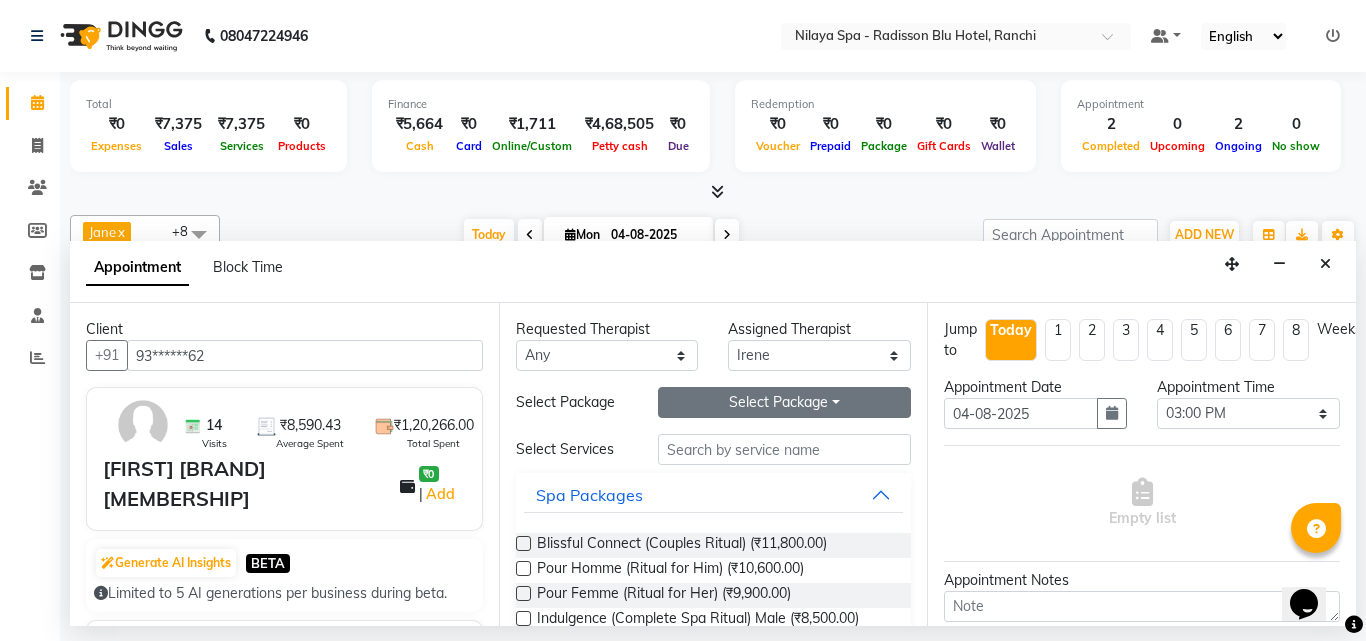 click on "Select Package  Toggle Dropdown" at bounding box center [785, 402] 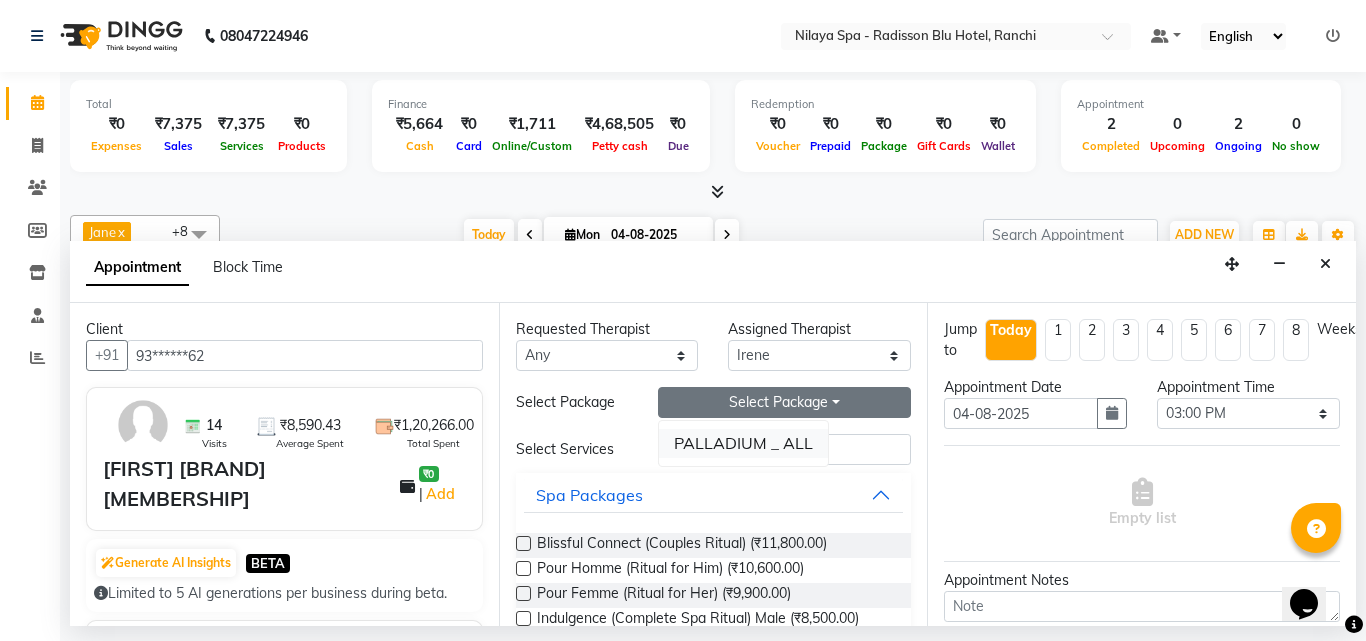 click on "PALLADIUM _ ALL" at bounding box center [743, 443] 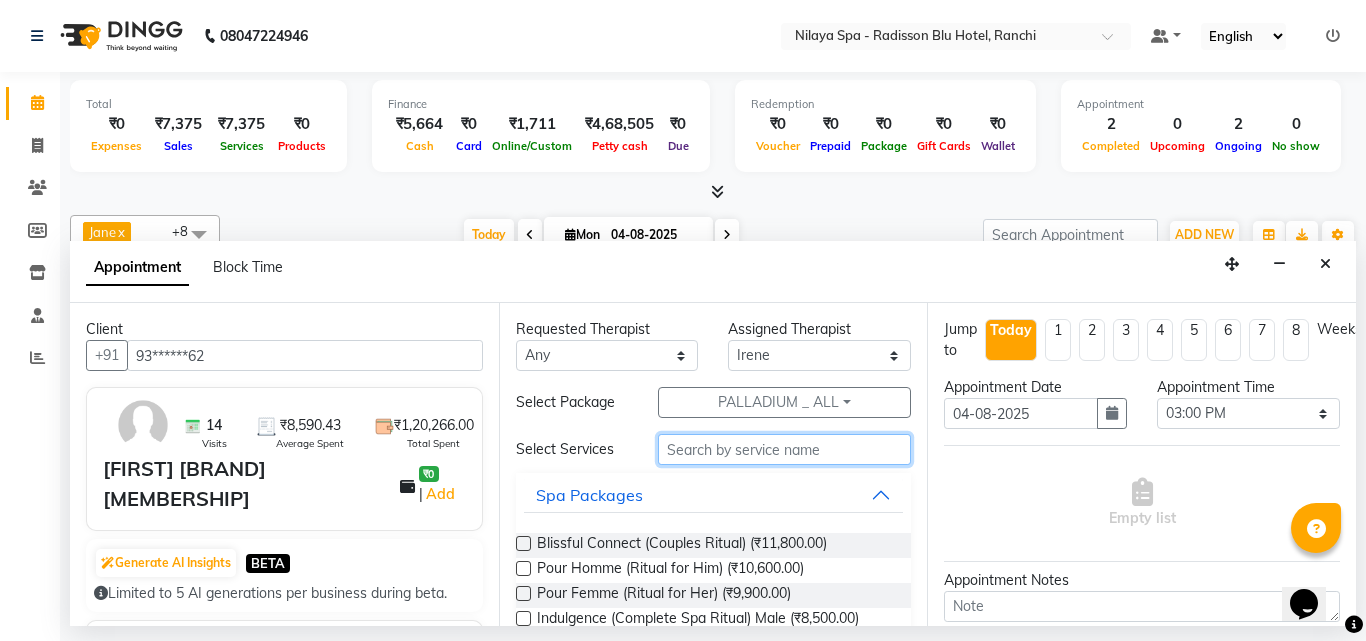 click at bounding box center (785, 449) 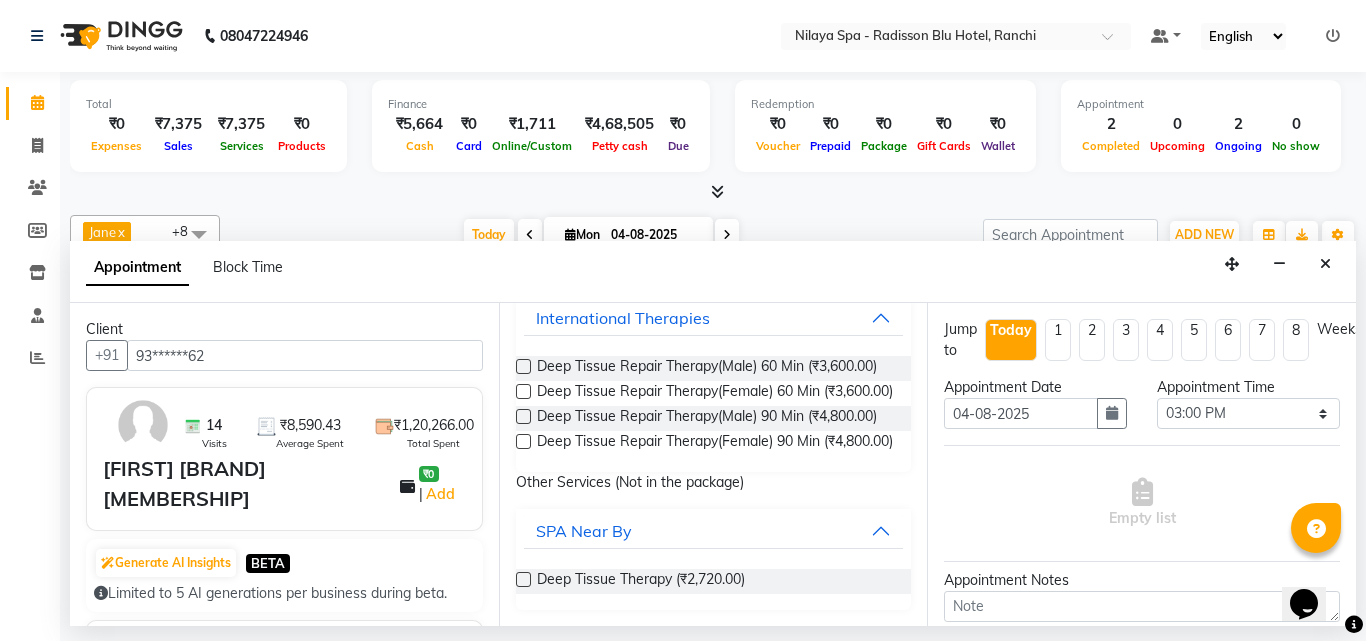 scroll, scrollTop: 200, scrollLeft: 0, axis: vertical 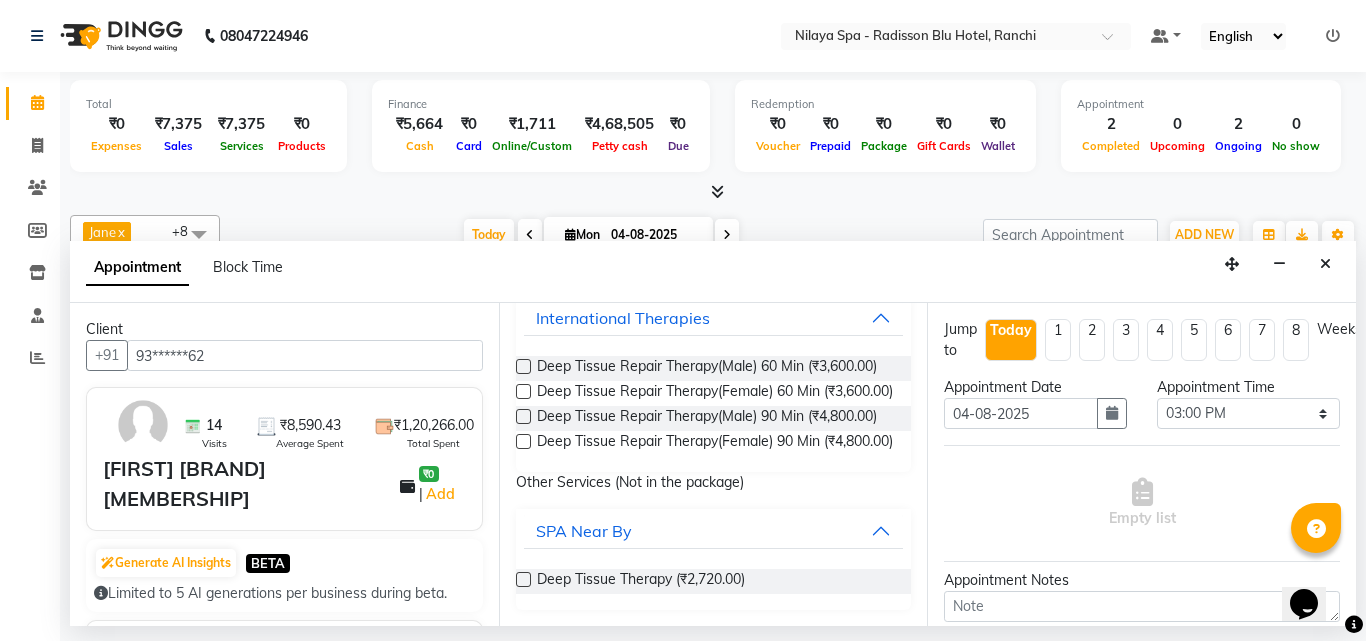 click at bounding box center (523, 366) 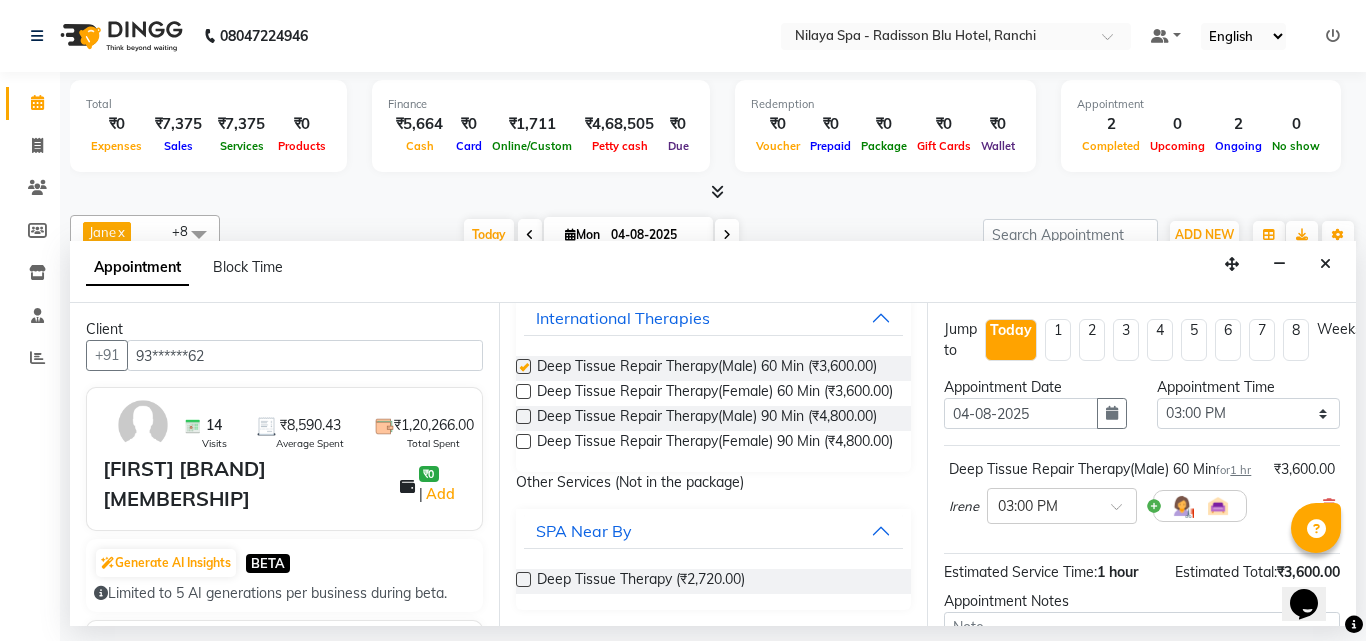 checkbox on "false" 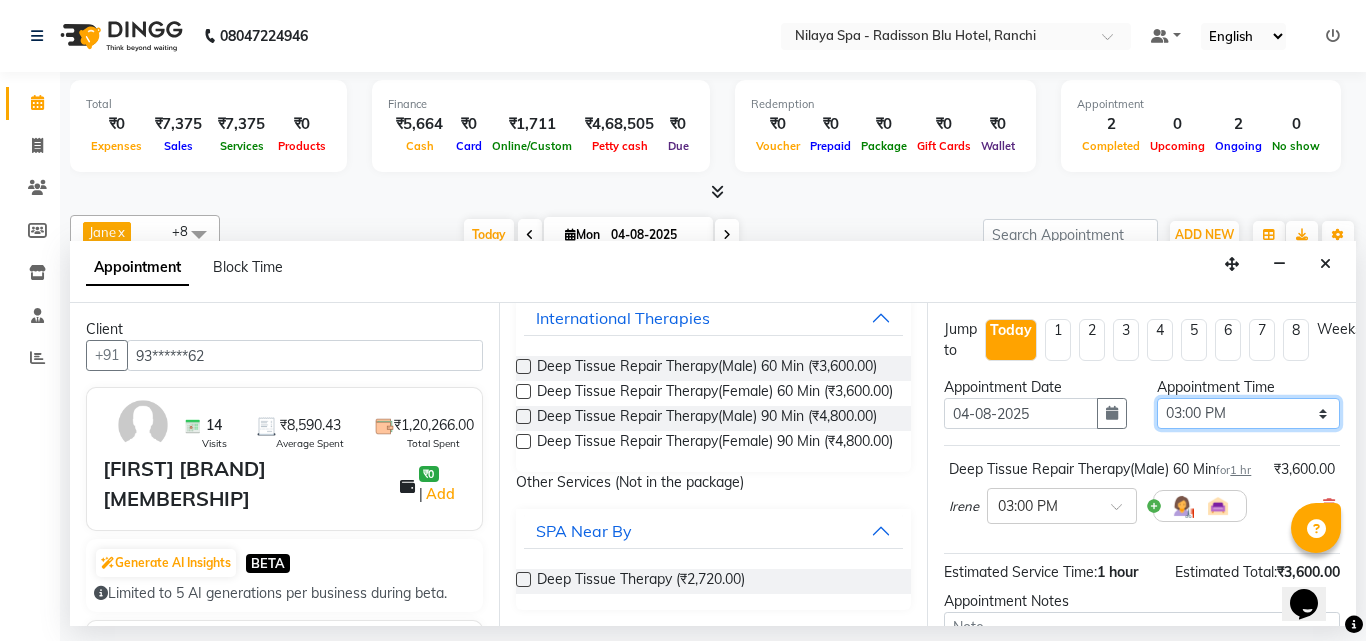 click on "Select 09:00 AM 09:15 AM 09:30 AM 09:45 AM 10:00 AM 10:15 AM 10:30 AM 10:45 AM 11:00 AM 11:15 AM 11:30 AM 11:45 AM 12:00 PM 12:15 PM 12:30 PM 12:45 PM 01:00 PM 01:15 PM 01:30 PM 01:45 PM 02:00 PM 02:15 PM 02:30 PM 02:45 PM 03:00 PM 03:15 PM 03:30 PM 03:45 PM 04:00 PM 04:15 PM 04:30 PM 04:45 PM 05:00 PM 05:15 PM 05:30 PM 05:45 PM 06:00 PM 06:15 PM 06:30 PM 06:45 PM 07:00 PM 07:15 PM 07:30 PM 07:45 PM 08:00 PM 08:15 PM 08:30 PM 08:45 PM 09:00 PM 09:15 PM 09:30 PM 09:45 PM 10:00 PM" at bounding box center (1248, 413) 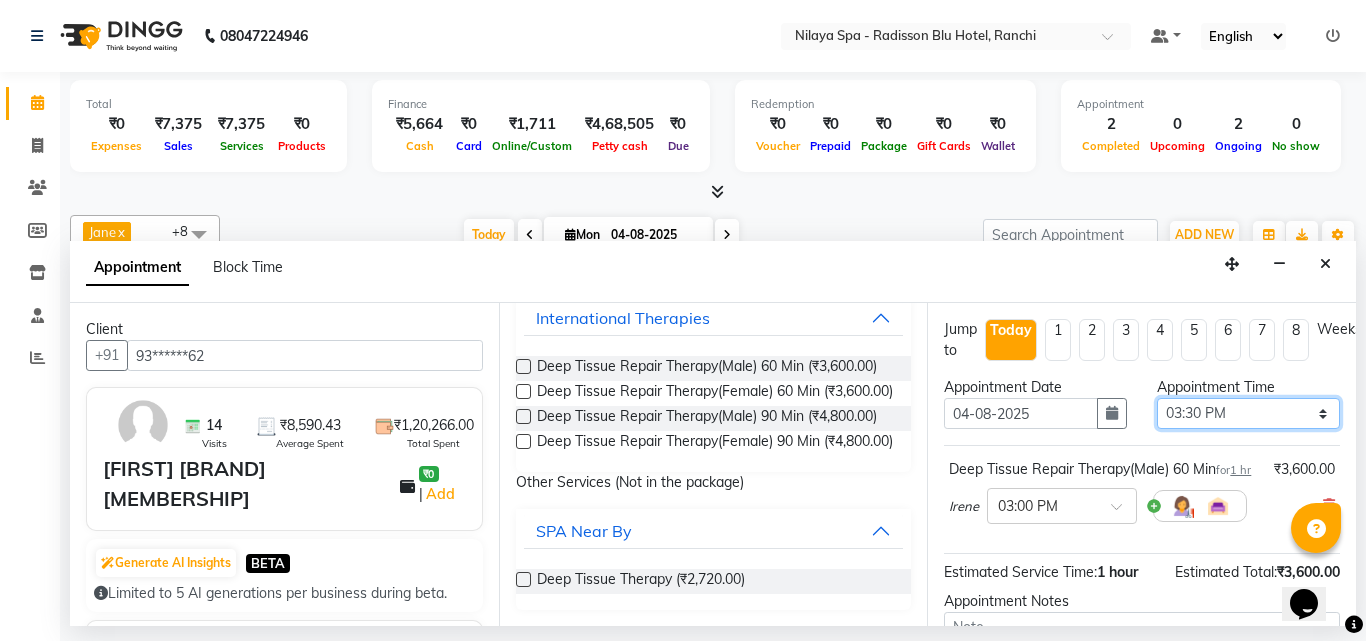 click on "Select 09:00 AM 09:15 AM 09:30 AM 09:45 AM 10:00 AM 10:15 AM 10:30 AM 10:45 AM 11:00 AM 11:15 AM 11:30 AM 11:45 AM 12:00 PM 12:15 PM 12:30 PM 12:45 PM 01:00 PM 01:15 PM 01:30 PM 01:45 PM 02:00 PM 02:15 PM 02:30 PM 02:45 PM 03:00 PM 03:15 PM 03:30 PM 03:45 PM 04:00 PM 04:15 PM 04:30 PM 04:45 PM 05:00 PM 05:15 PM 05:30 PM 05:45 PM 06:00 PM 06:15 PM 06:30 PM 06:45 PM 07:00 PM 07:15 PM 07:30 PM 07:45 PM 08:00 PM 08:15 PM 08:30 PM 08:45 PM 09:00 PM 09:15 PM 09:30 PM 09:45 PM 10:00 PM" at bounding box center [1248, 413] 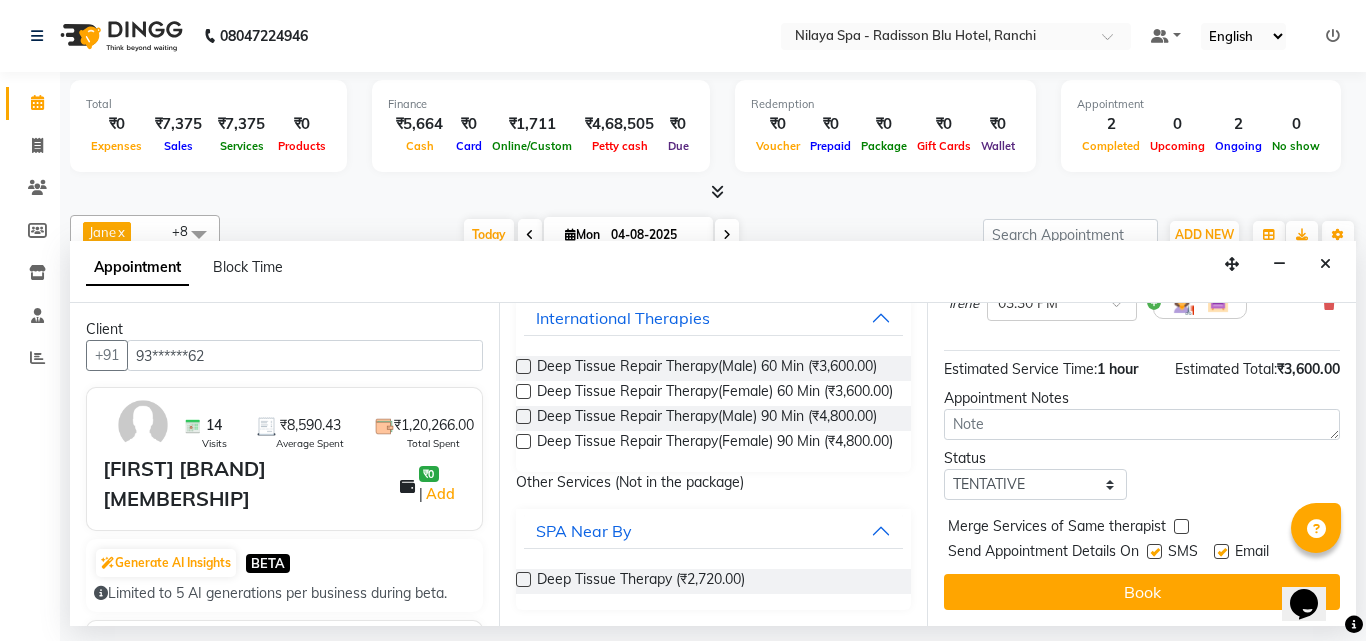 scroll, scrollTop: 239, scrollLeft: 0, axis: vertical 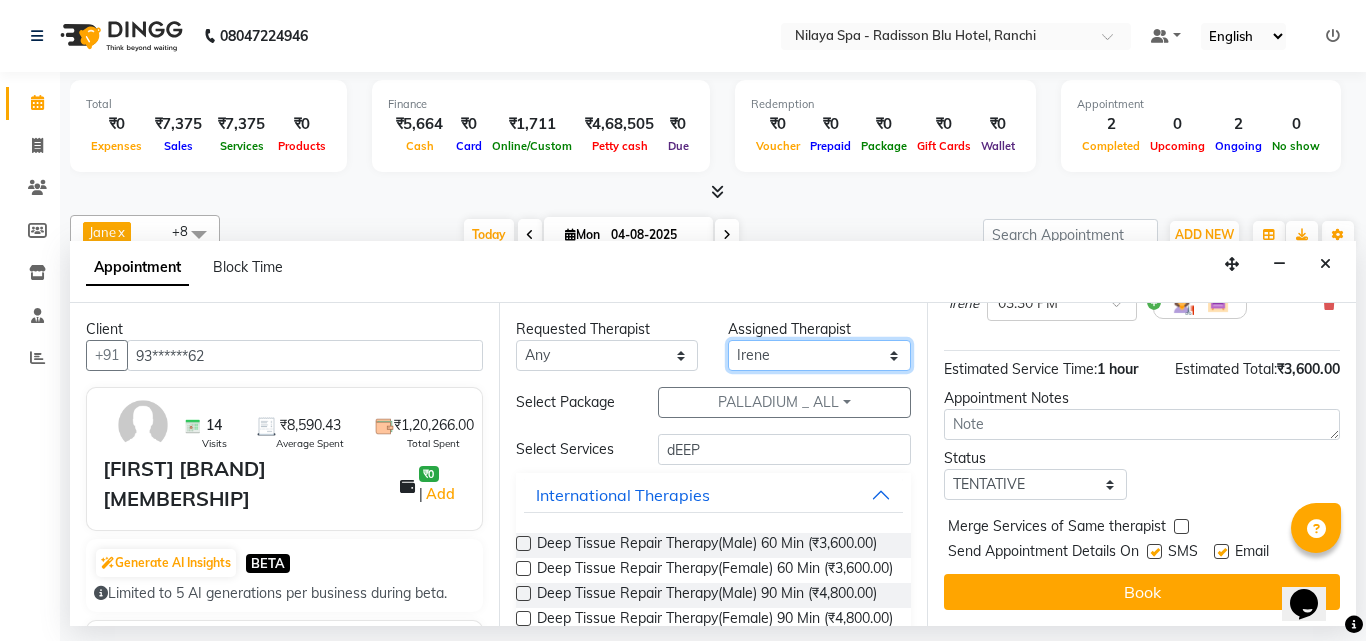 click on "Select [NAME] [NAME] [NAME] [NAME] [NAME]  [NAME]  [NAME] [NAME] [NAME] [NAME]" at bounding box center [819, 355] 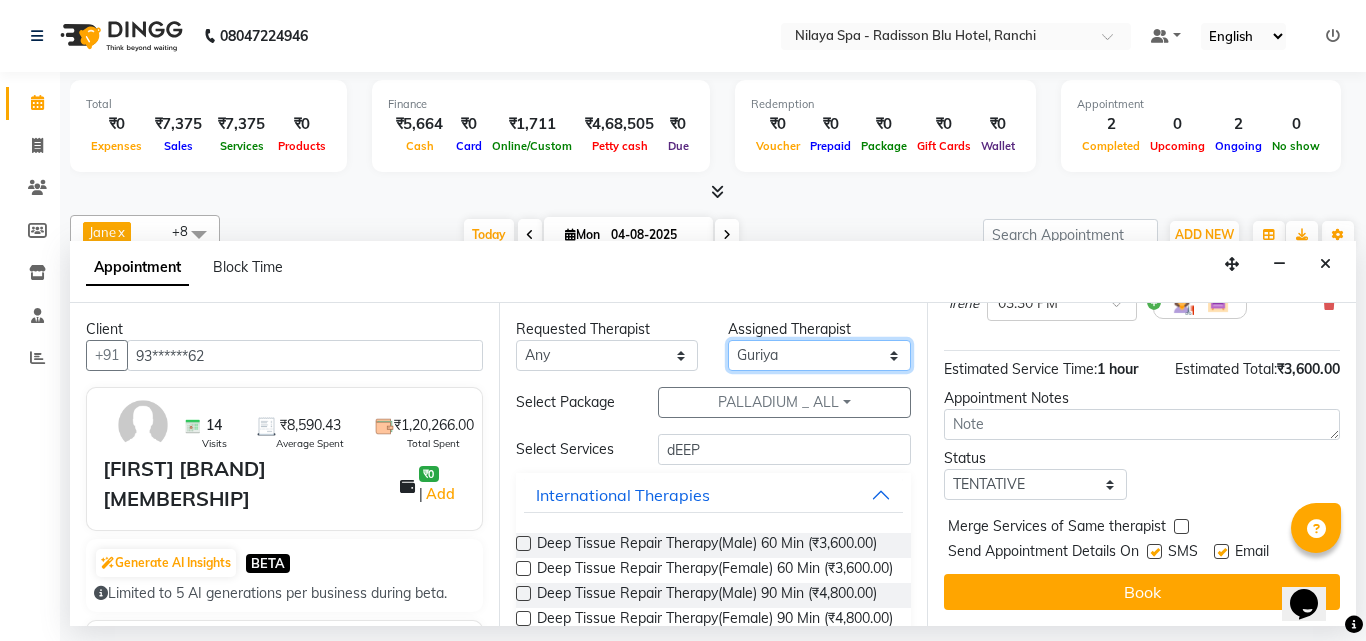 click on "Select [NAME] [NAME] [NAME] [NAME] [NAME]  [NAME]  [NAME] [NAME] [NAME] [NAME]" at bounding box center [819, 355] 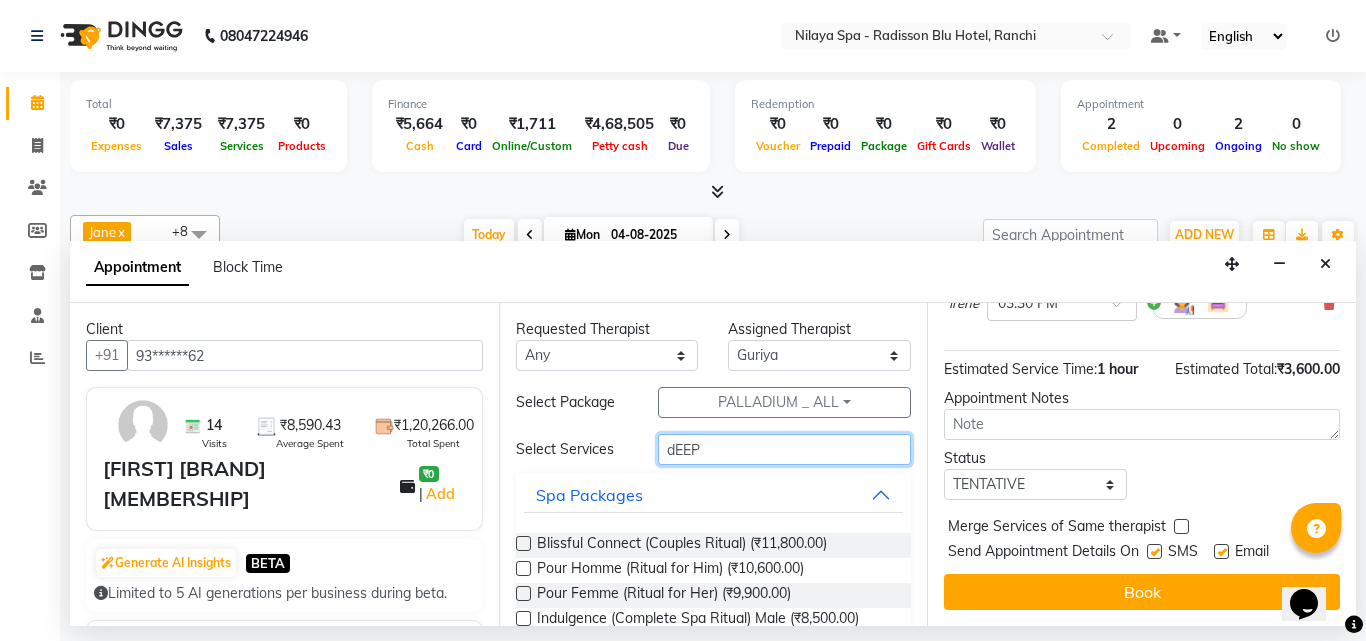 click on "dEEP" at bounding box center (785, 449) 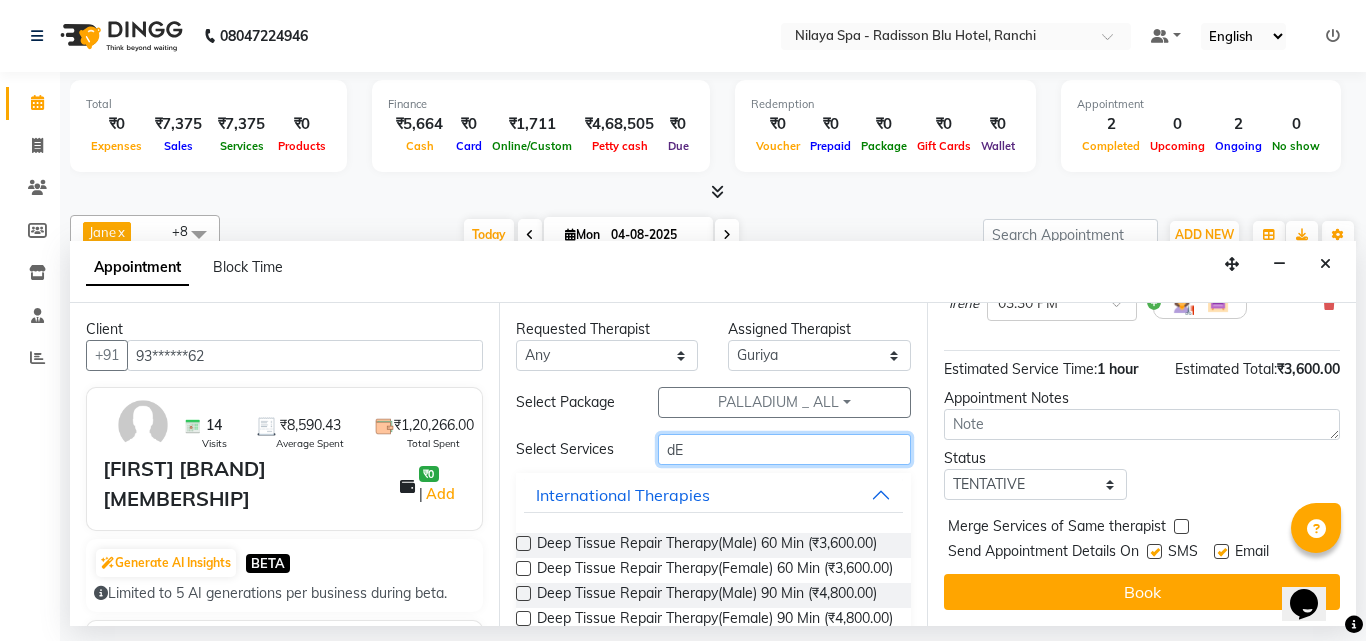 type on "d" 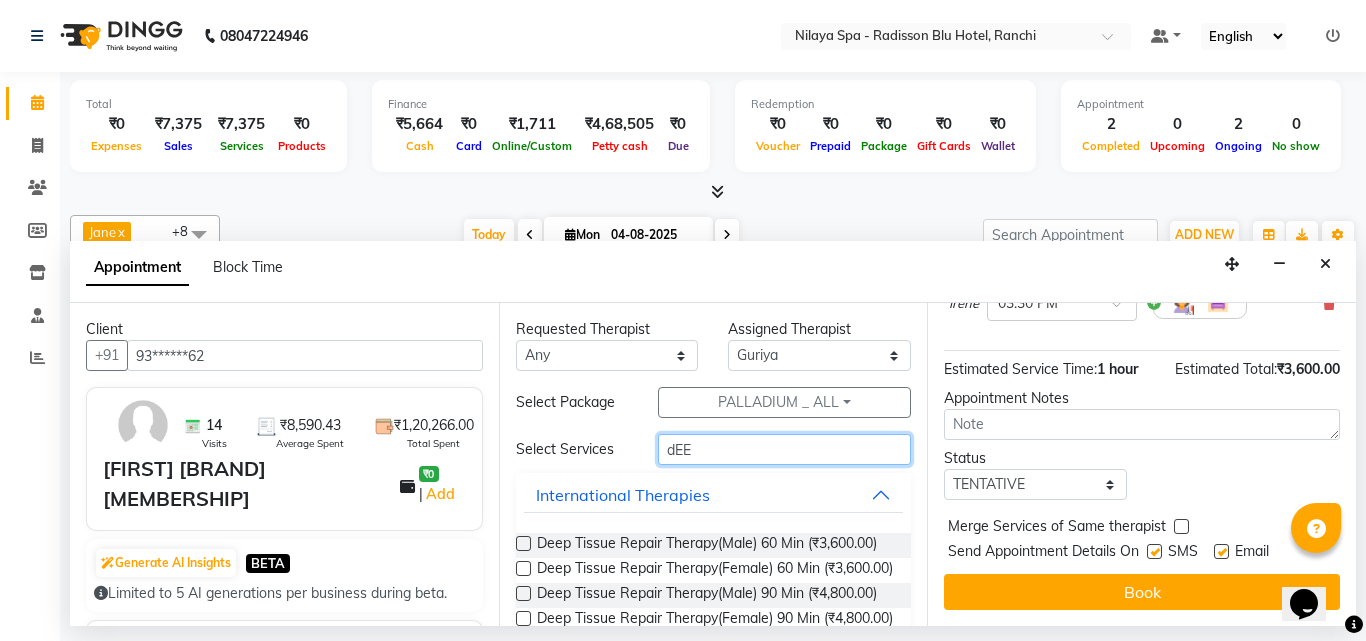 type on "dEEP" 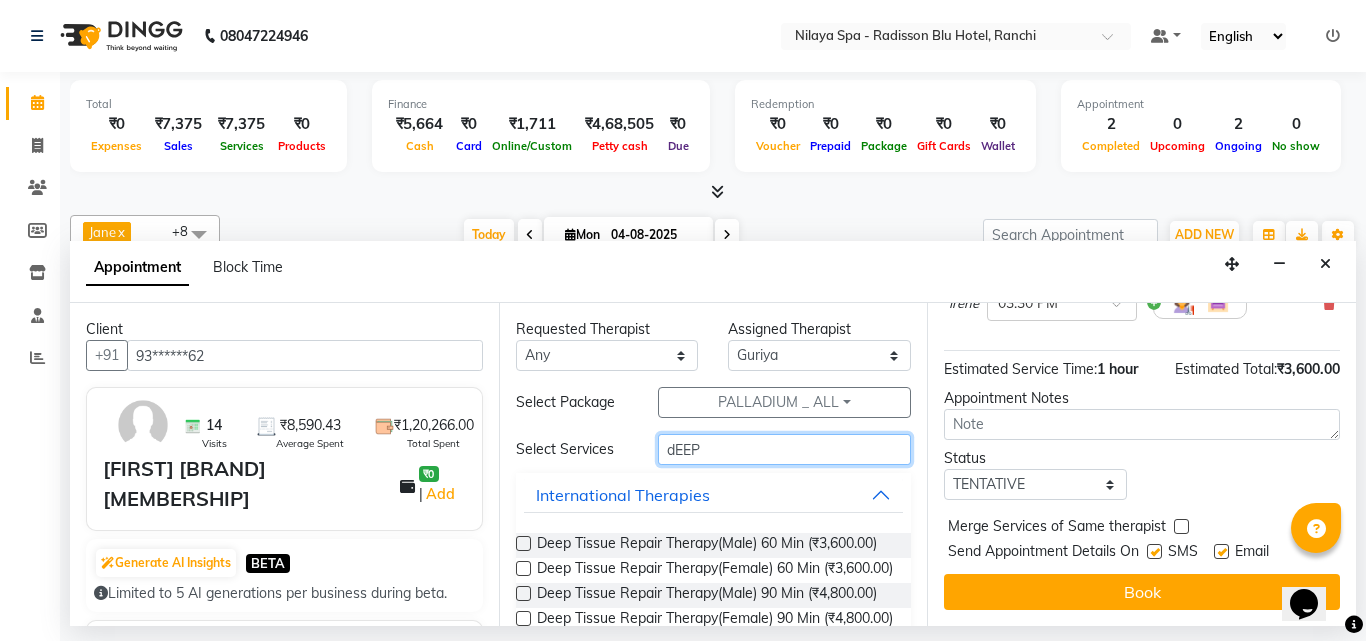 scroll, scrollTop: 100, scrollLeft: 0, axis: vertical 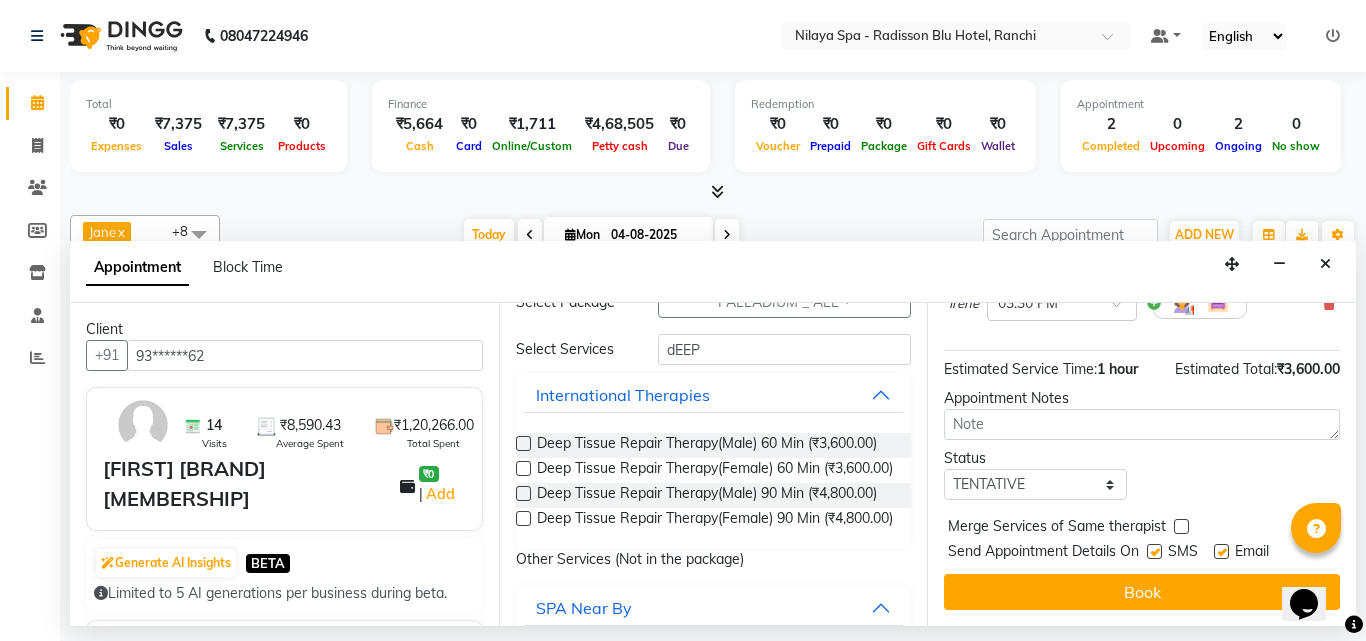 click at bounding box center (523, 443) 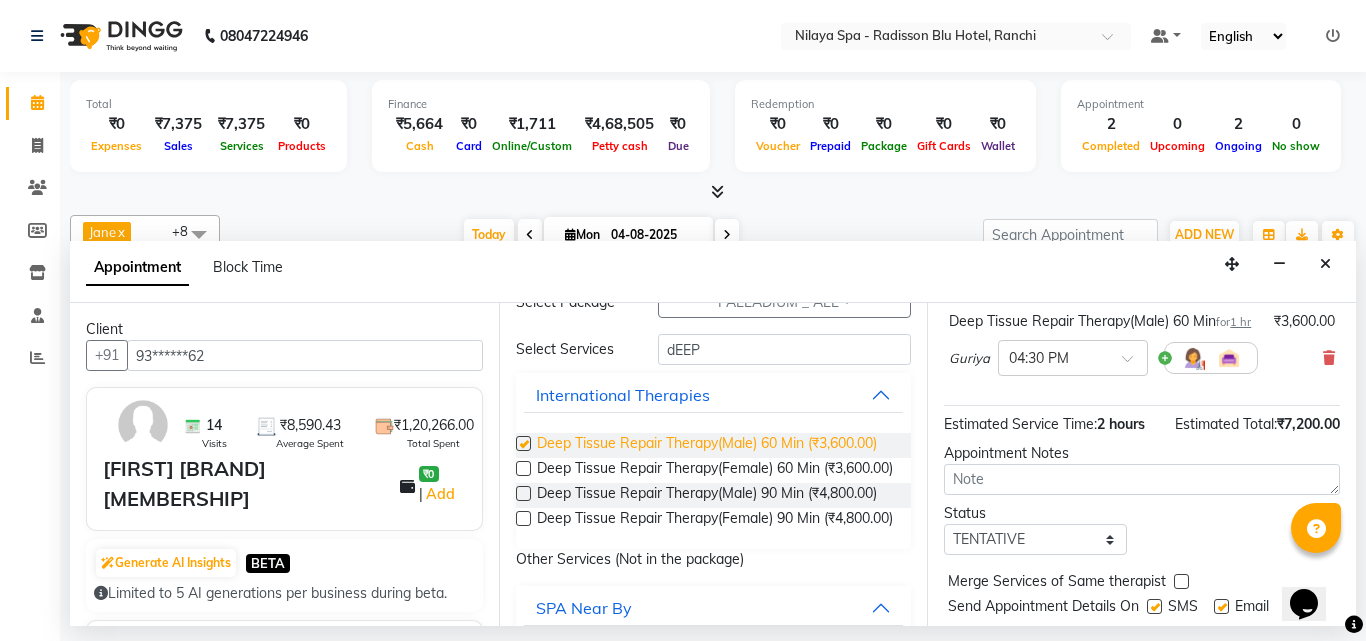 checkbox on "false" 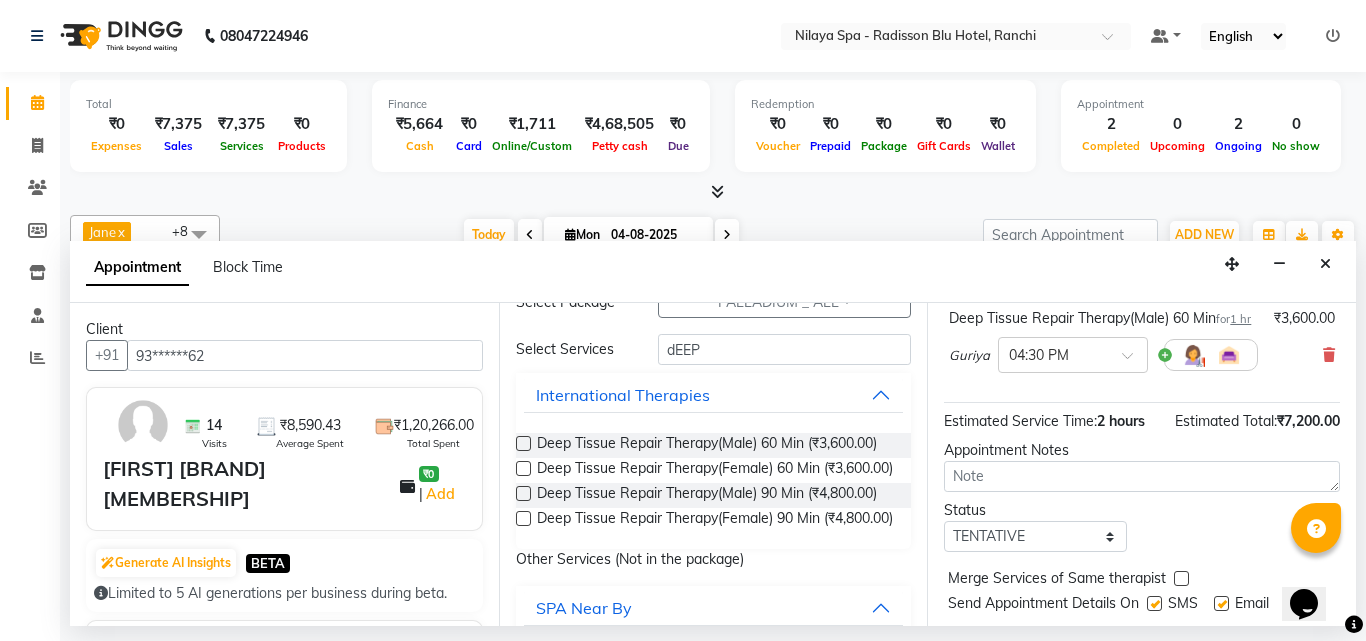 scroll, scrollTop: 200, scrollLeft: 0, axis: vertical 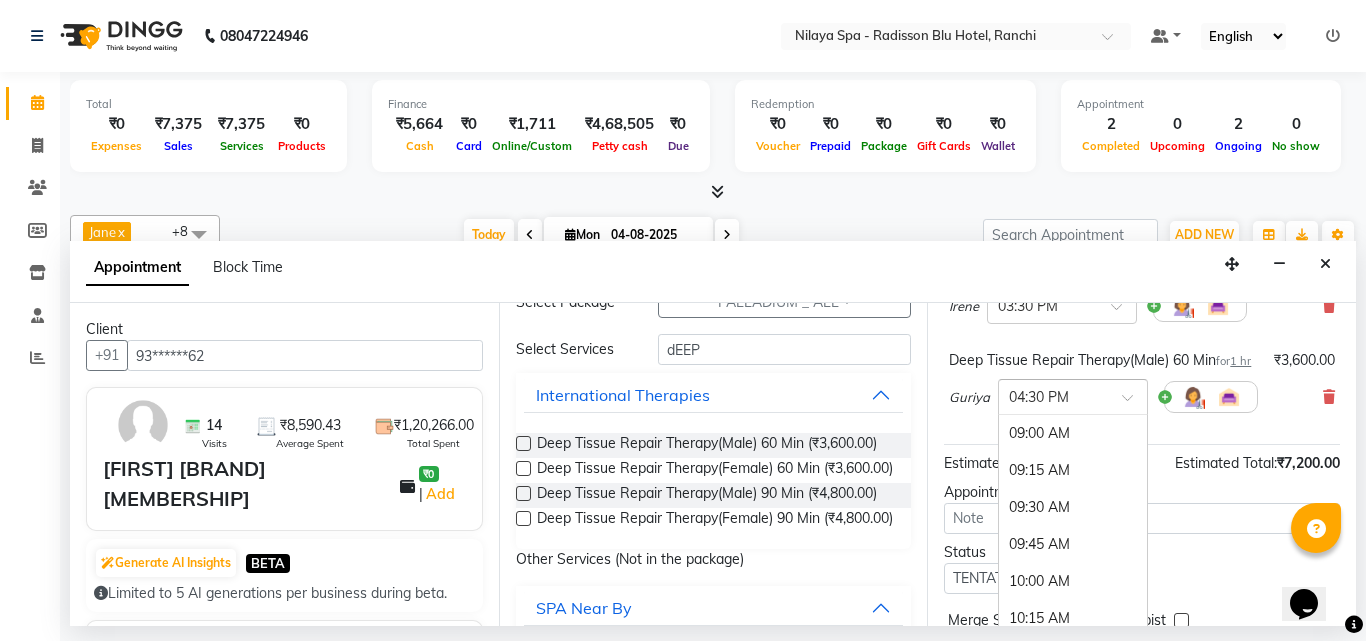 click at bounding box center [1134, 403] 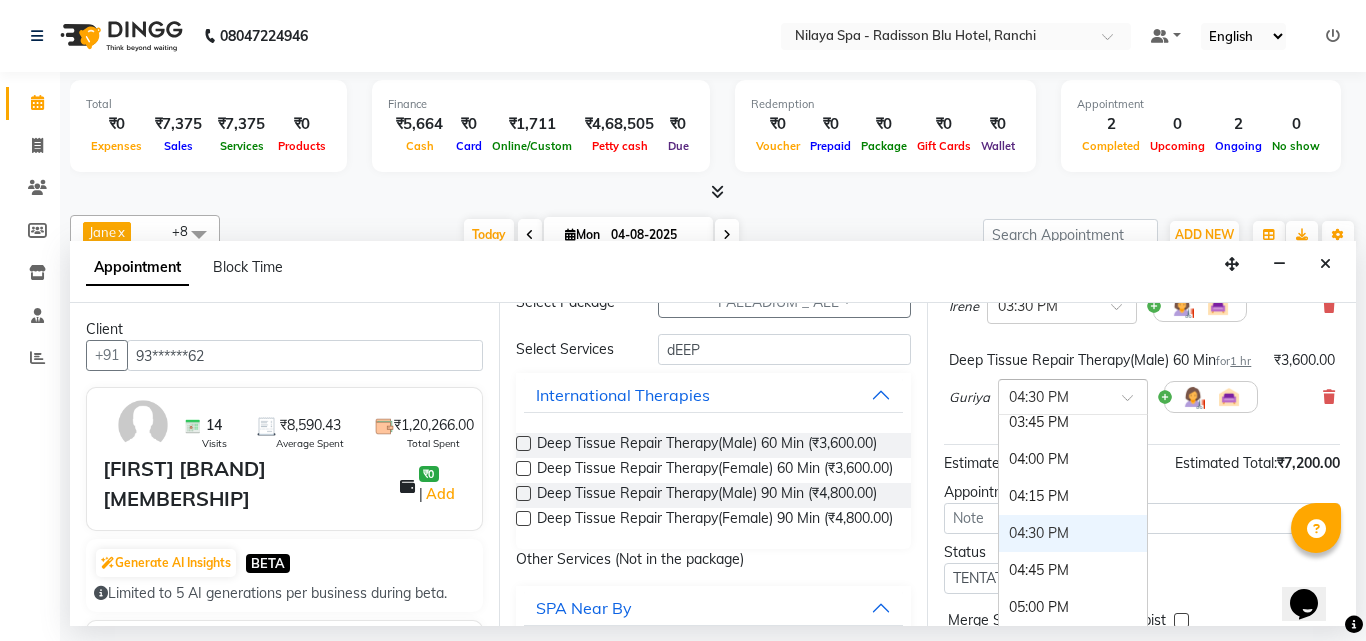 scroll, scrollTop: 910, scrollLeft: 0, axis: vertical 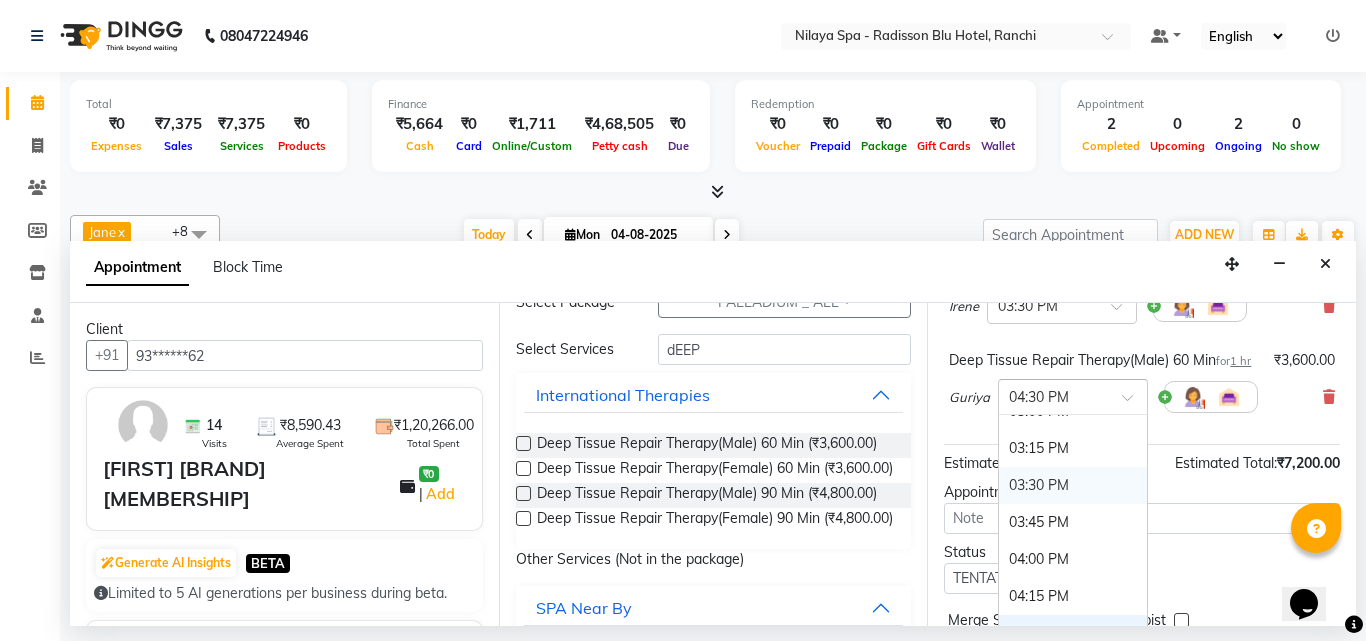 click on "03:30 PM" at bounding box center (1073, 485) 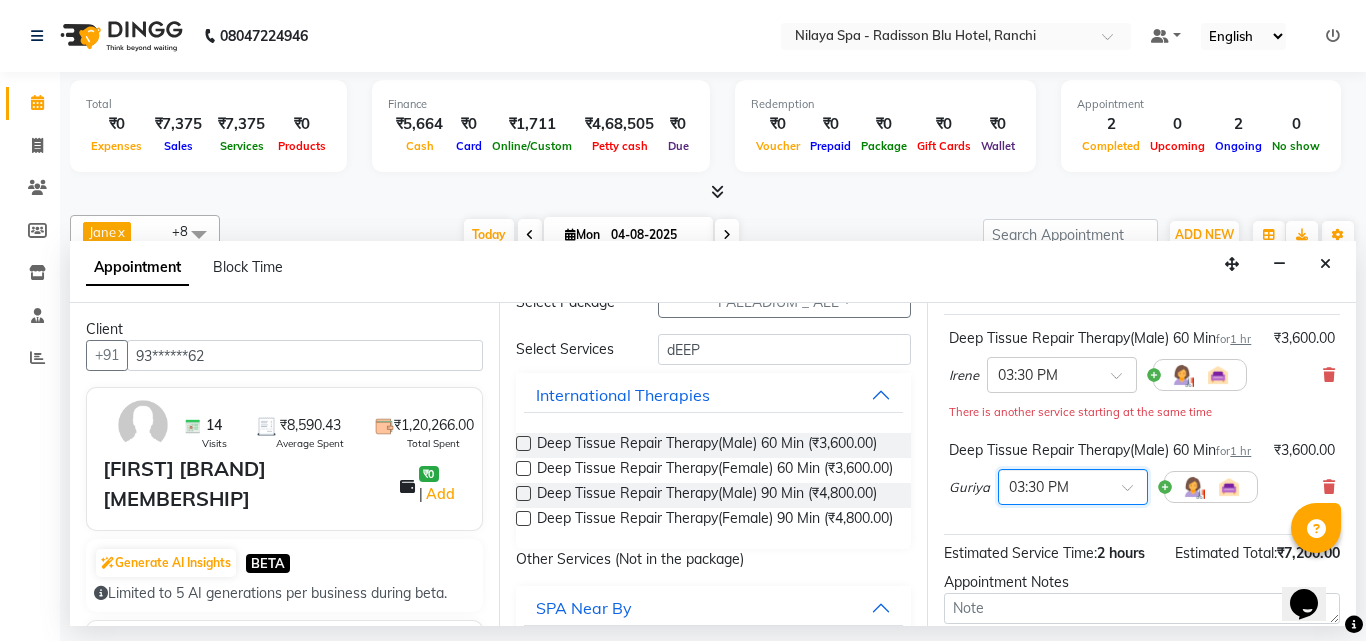 scroll, scrollTop: 393, scrollLeft: 0, axis: vertical 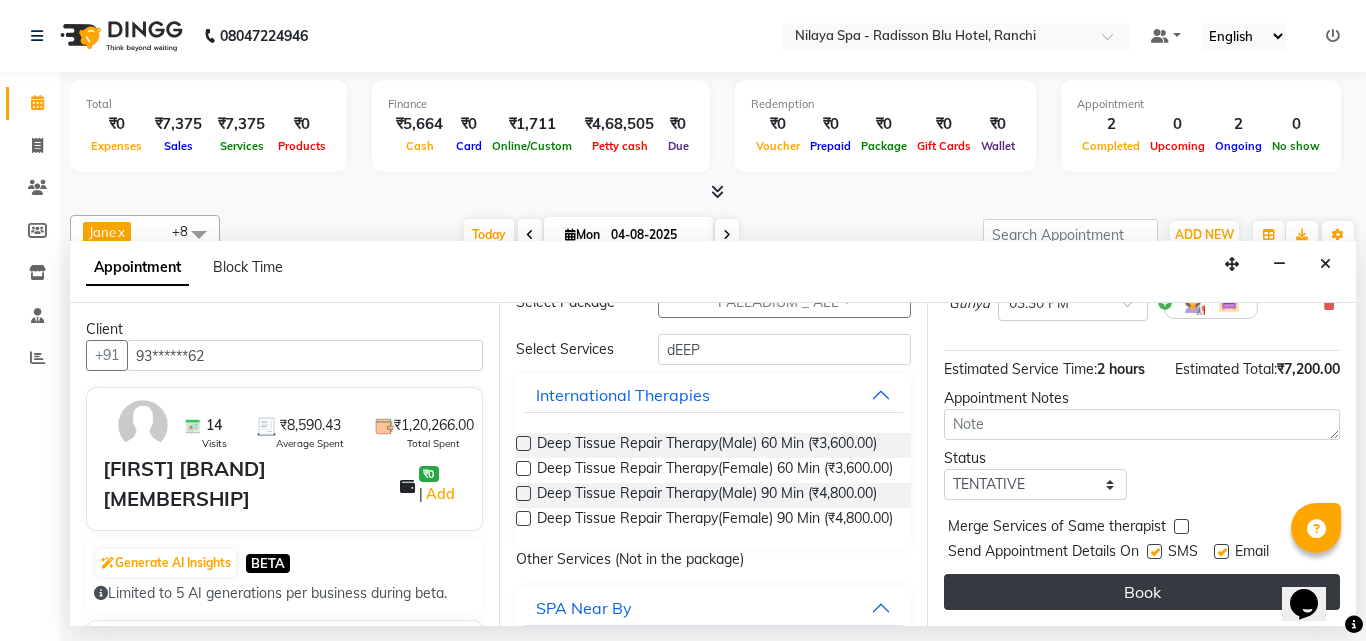 click on "Book" at bounding box center [1142, 592] 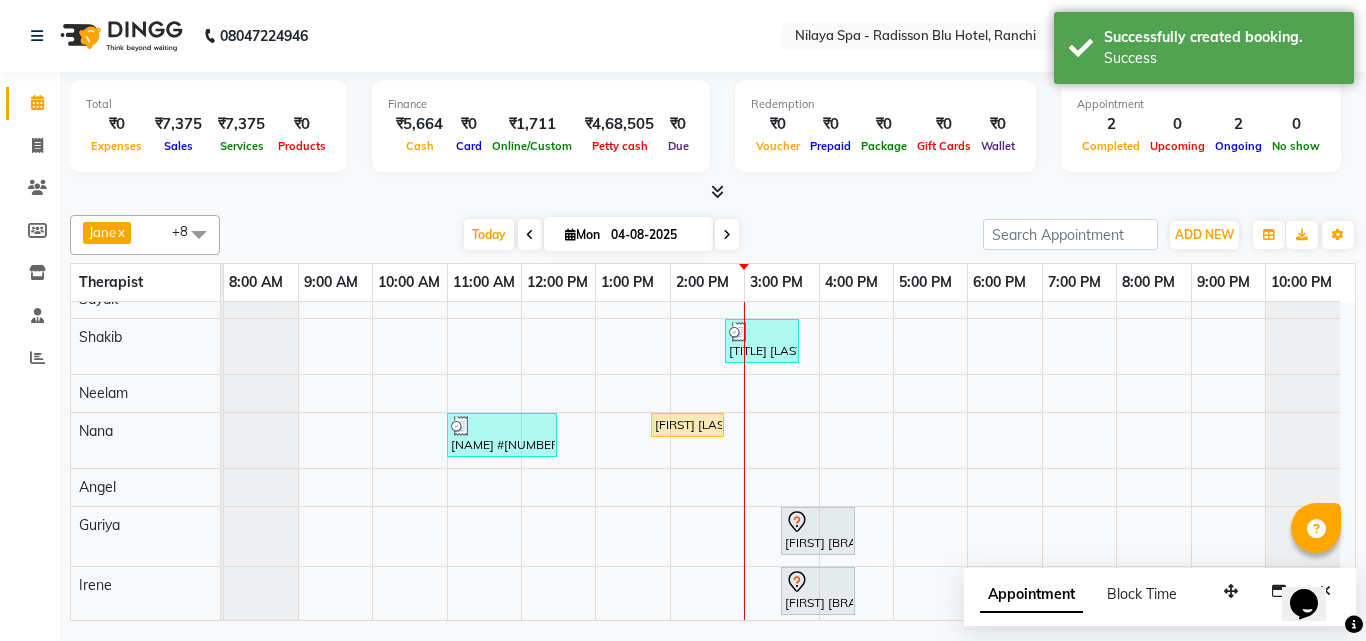 scroll, scrollTop: 61, scrollLeft: 0, axis: vertical 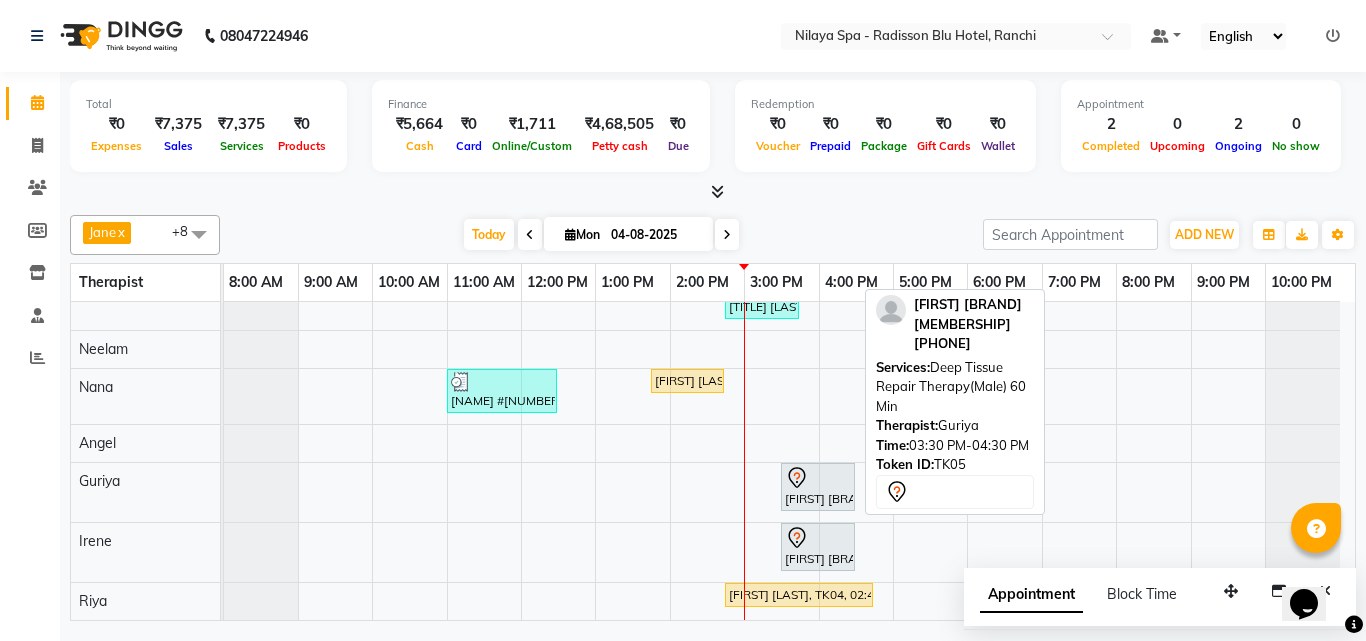 click on "[FIRST] [BRAND] [MEMBERSHIP], TK05, 03:30 PM-04:30 PM, Deep Tissue Repair Therapy(Male) 60 Min" at bounding box center (818, 487) 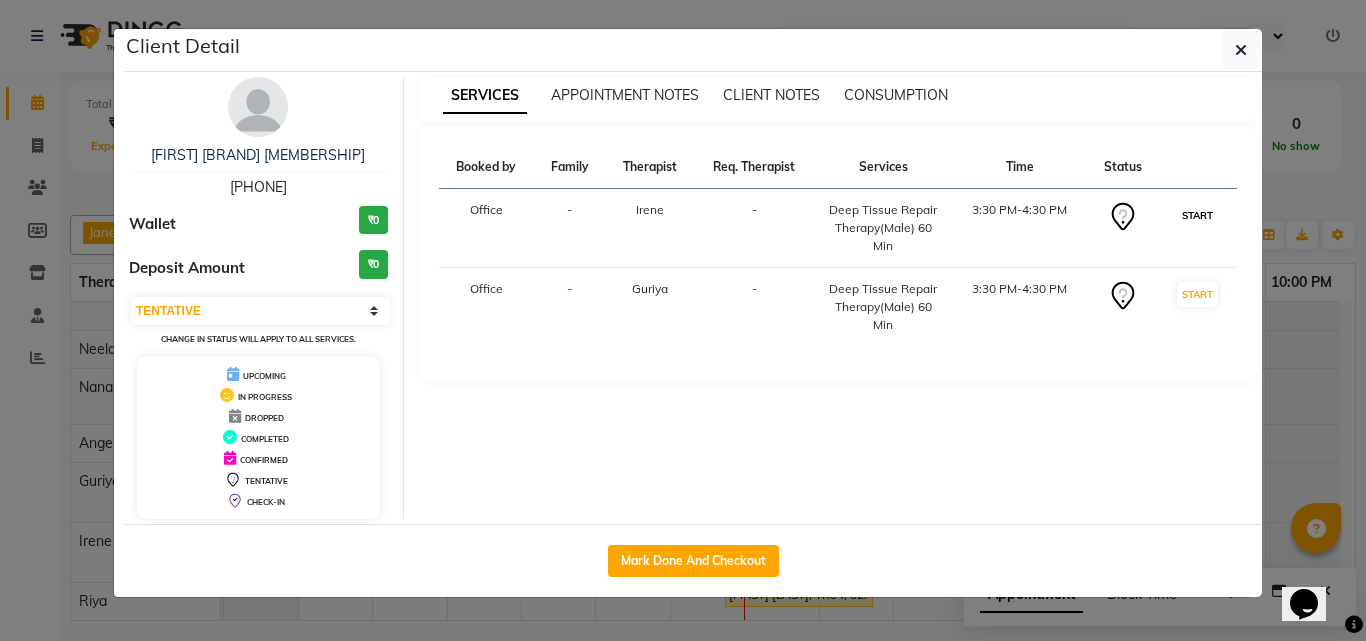click on "START" at bounding box center [1197, 215] 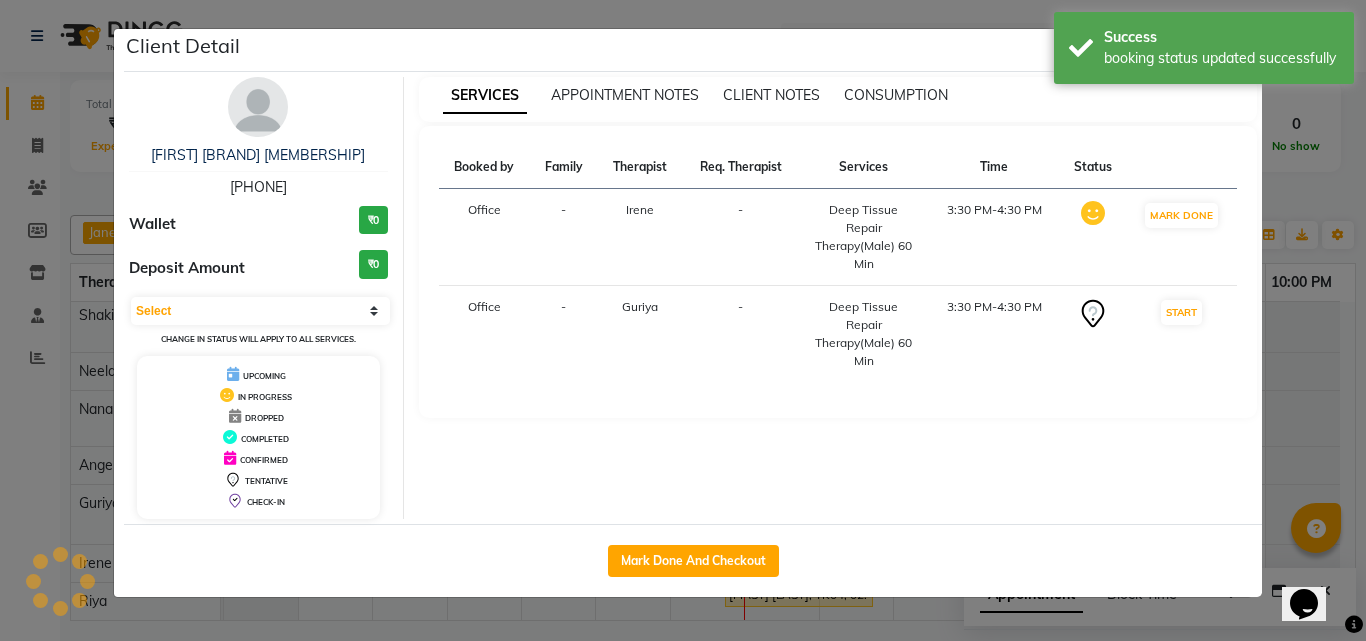 scroll, scrollTop: 43, scrollLeft: 0, axis: vertical 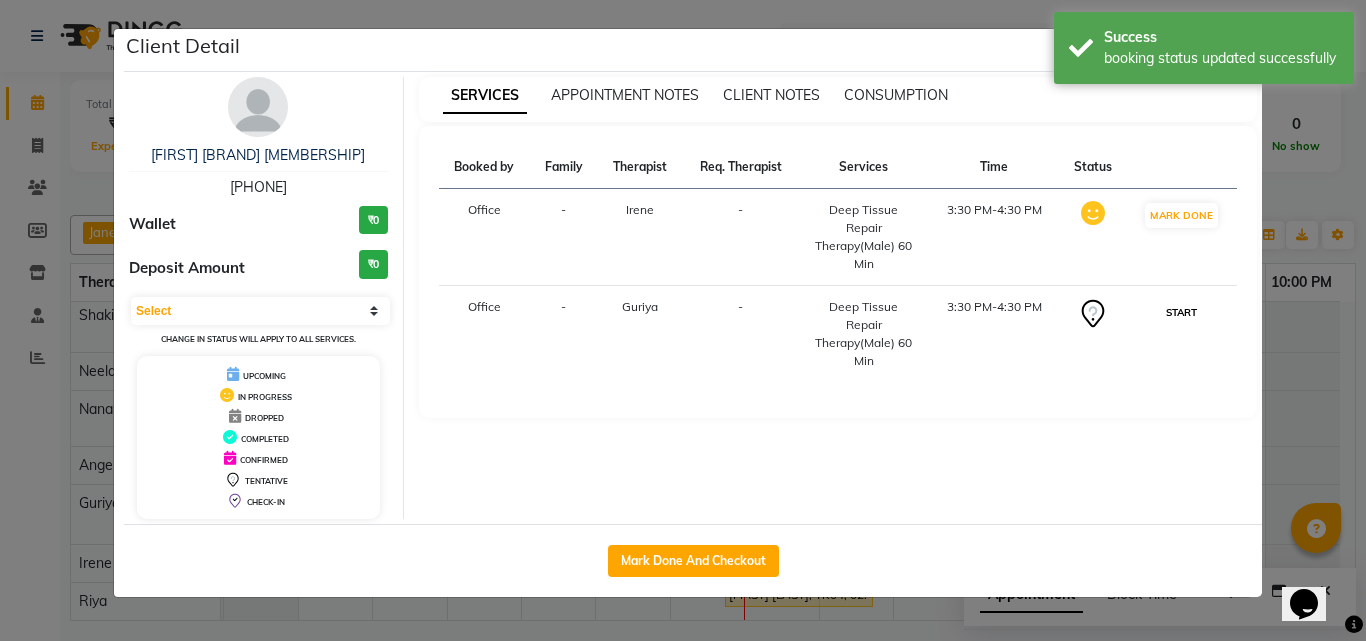 click on "START" at bounding box center [1181, 312] 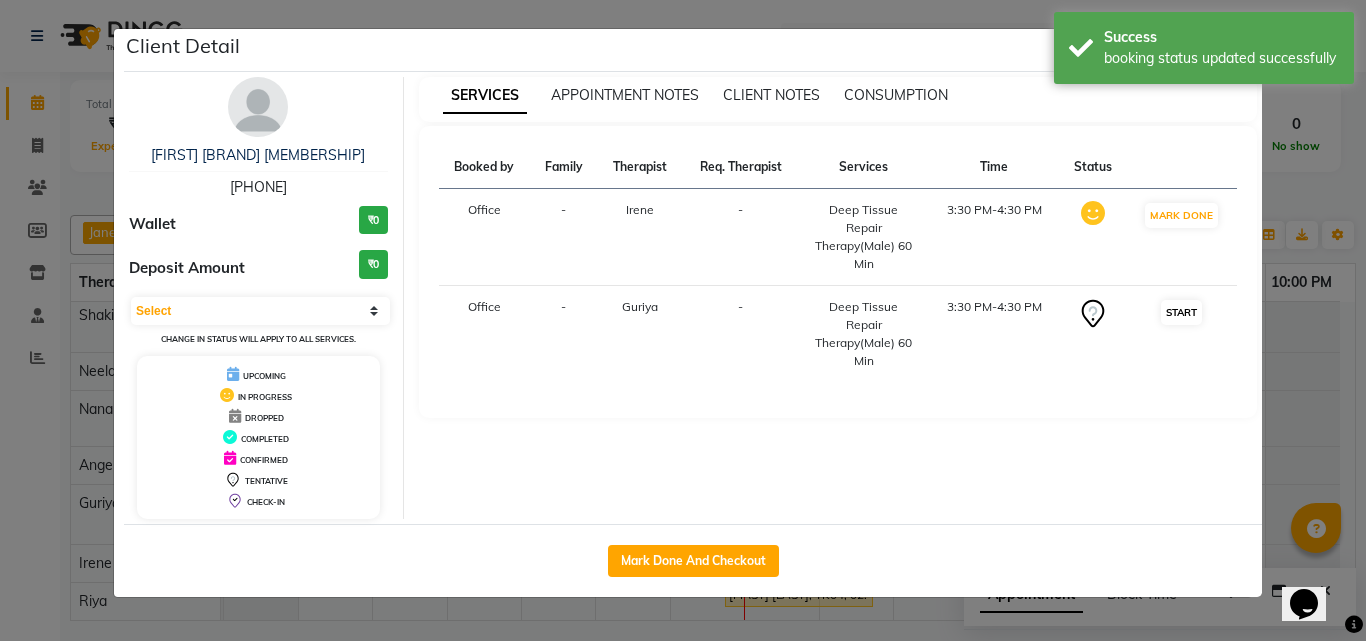 select on "1" 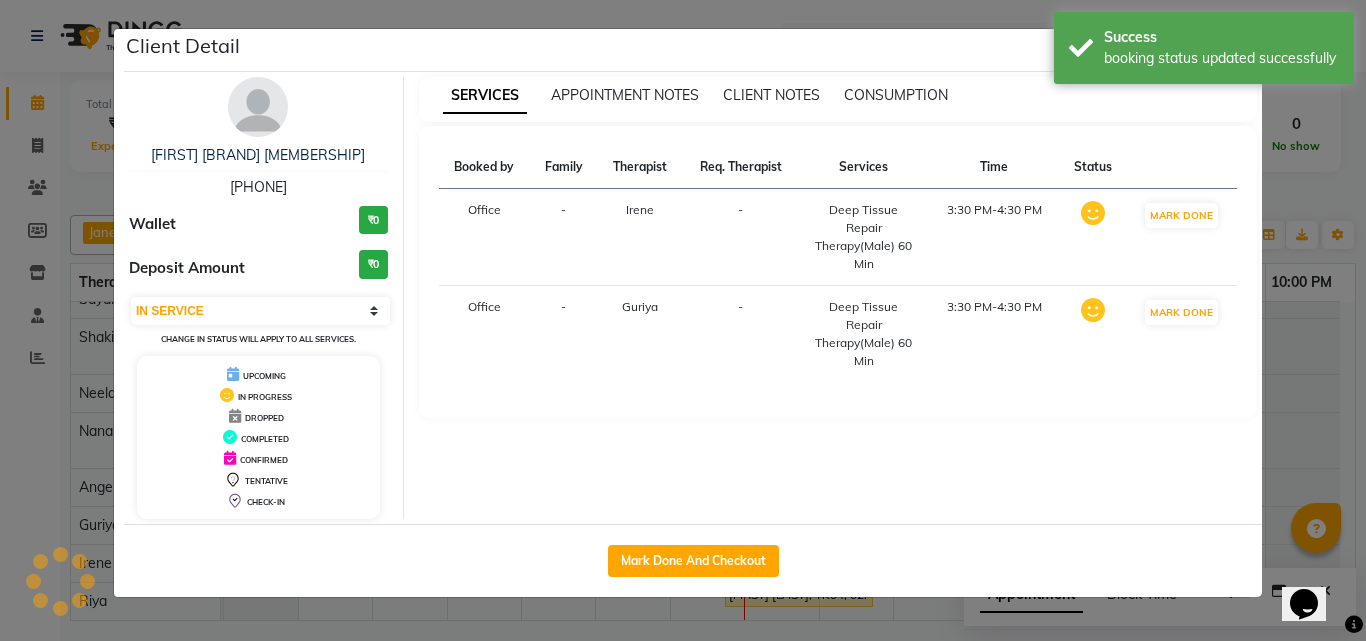 scroll, scrollTop: 21, scrollLeft: 0, axis: vertical 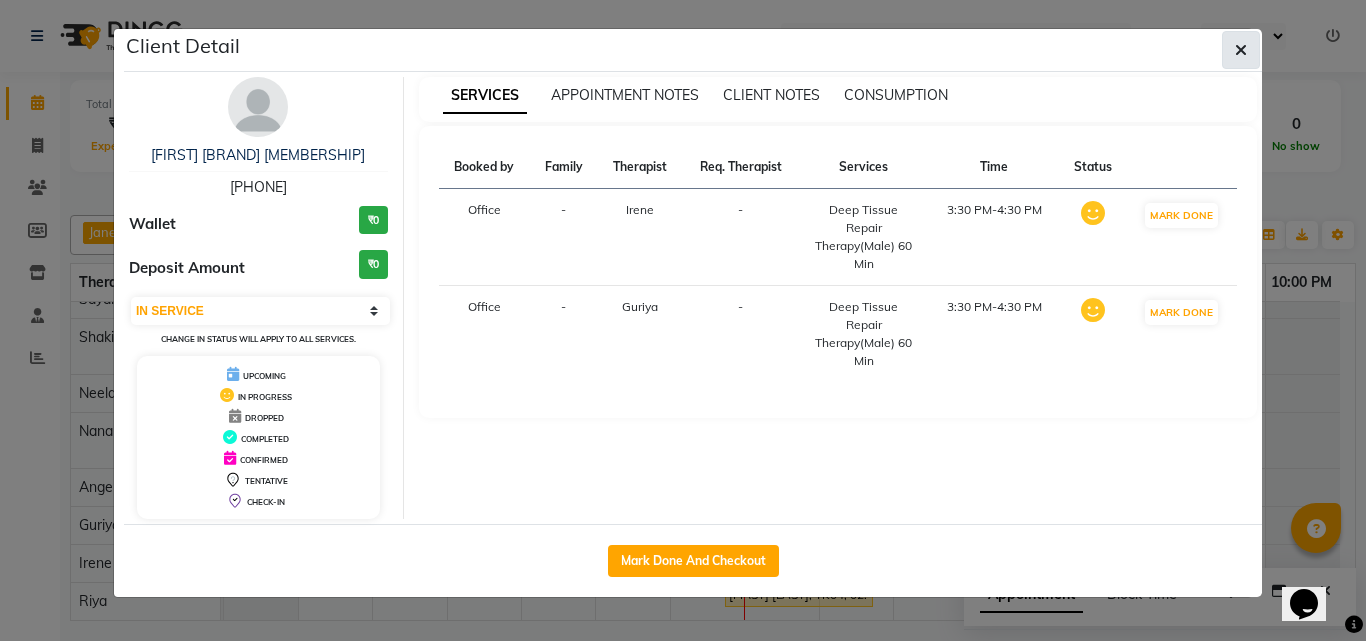click 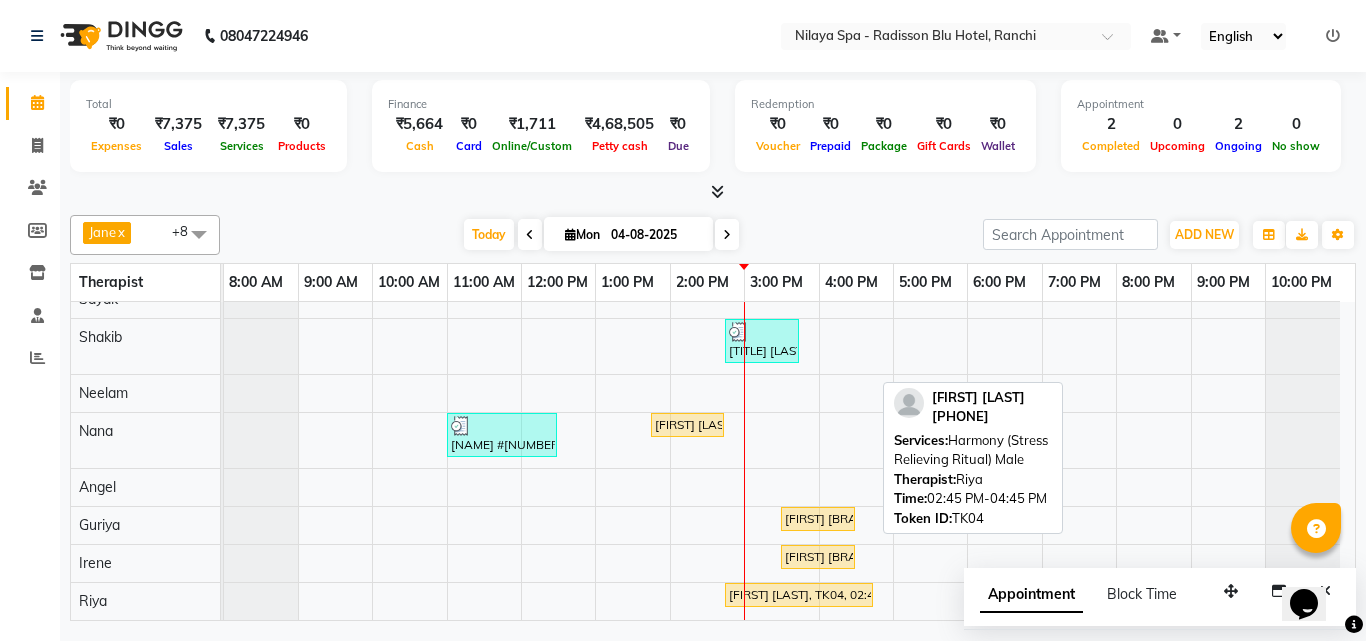 scroll, scrollTop: 7, scrollLeft: 0, axis: vertical 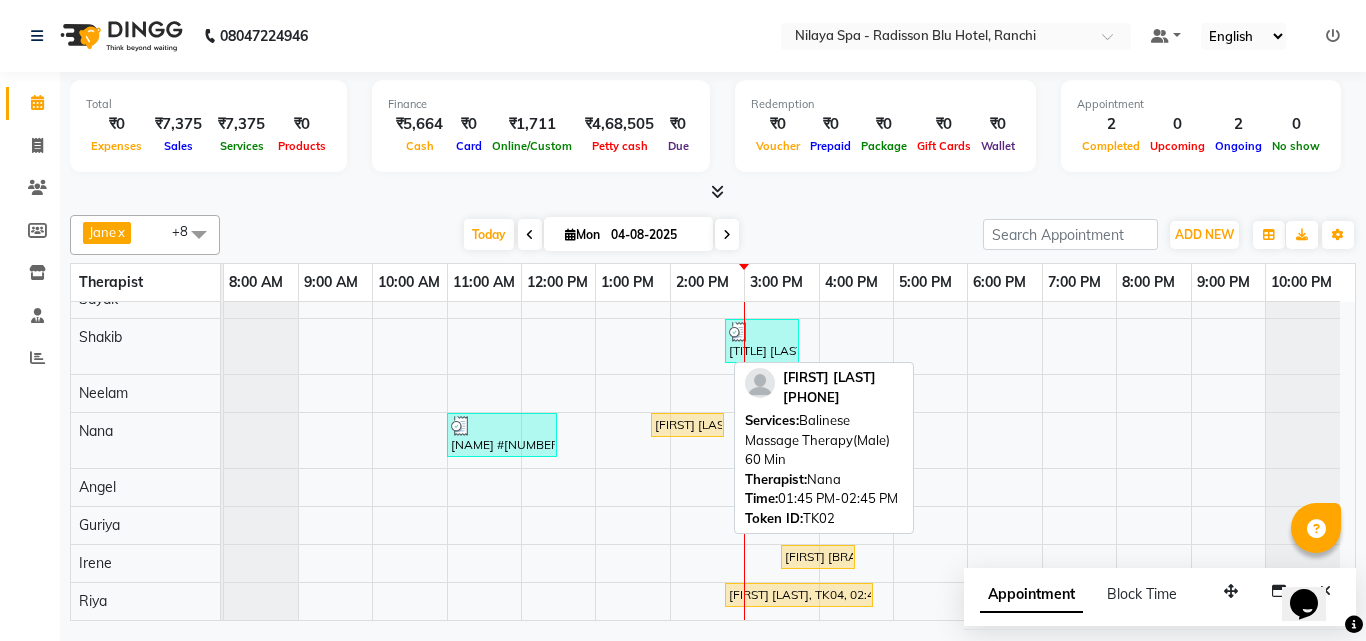 click on "[FIRST] [LAST], TK02, 01:45 PM-02:45 PM, Balinese Massage Therapy(Male) 60 Min" at bounding box center (687, 425) 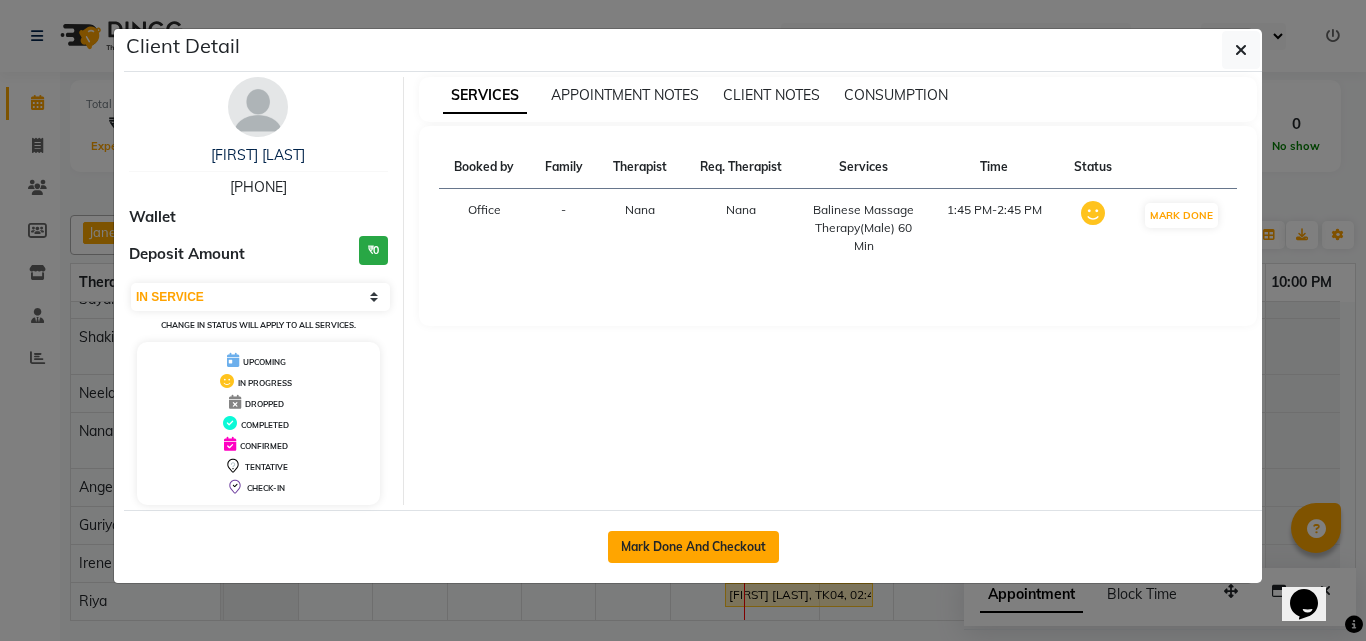 click on "Mark Done And Checkout" 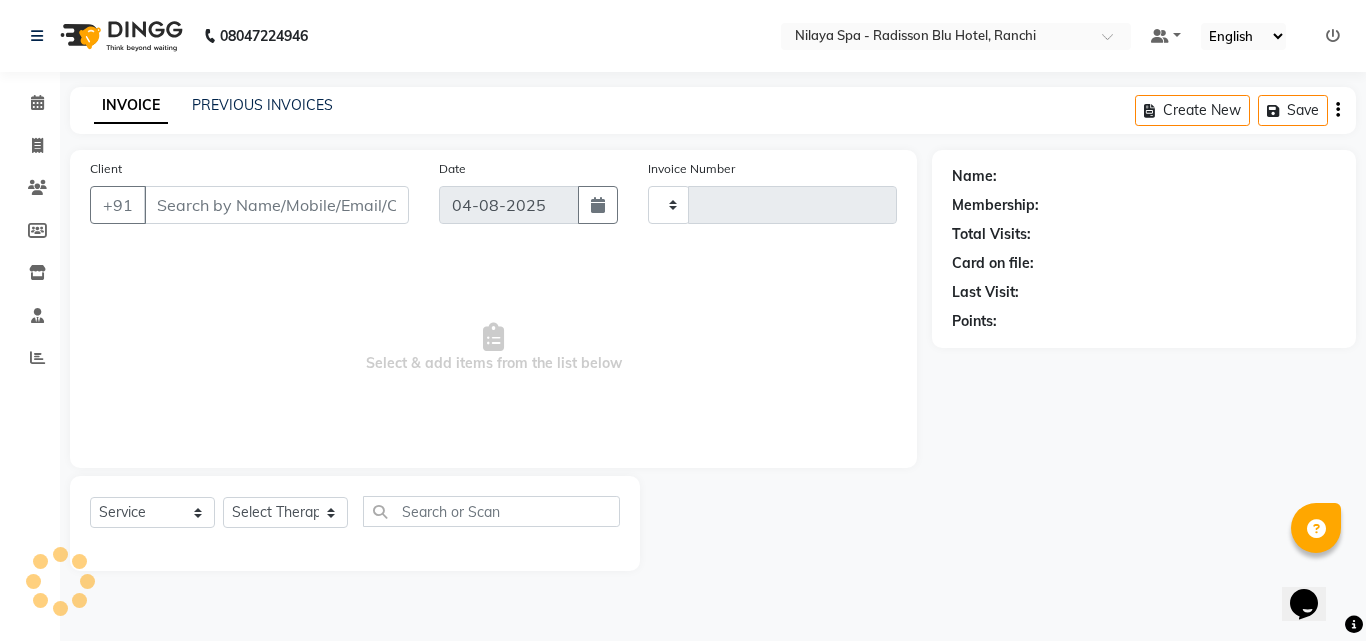 type on "1018" 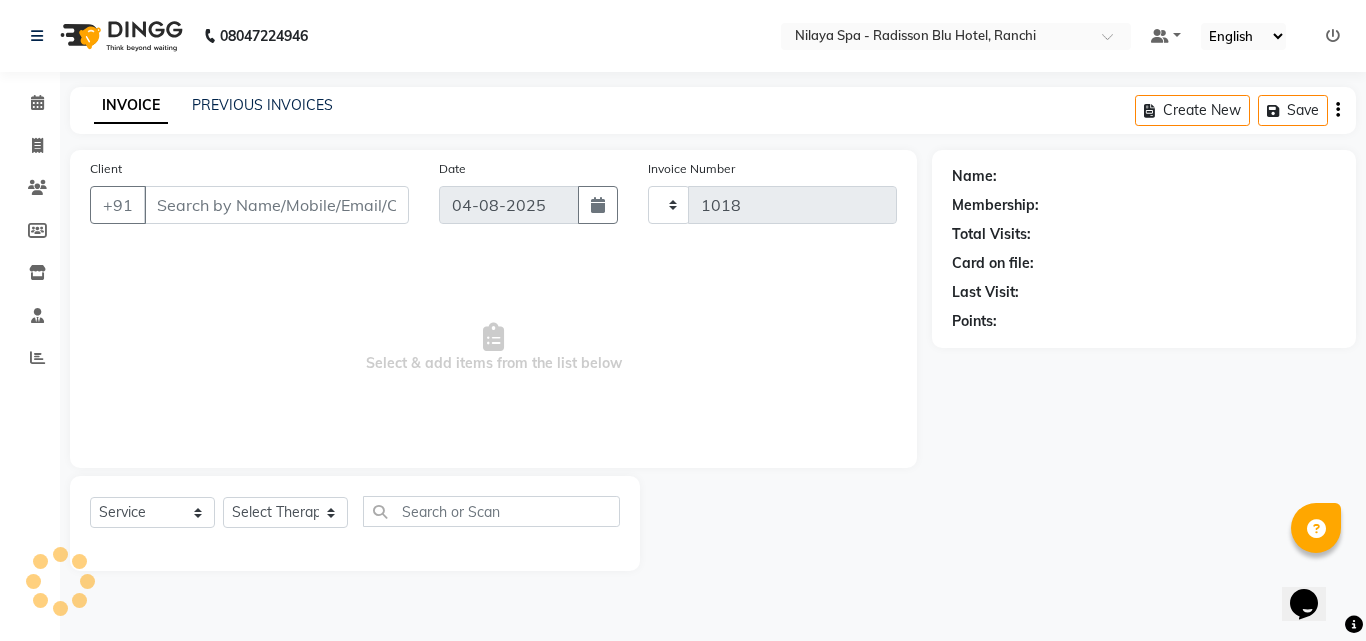 select on "8066" 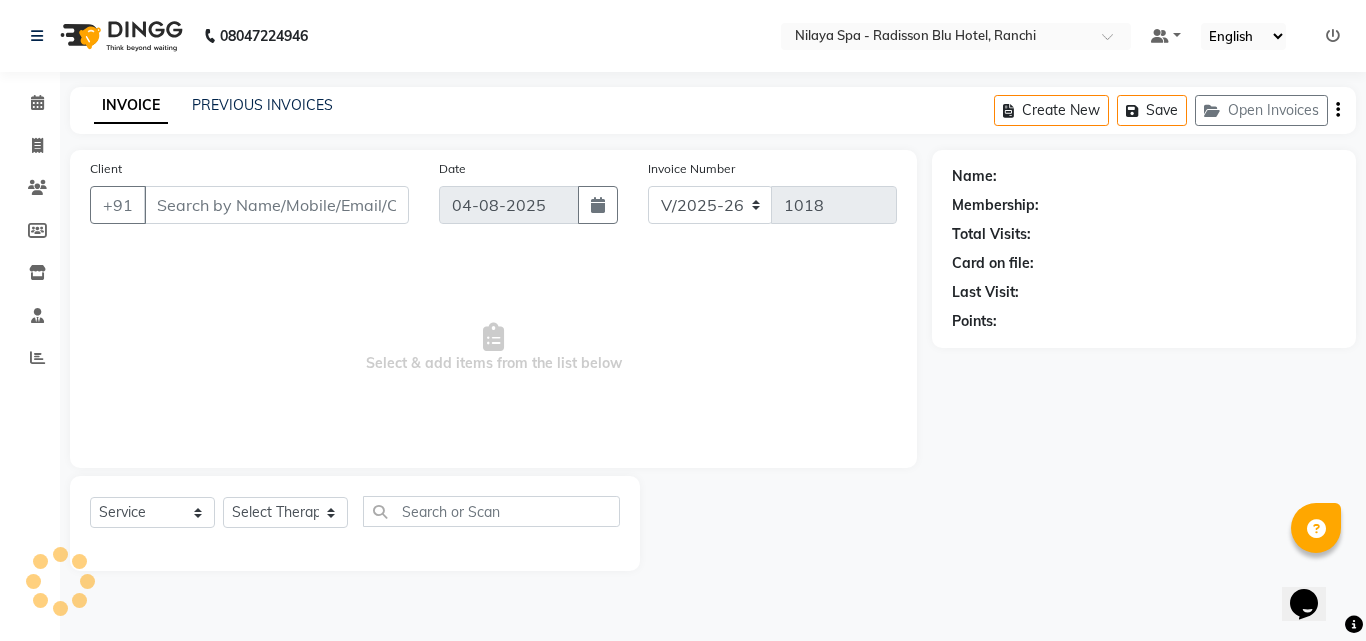 type on "85******90" 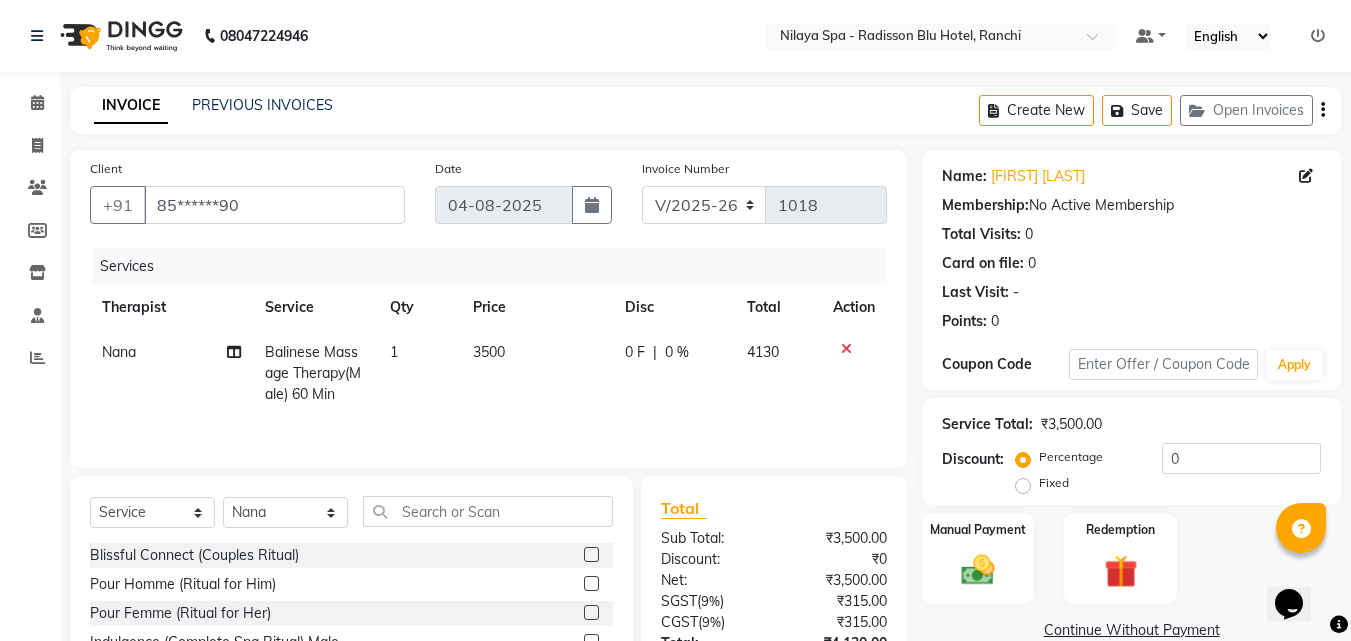 click 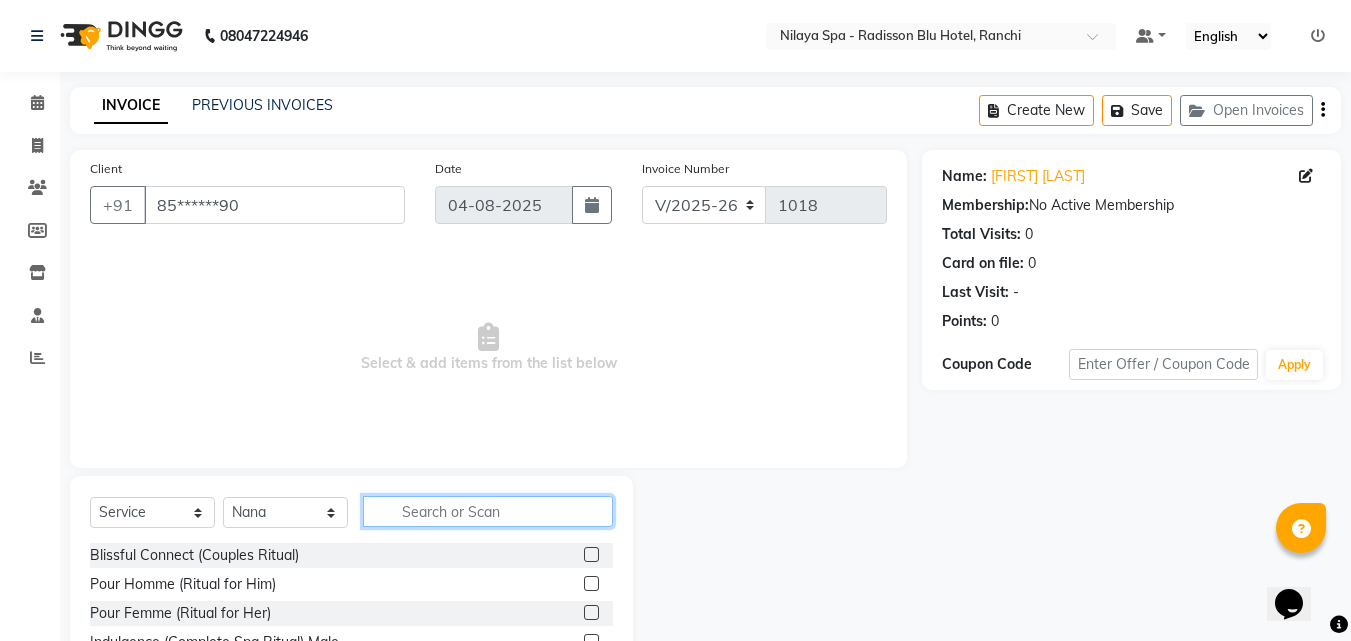 click 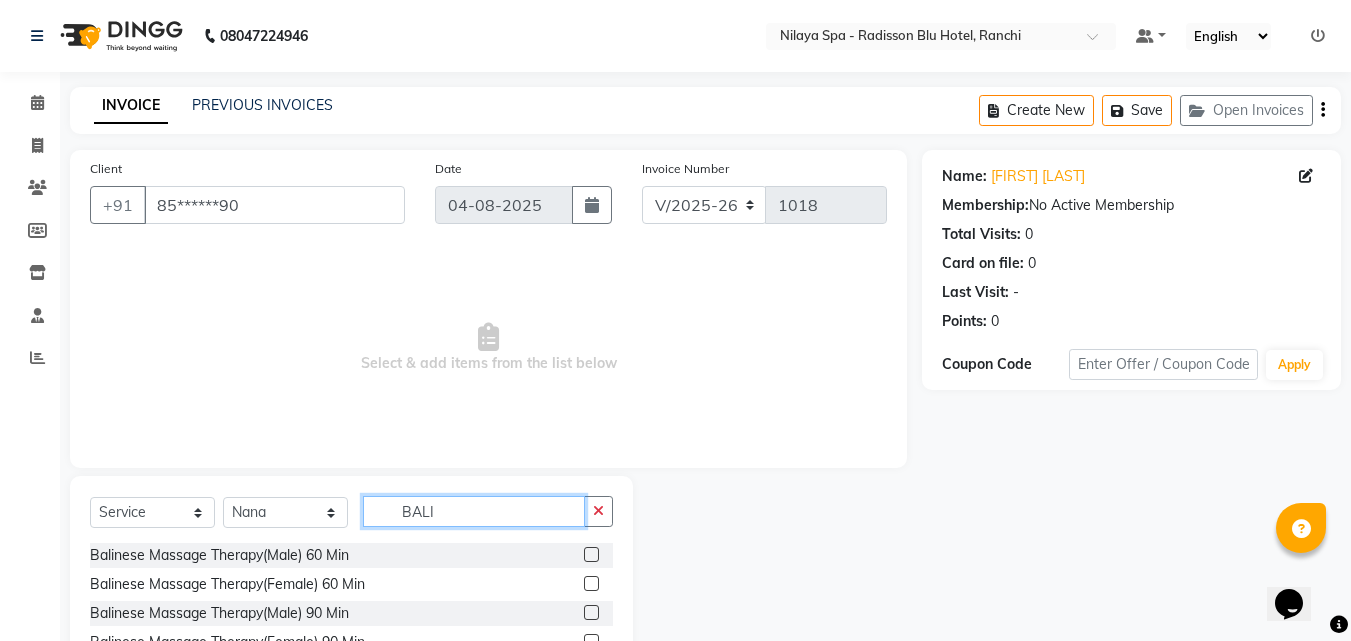 scroll, scrollTop: 100, scrollLeft: 0, axis: vertical 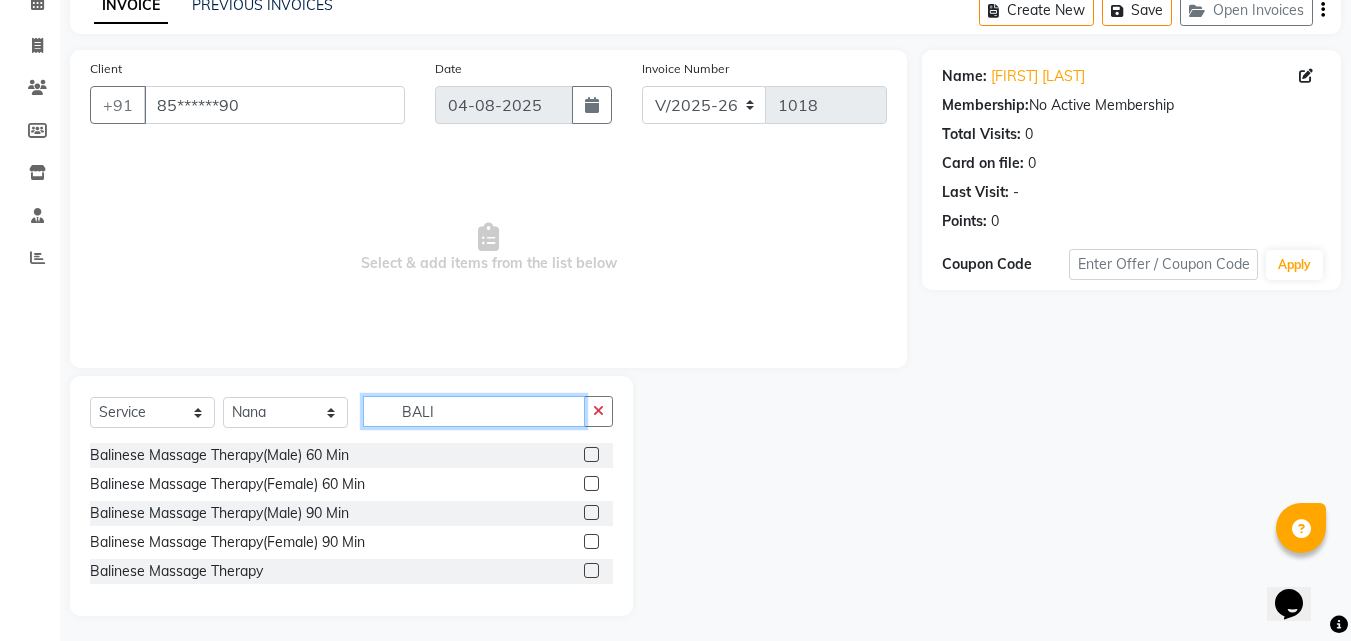 type on "BALI" 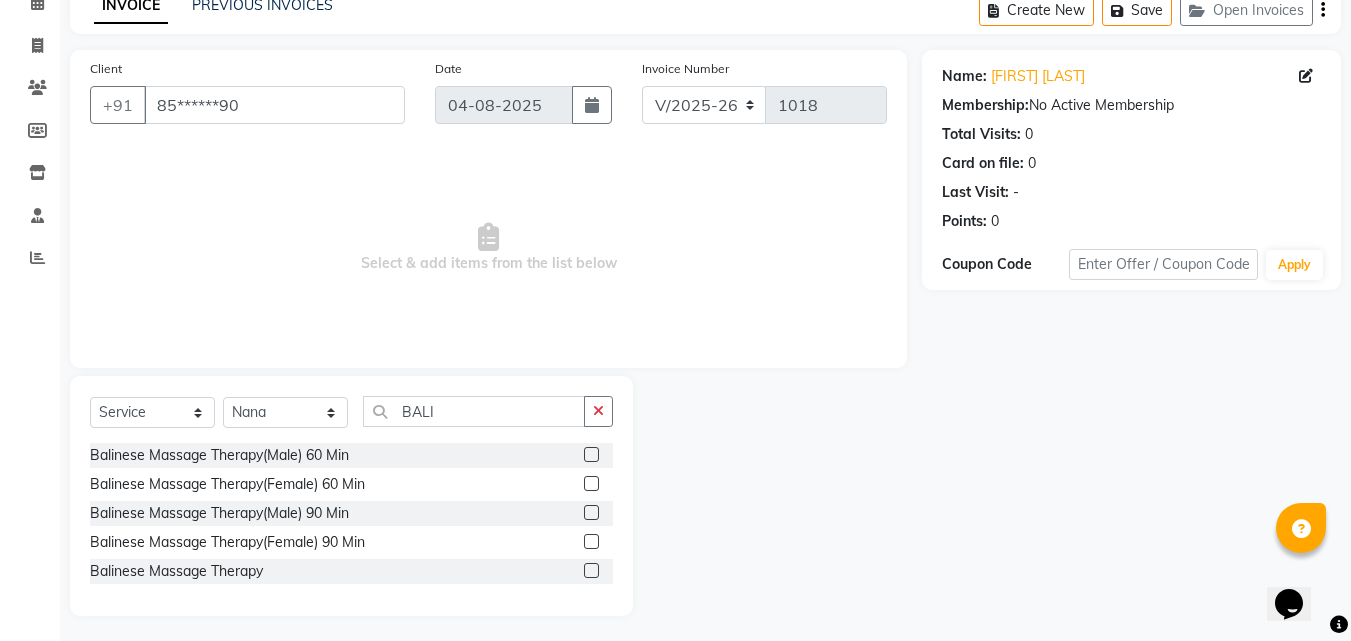 click 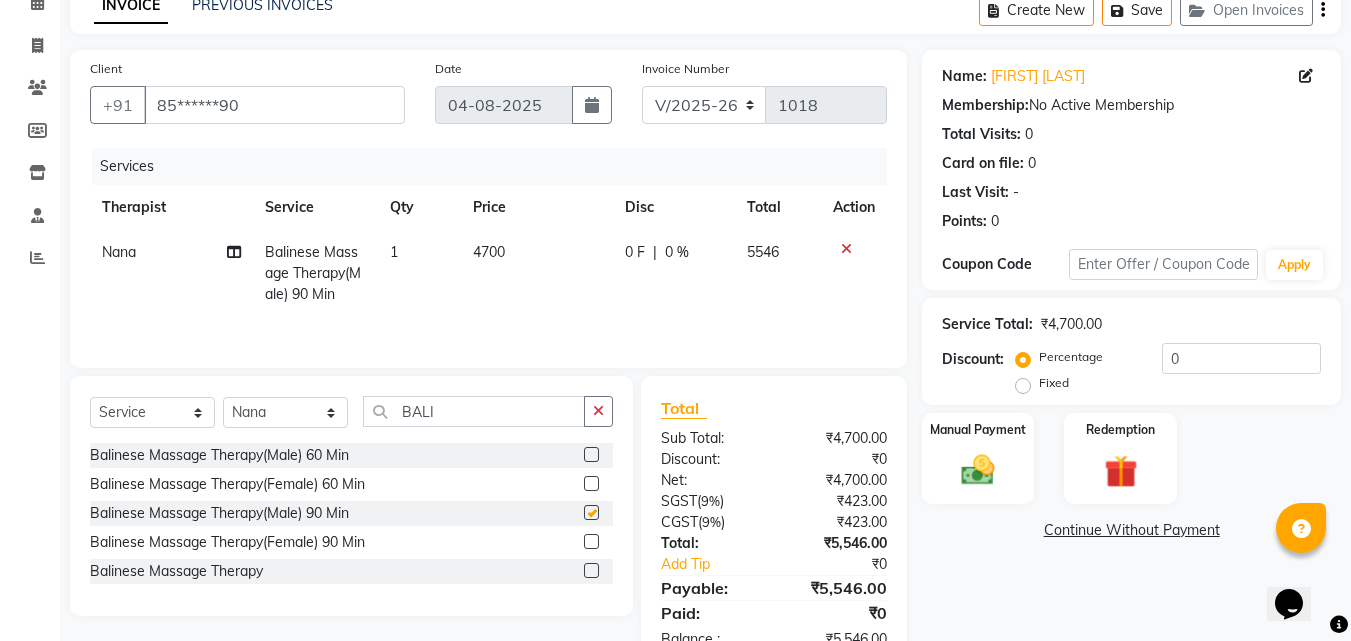 checkbox on "false" 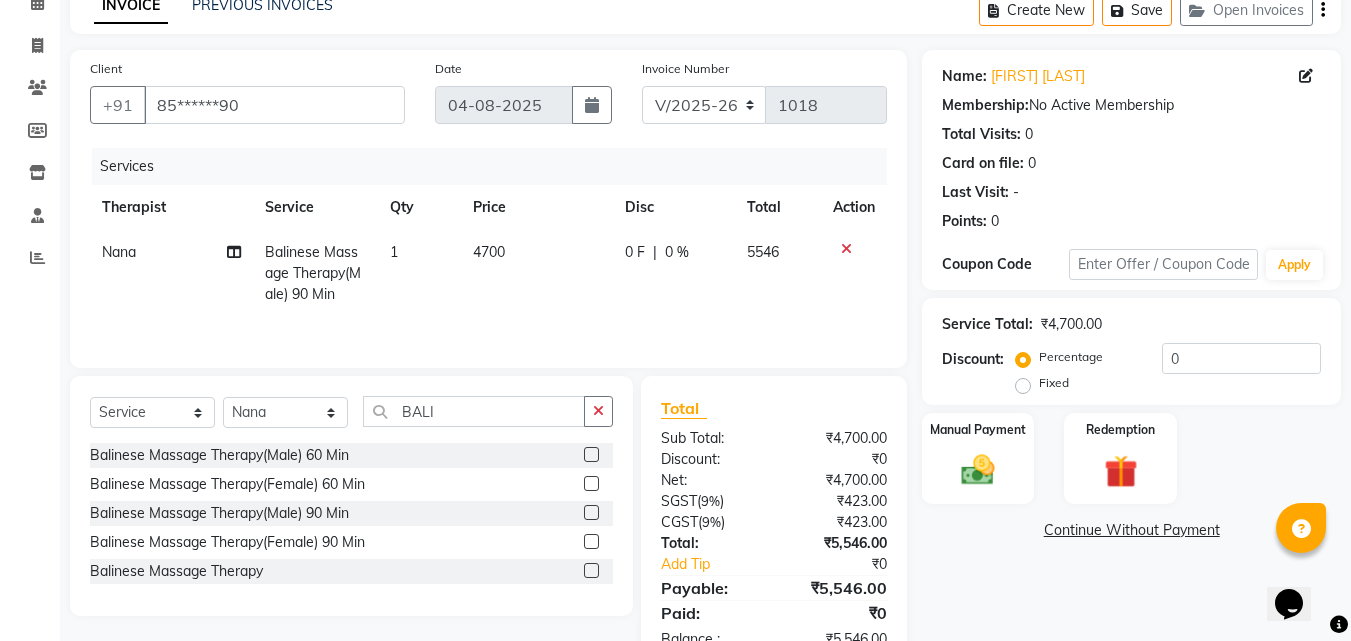 click on "0 %" 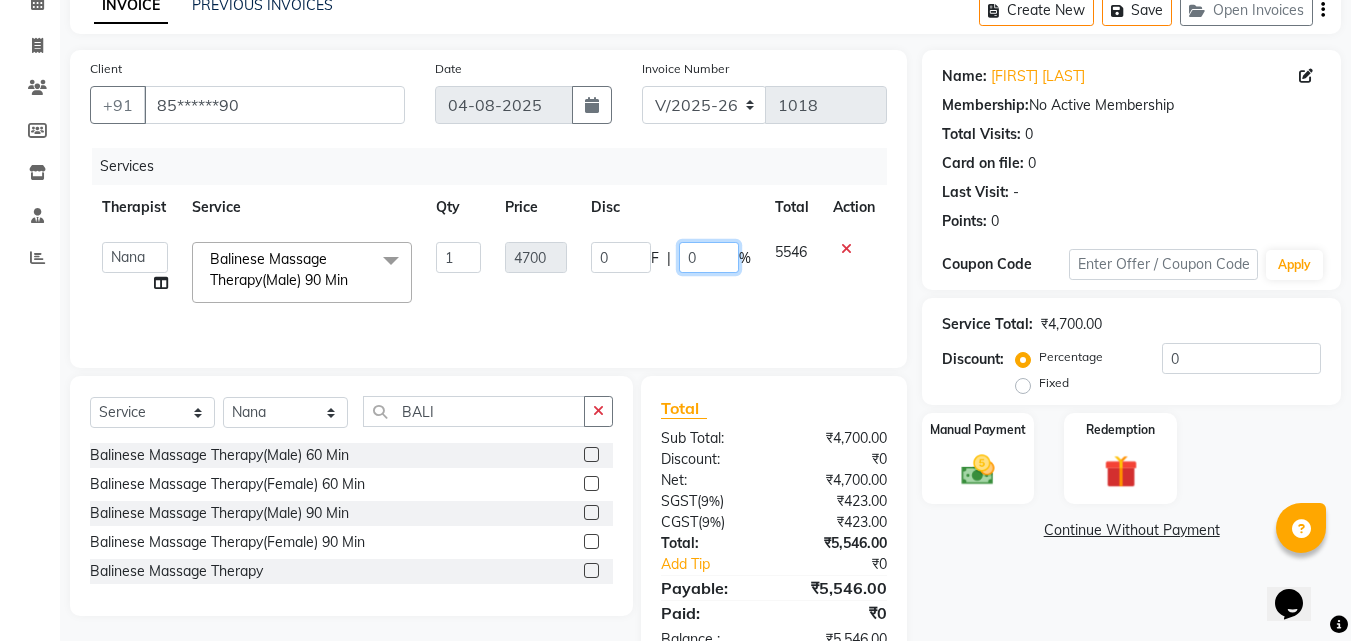 click on "0" 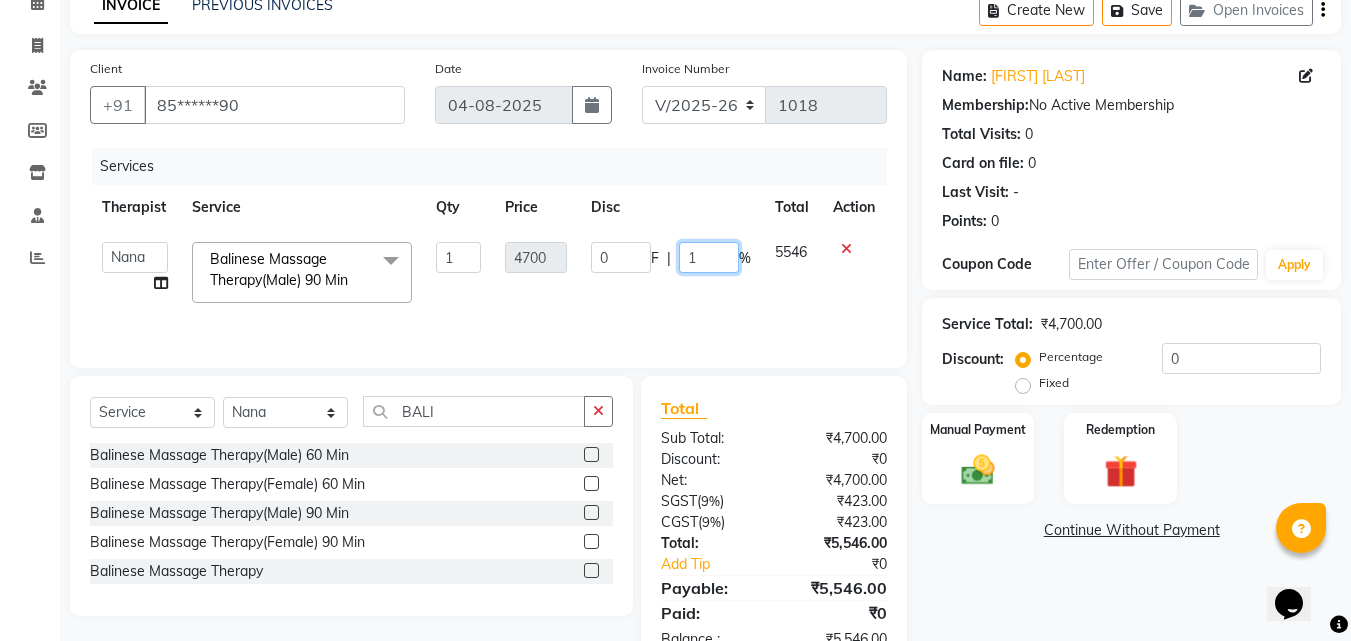 type on "10" 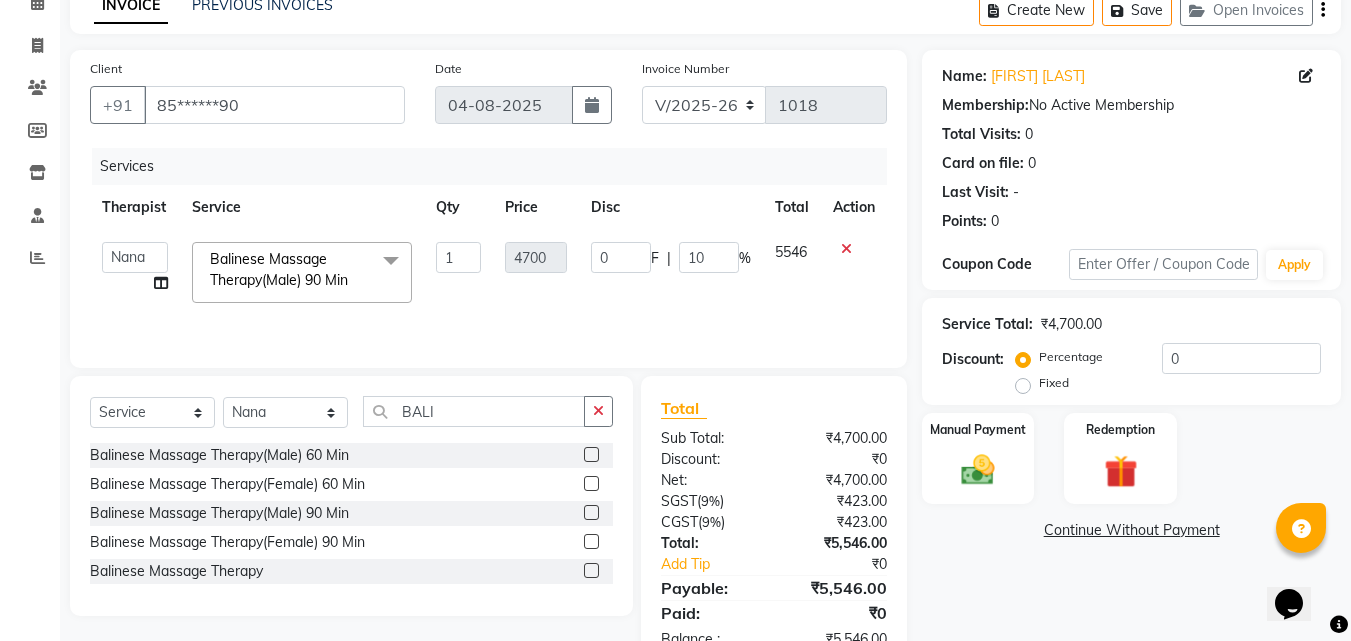 click on "[NAME]   [NAME]   [NAME]   [NAME]   [NAME]    [NAME]    [NAME]   [NAME]   [NAME]  [NAME]  Balinese Massage Therapy(Male) 90 Min  x Blissful Connect (Couples Ritual) Pour Homme (Ritual for Him) Pour Femme (Ritual for Her) Indulgence (Complete Spa Ritual) Male Indulgence (Complete Spa Ritual) Female Replenish (Indian Ritual) Male Replenish (Indian Ritual) Female Harmony (Stress Relieving Ritual) Male Harmony (Stress Relieving Ritual) Female Couple Rejuvenation Therapy 60 Min Couple Rejuvenation Therapy 90 Min Four Hands Restoration Therapy(Male) 60 Min Four Hands Restoration Therapy(Female) 60 Min Four Hands Restoration Therapy(Male) 90 Min Four Hands Restoration Therapy(Female) 90 Min Marma Abhayangam(Male) 60 Min Marma Abhayangam(Female) 60 Min Marma Abhayangam(Male) 90 Min Marma Abhayangam(Female) 90 Min Stress Relief Therapy(Male) 60 Min Stress Relief Therapy(Female) 60 Min Stress Relief Therapy(Male) 90 Min Stress Relief Therapy(Female) 90 Min R3 Fusion Therapy(Male) 90 Min R3 Fusion Therapy(Female) 90 Min 1 0 F" 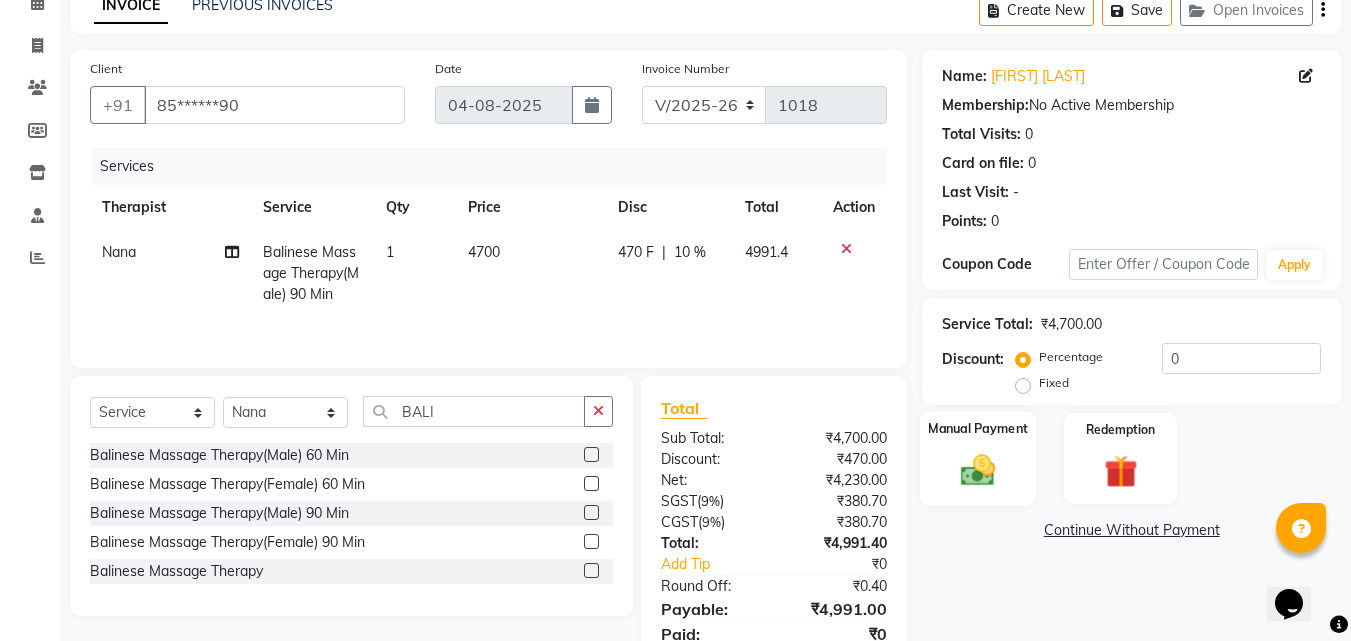 click on "Manual Payment" 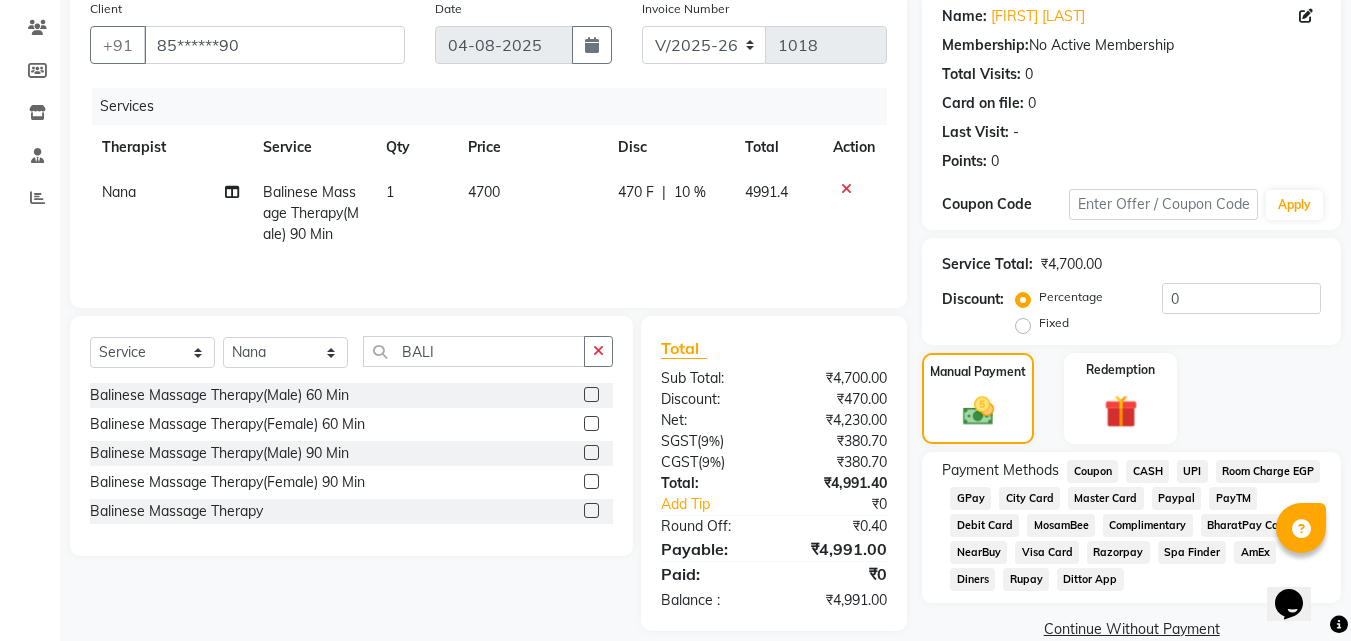 scroll, scrollTop: 193, scrollLeft: 0, axis: vertical 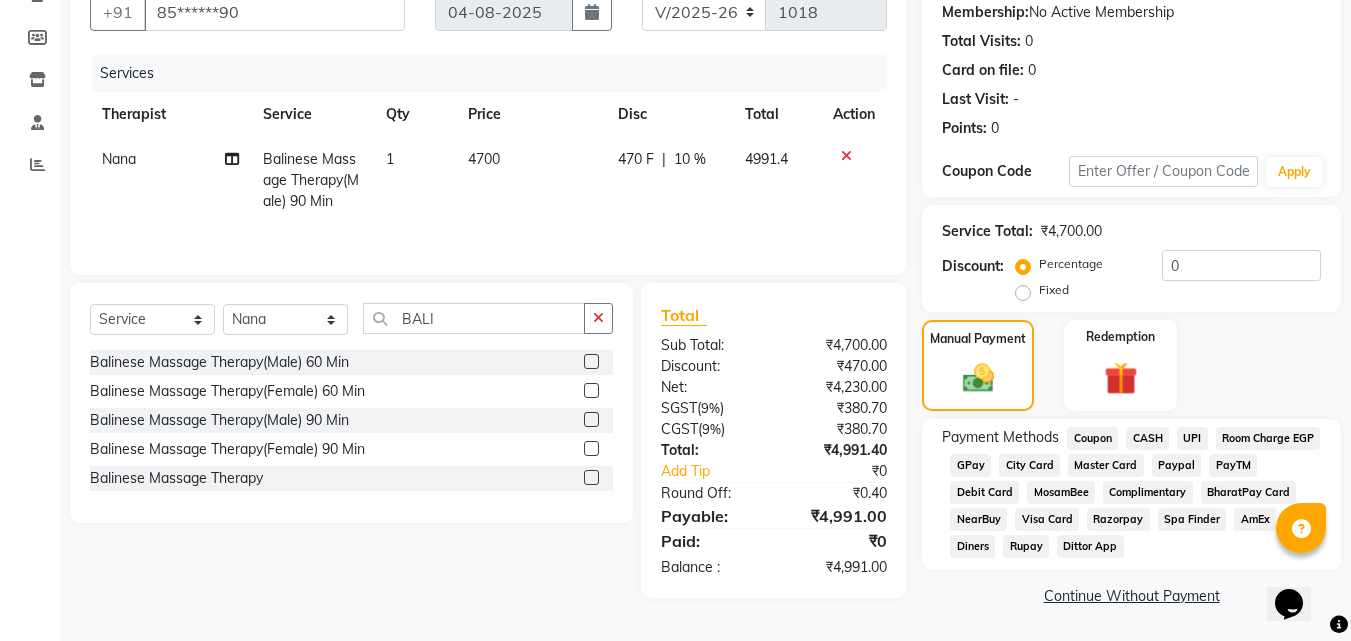 click on "UPI" 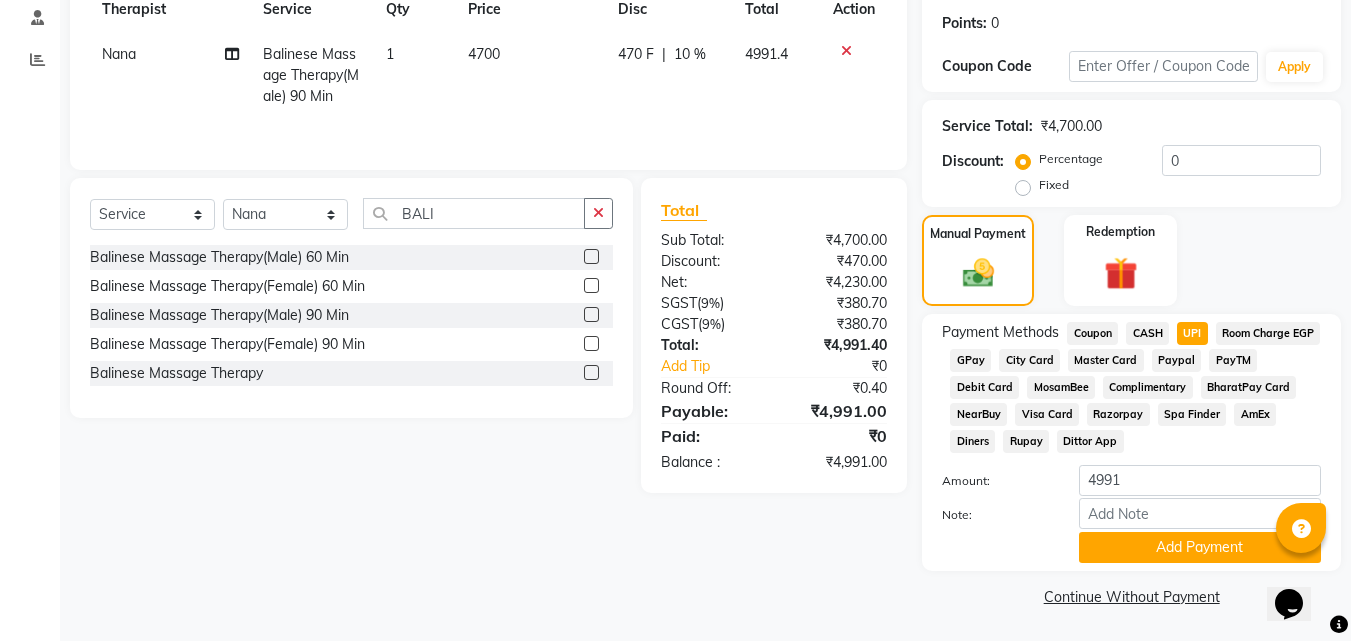 scroll, scrollTop: 299, scrollLeft: 0, axis: vertical 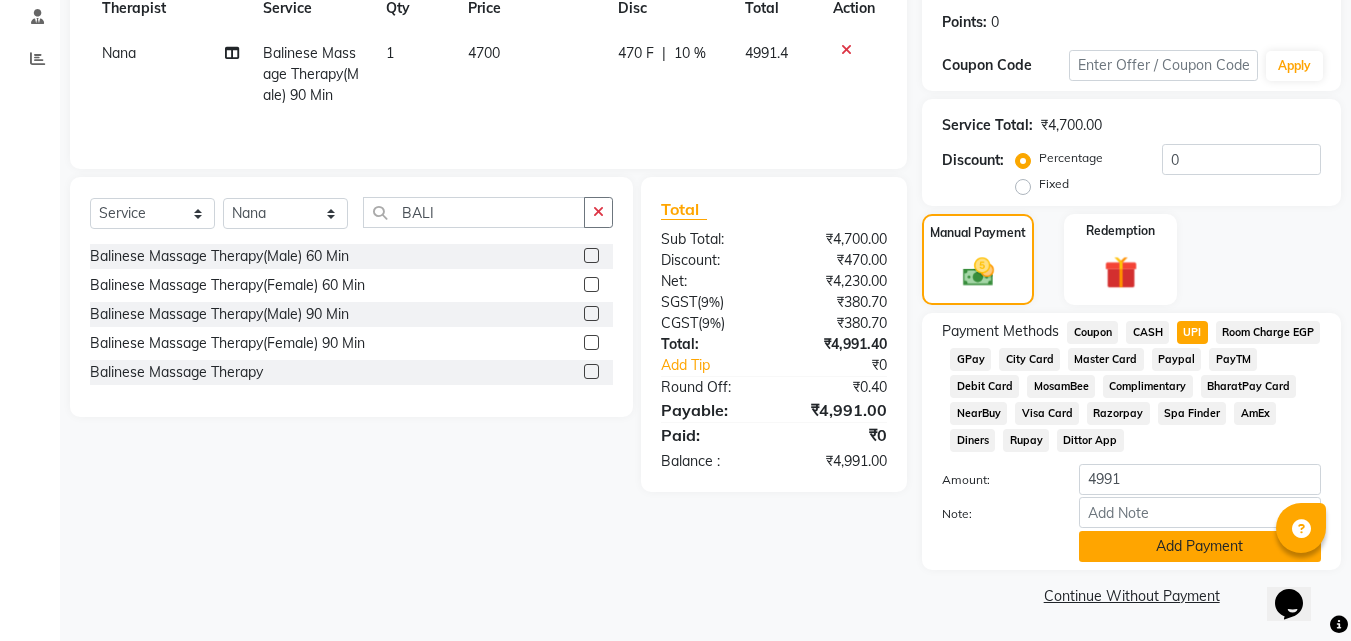 click on "Add Payment" 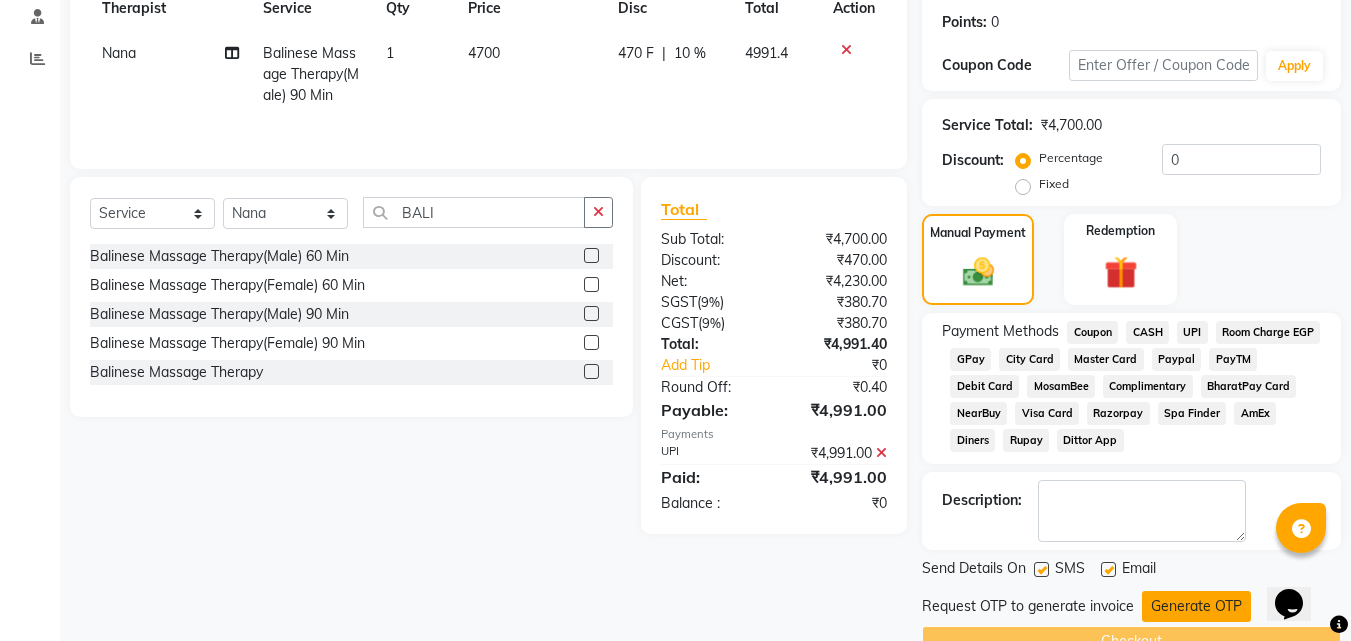 click on "Generate OTP" 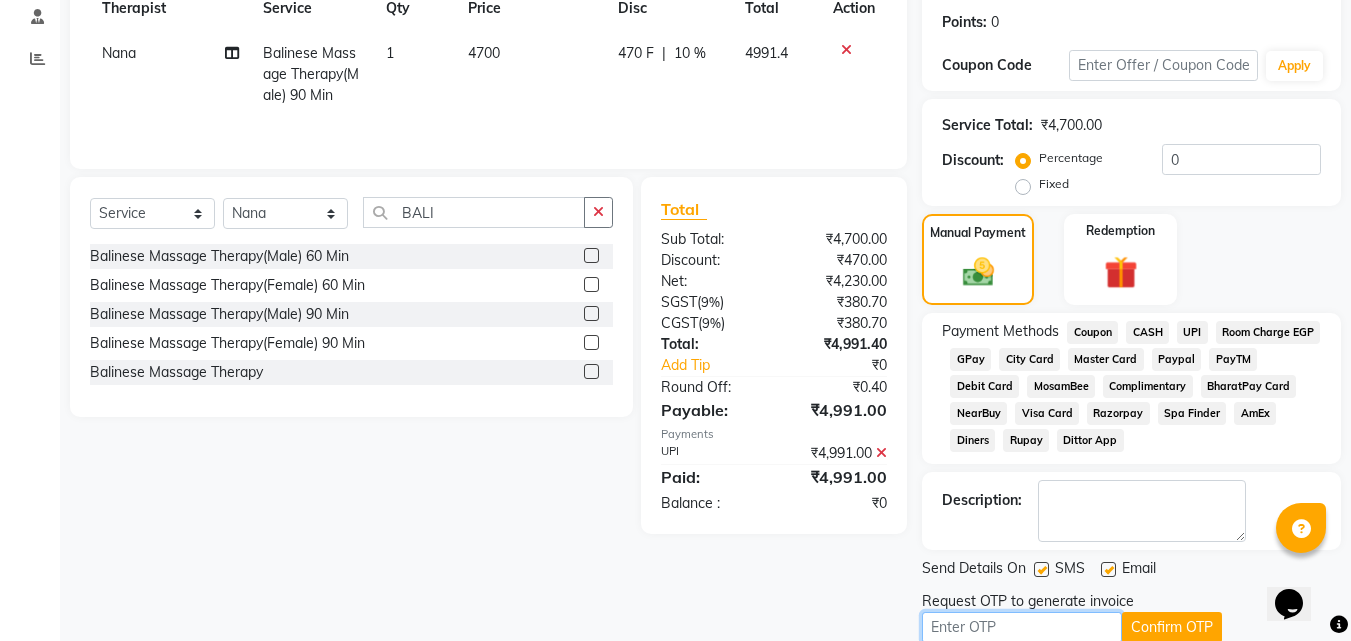 click at bounding box center (1022, 627) 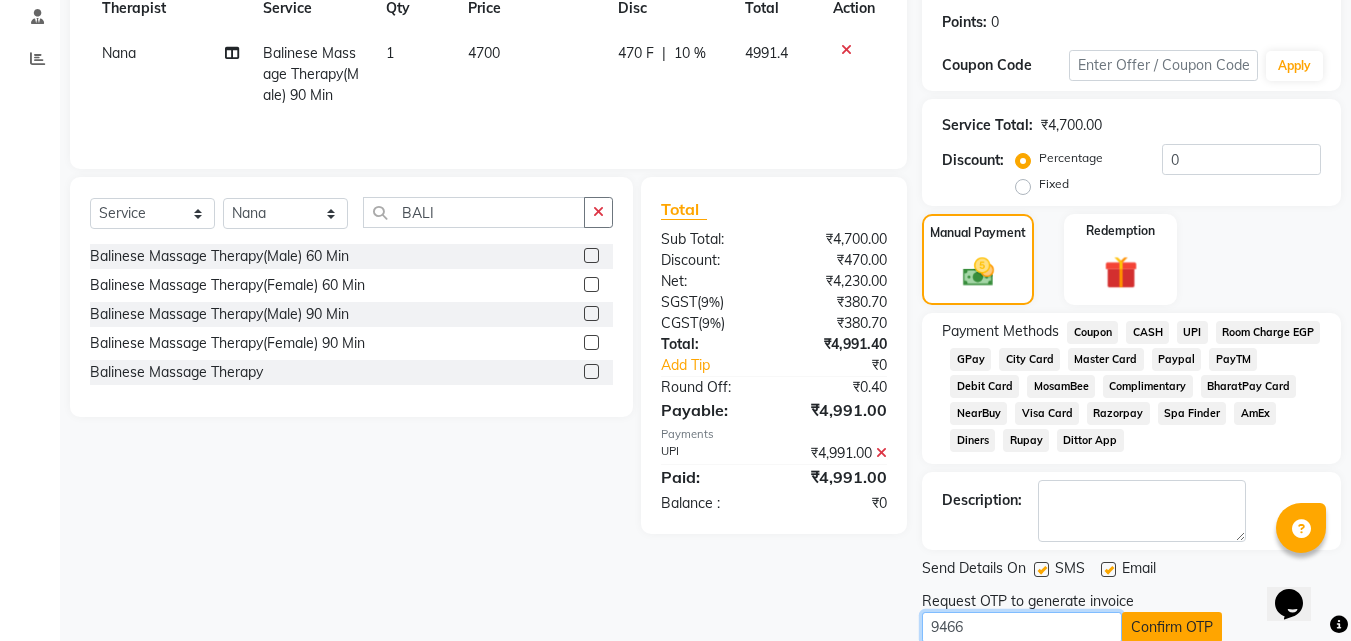 type on "9466" 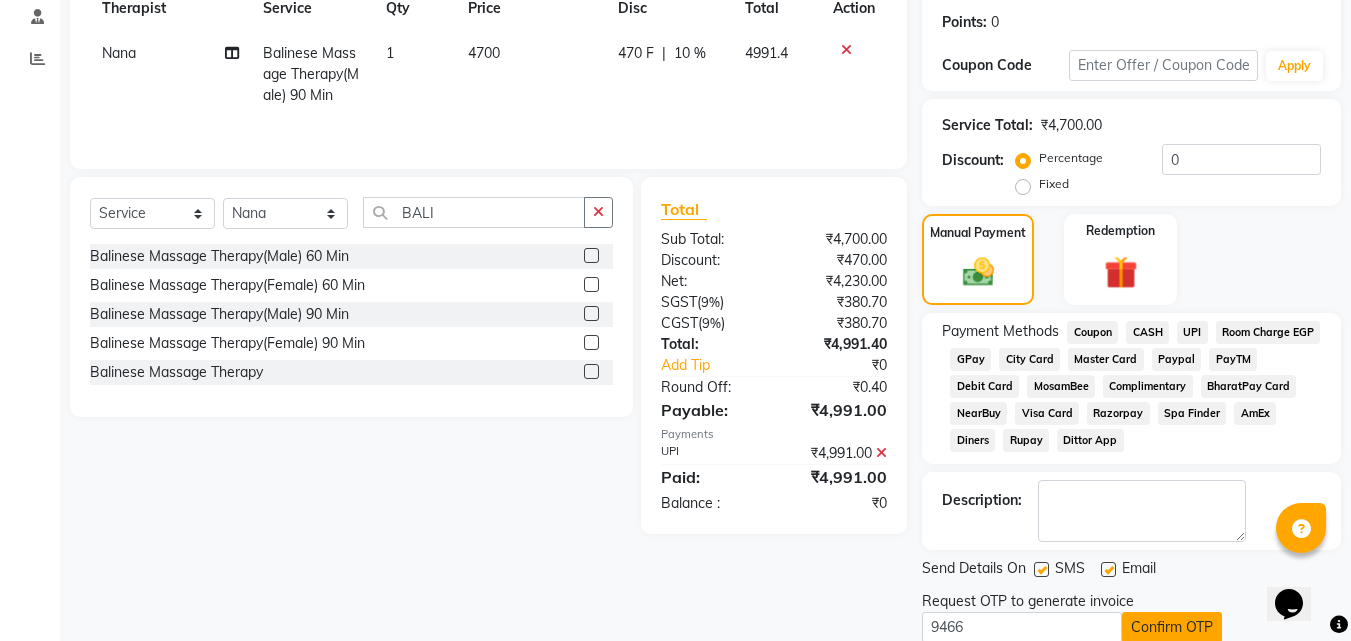 click on "Confirm OTP" 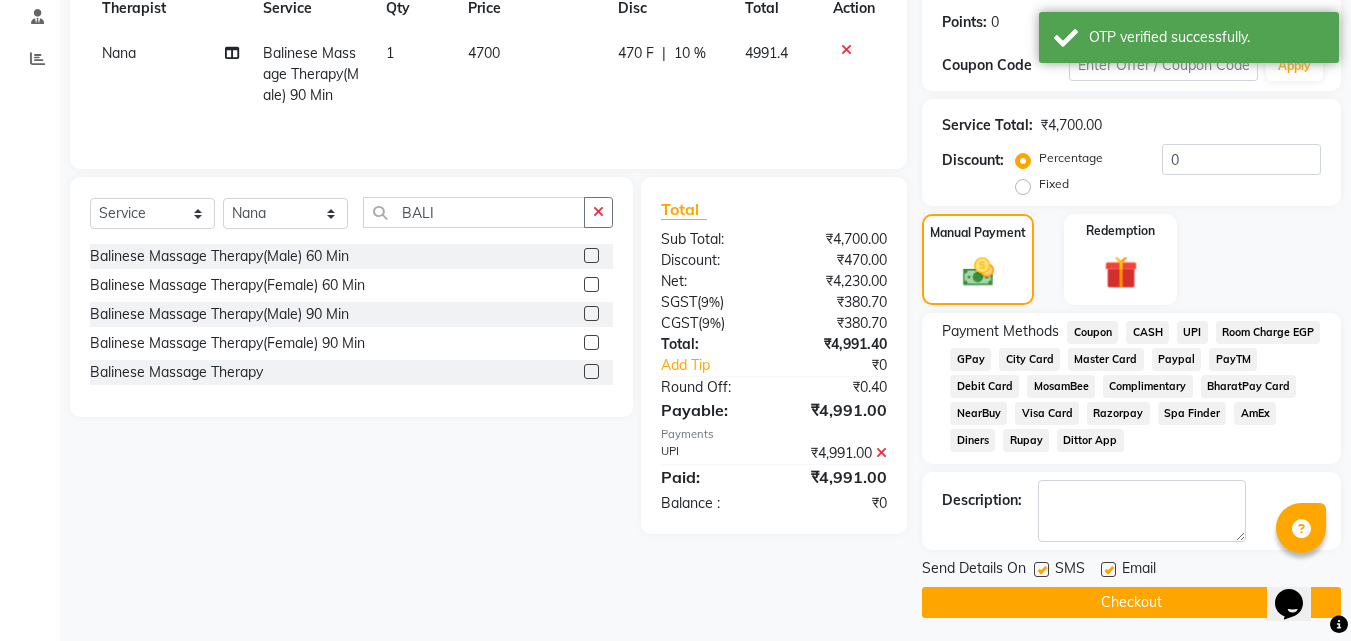 click on "Checkout" 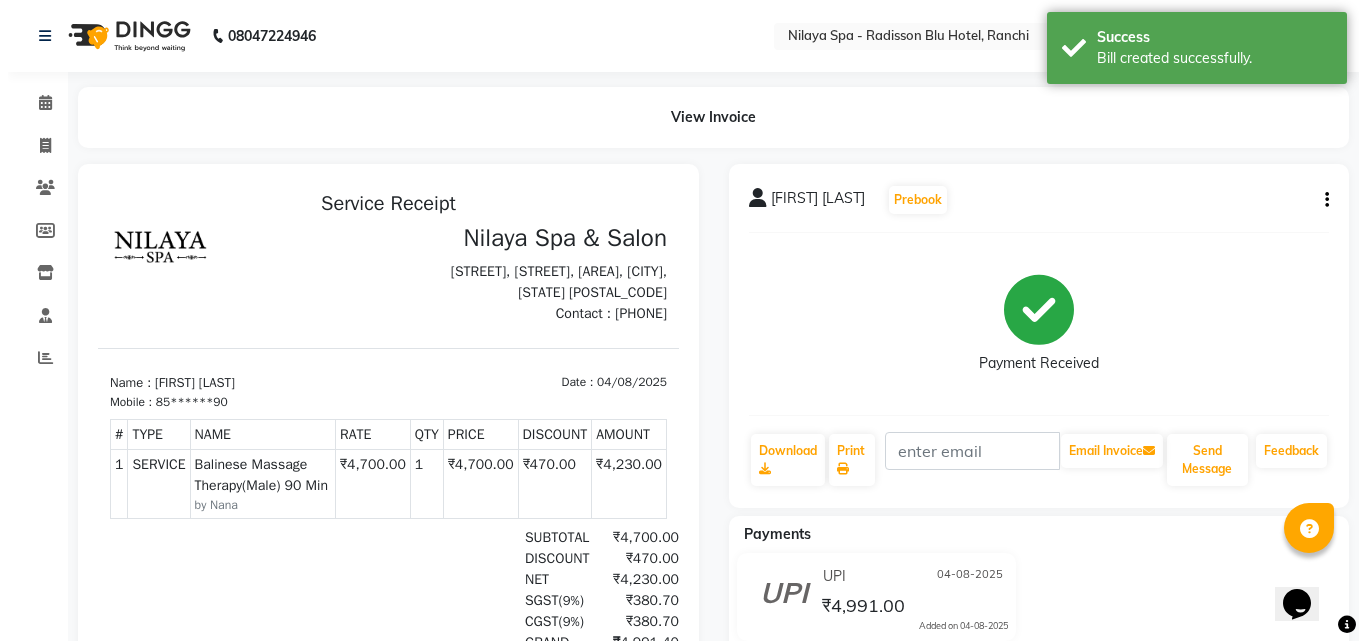 scroll, scrollTop: 0, scrollLeft: 0, axis: both 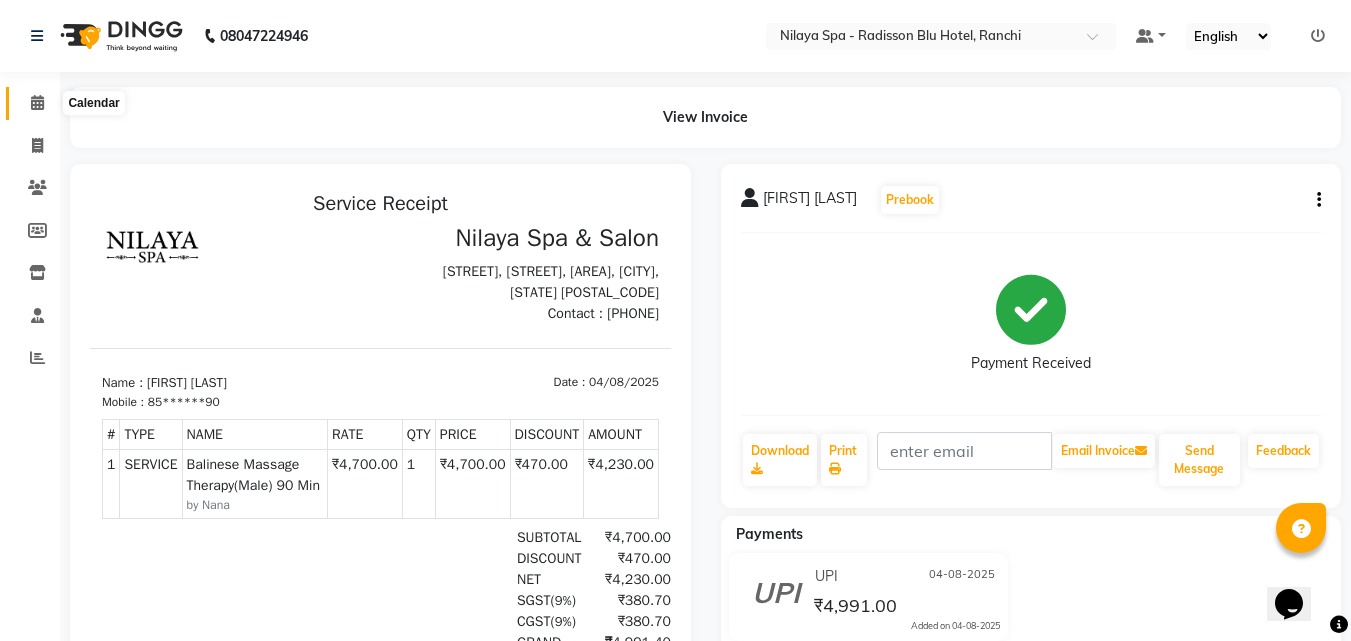 click 